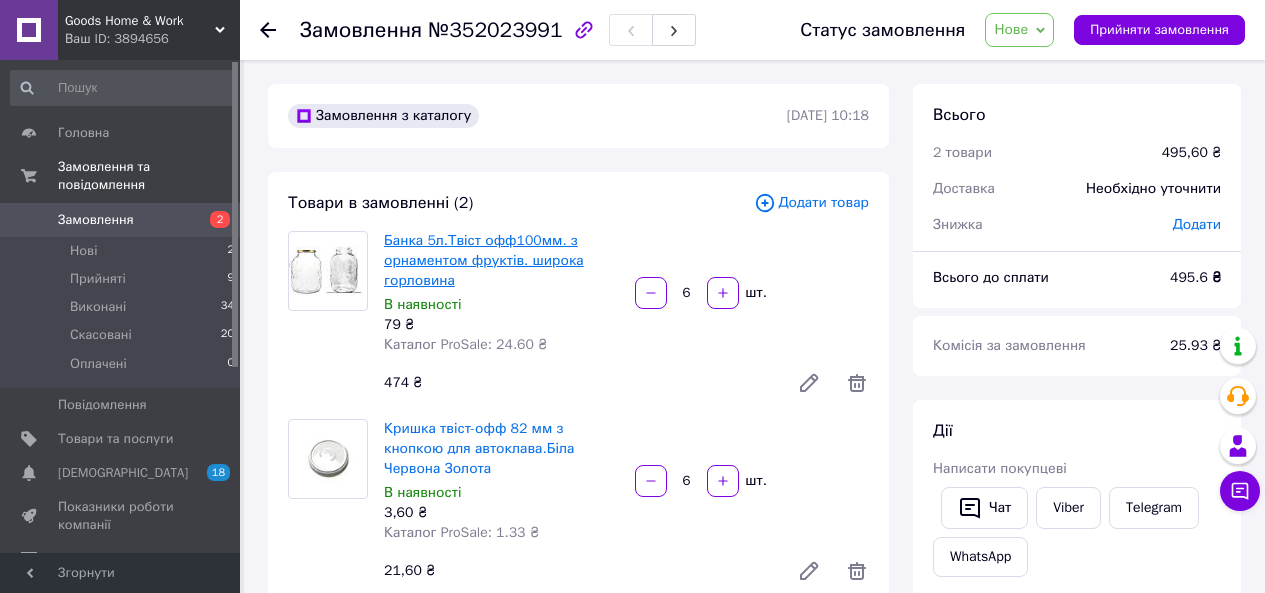 scroll, scrollTop: 55, scrollLeft: 0, axis: vertical 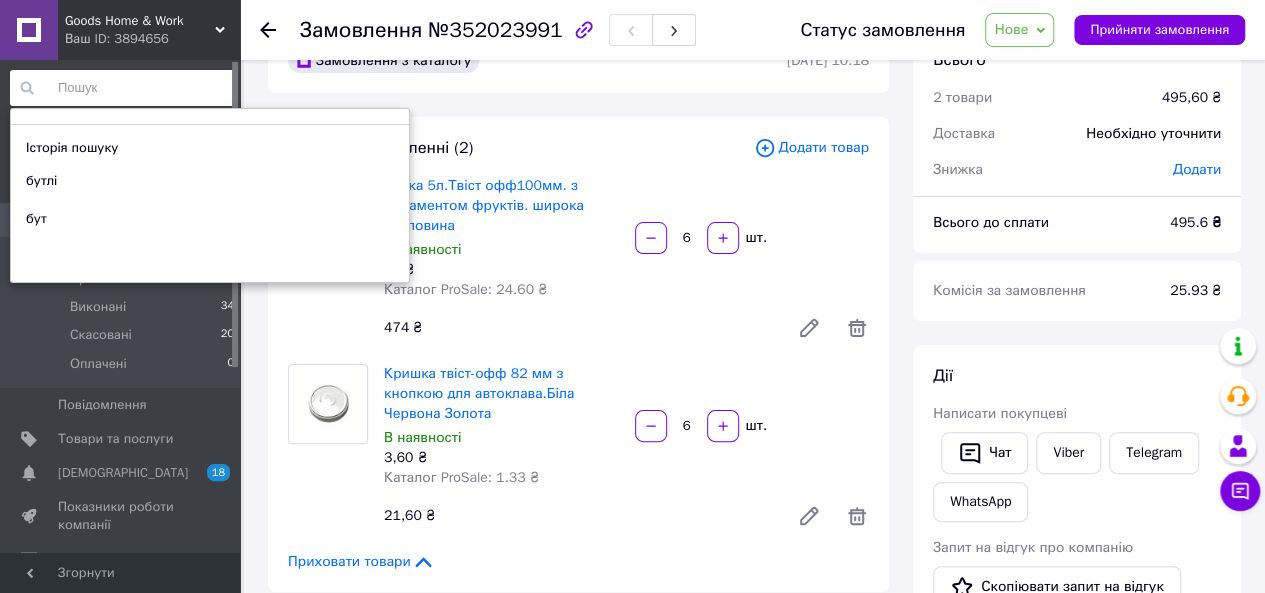 click on "бутлі" at bounding box center [210, 181] 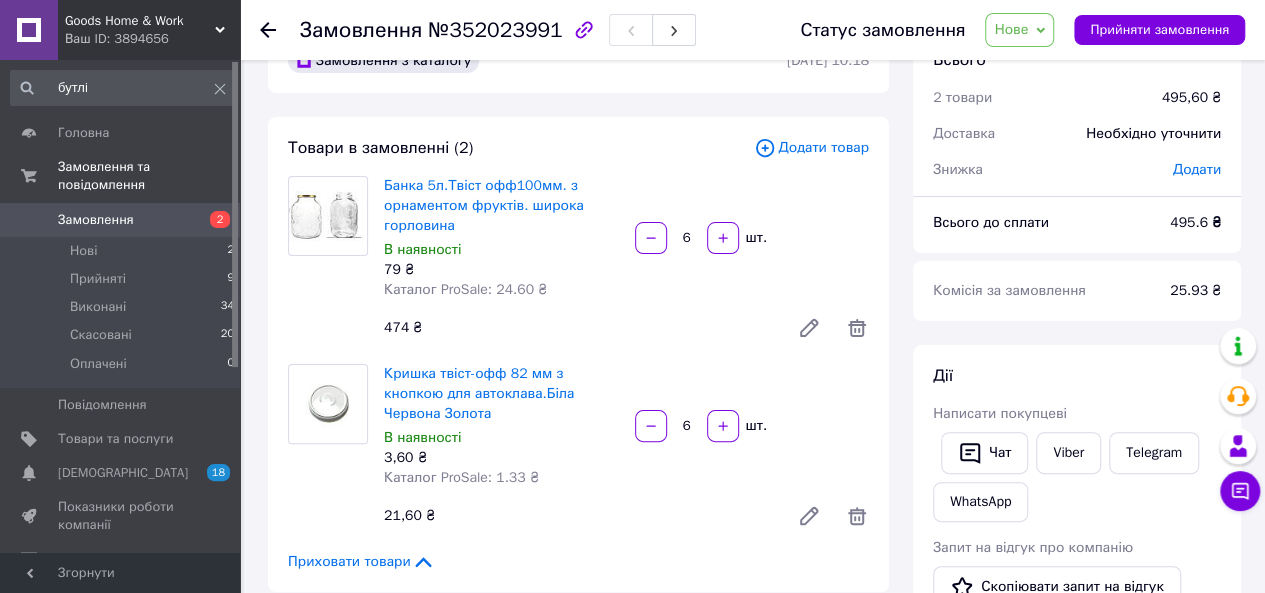 click on "Банка 5л.Твіст офф100мм. з орнаментом фруктів. широка горловина" at bounding box center [501, 206] 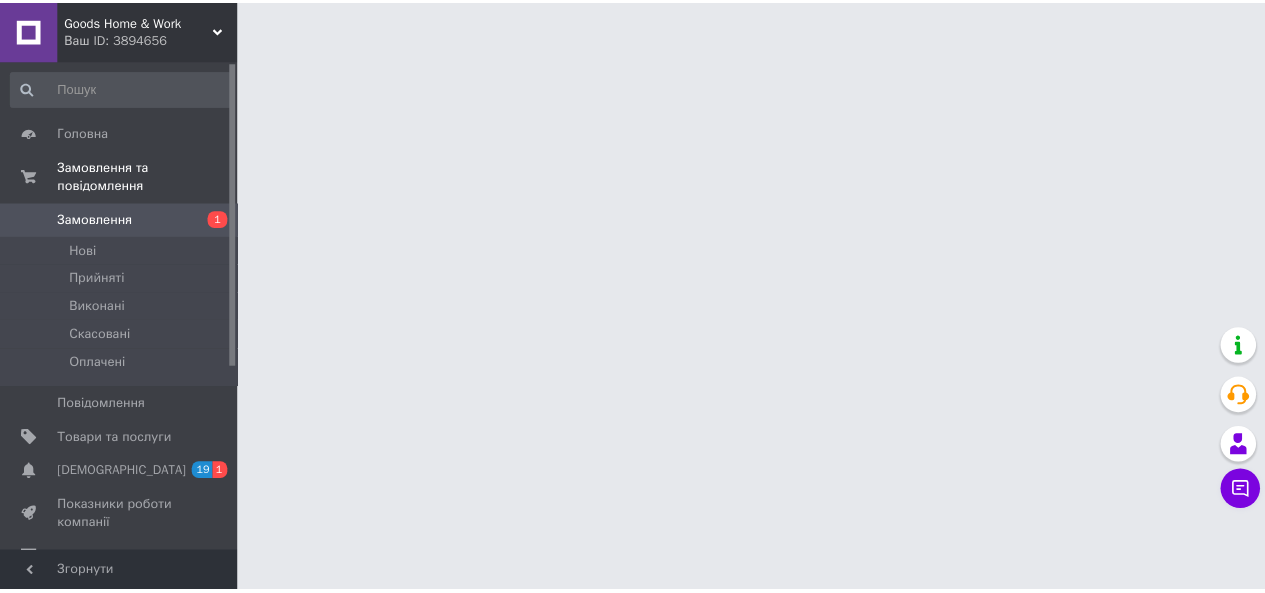 scroll, scrollTop: 0, scrollLeft: 0, axis: both 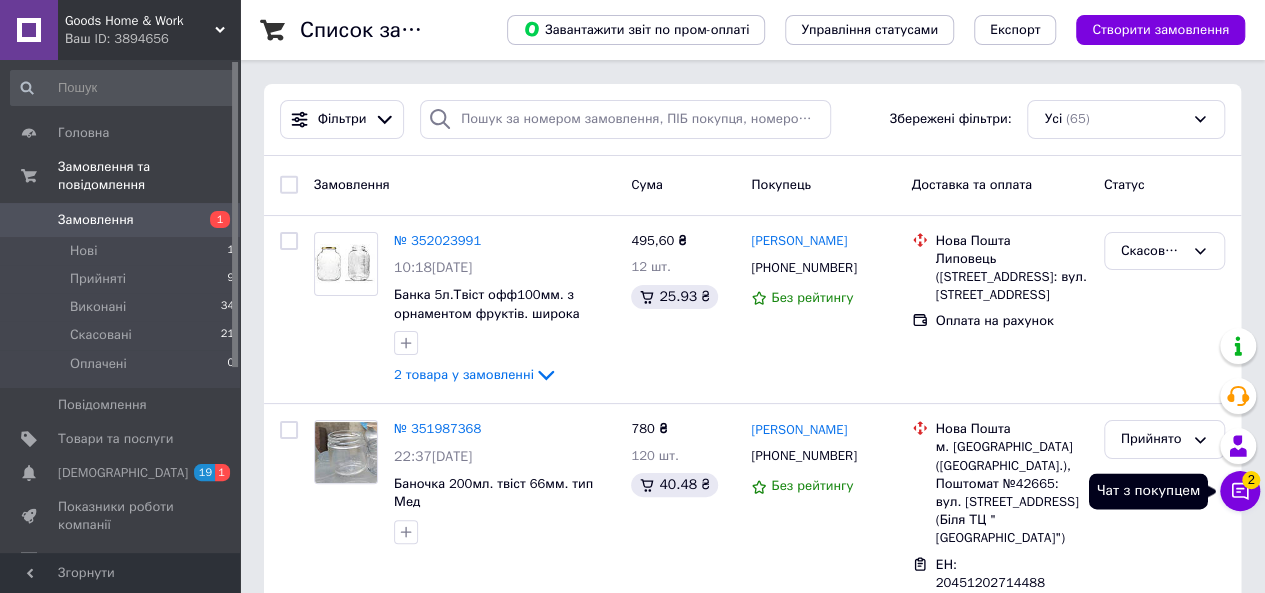 click 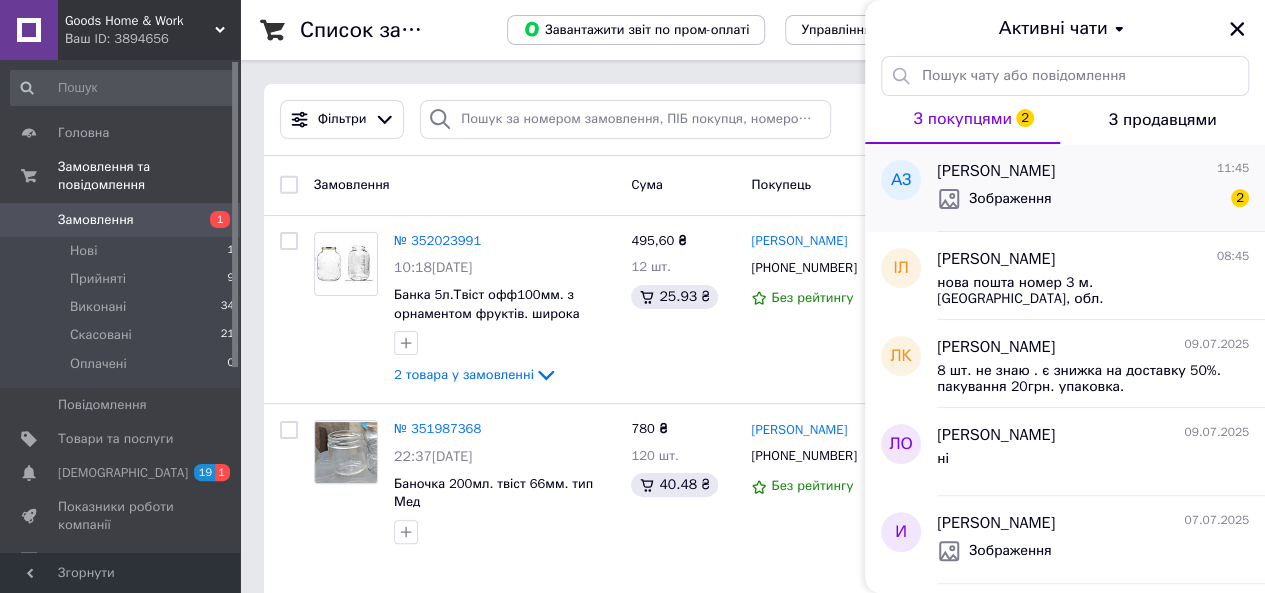 click on "Зображення" at bounding box center [1010, 199] 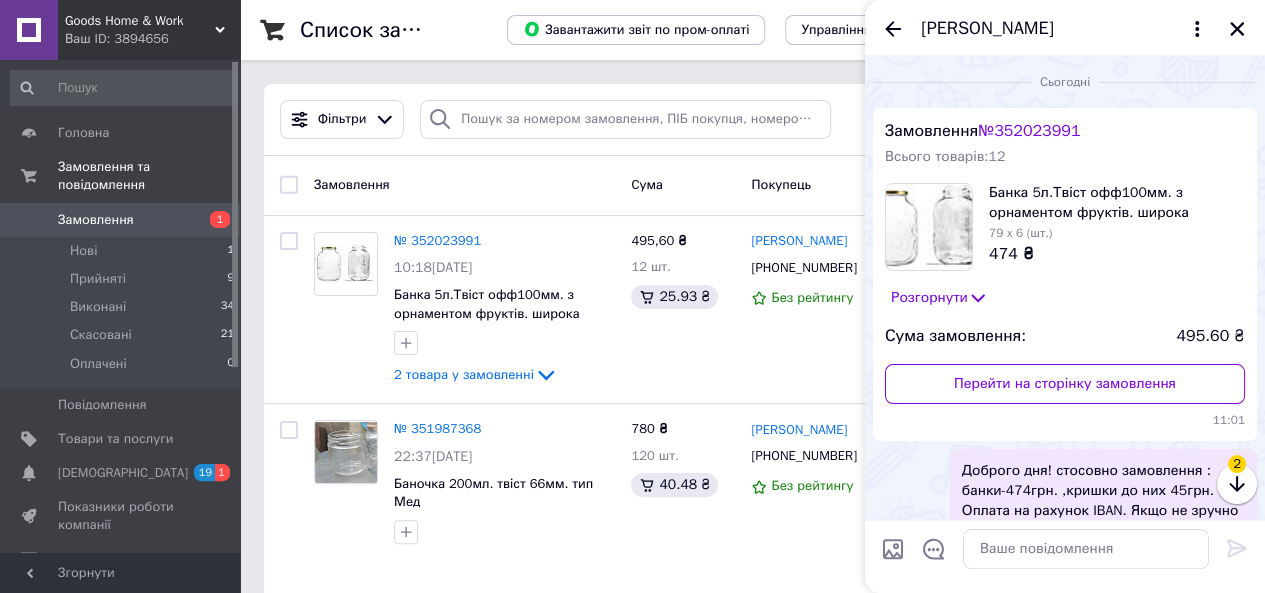 scroll, scrollTop: 808, scrollLeft: 0, axis: vertical 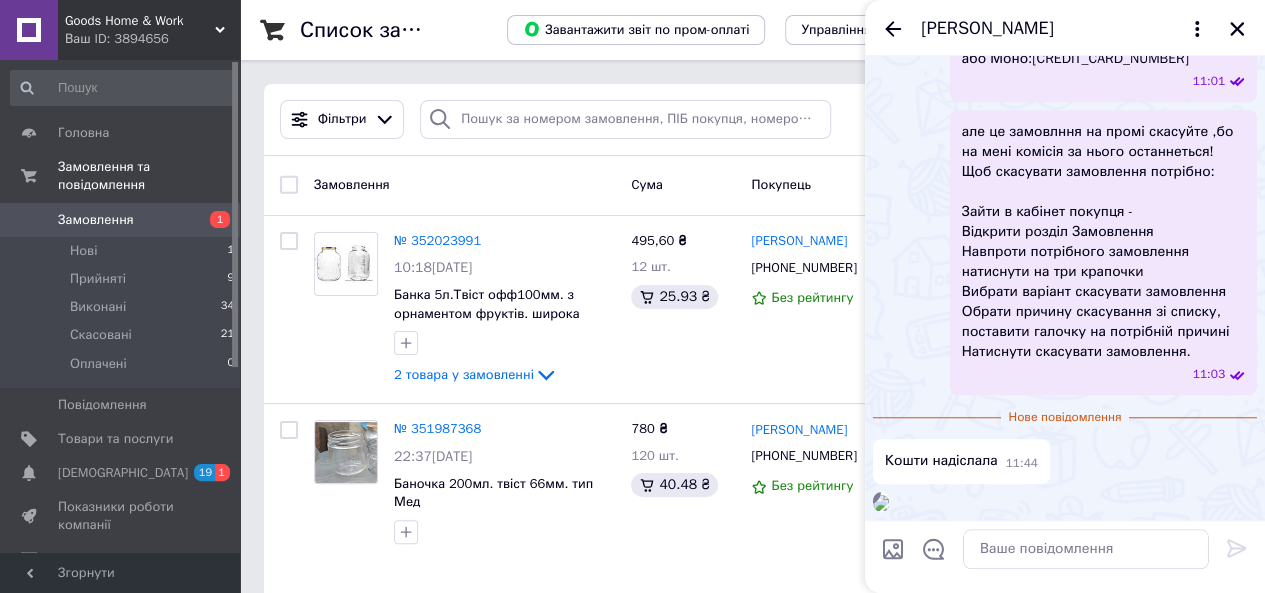 click at bounding box center (881, 503) 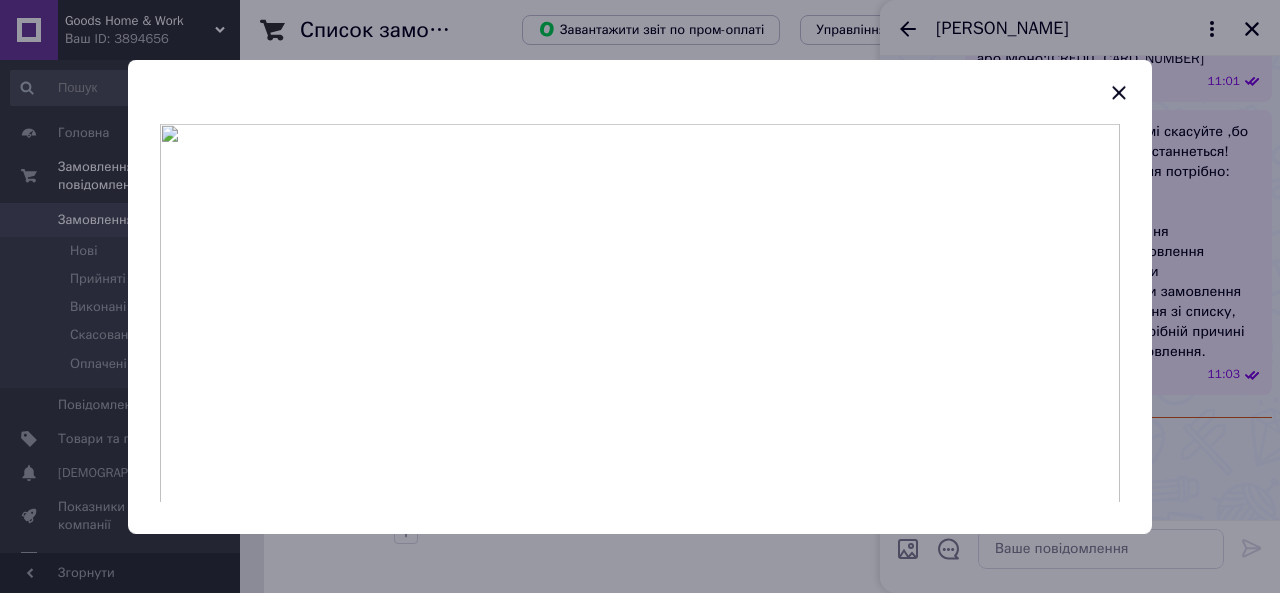 click at bounding box center [640, 312] 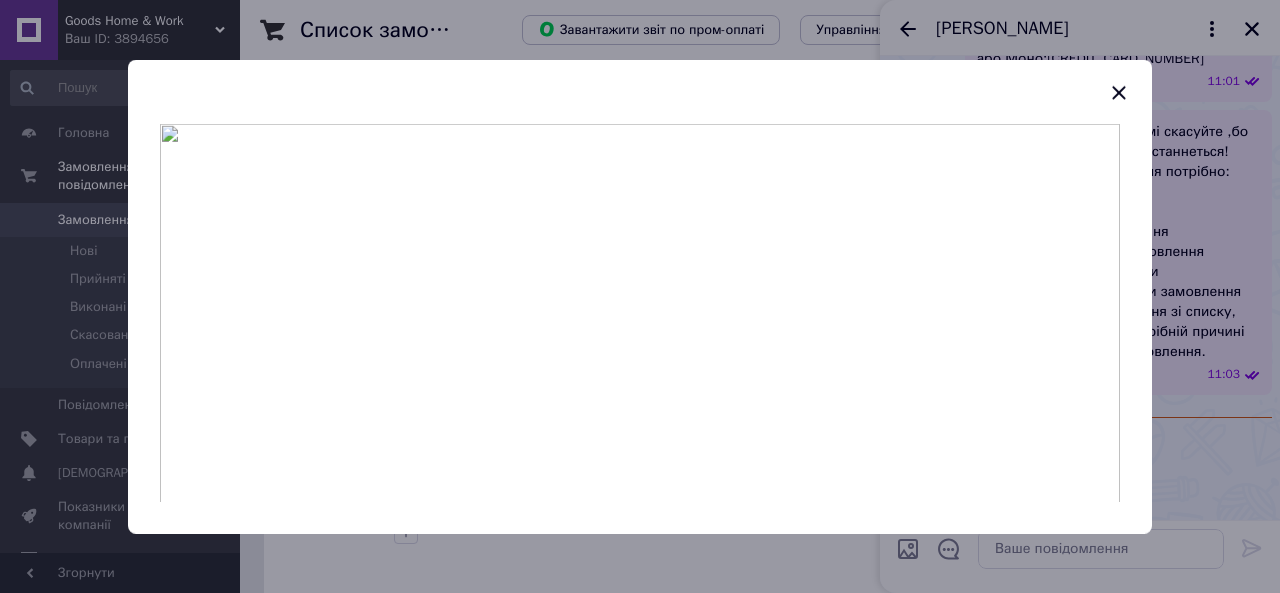 click at bounding box center (640, 312) 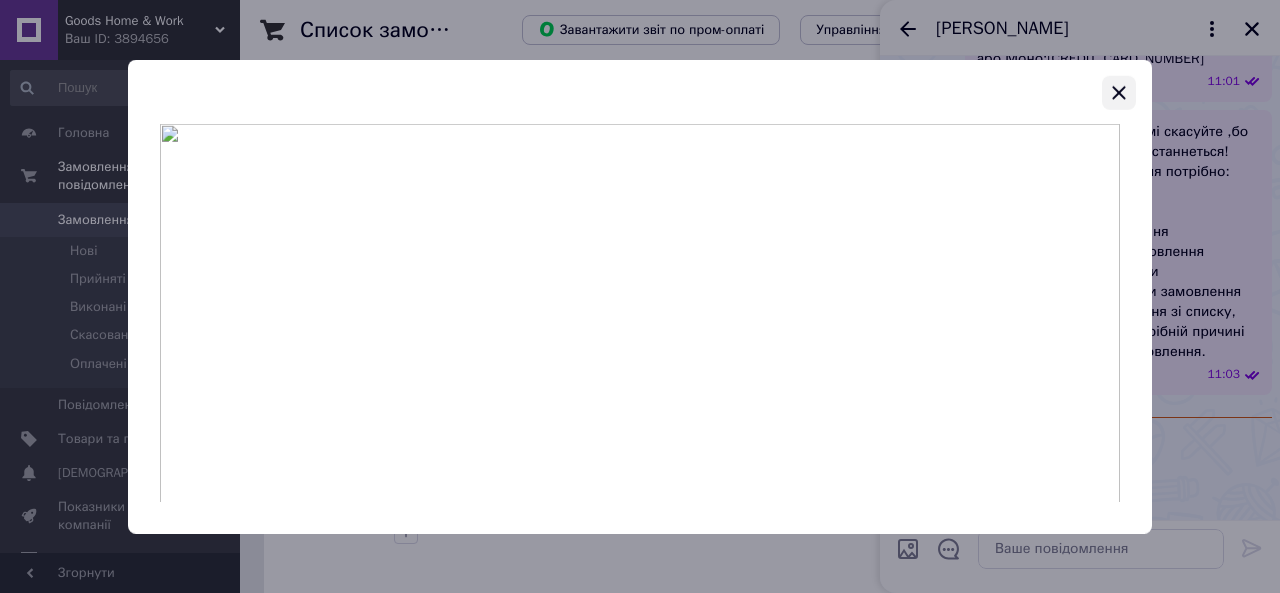 click 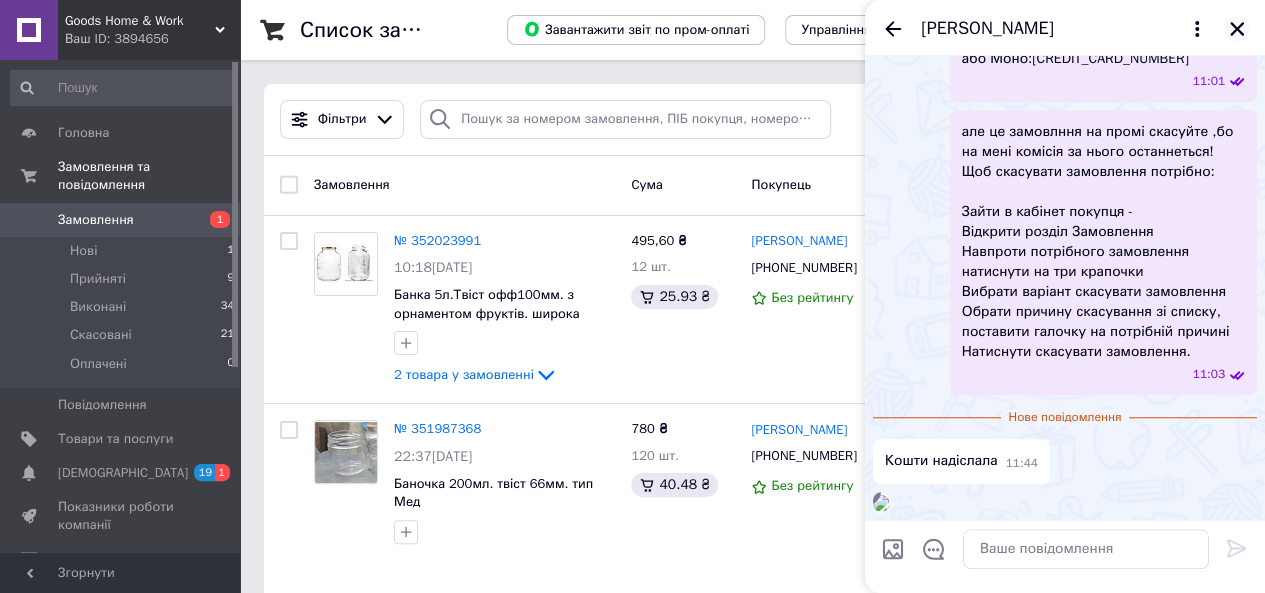 click 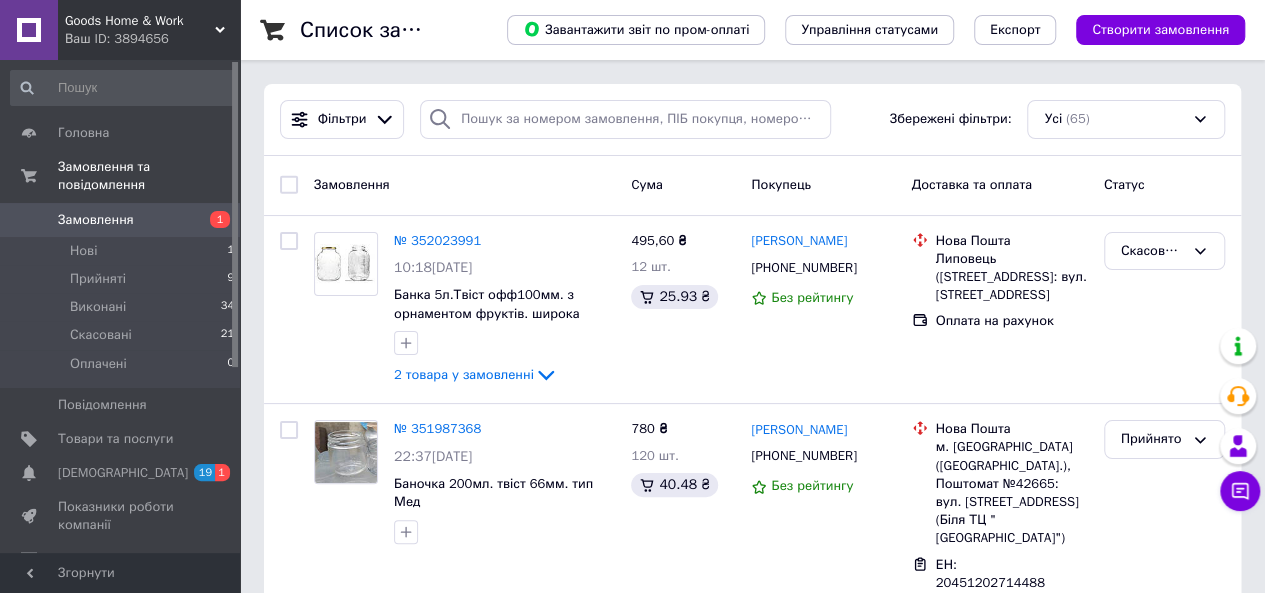 click on "Замовлення" at bounding box center (121, 220) 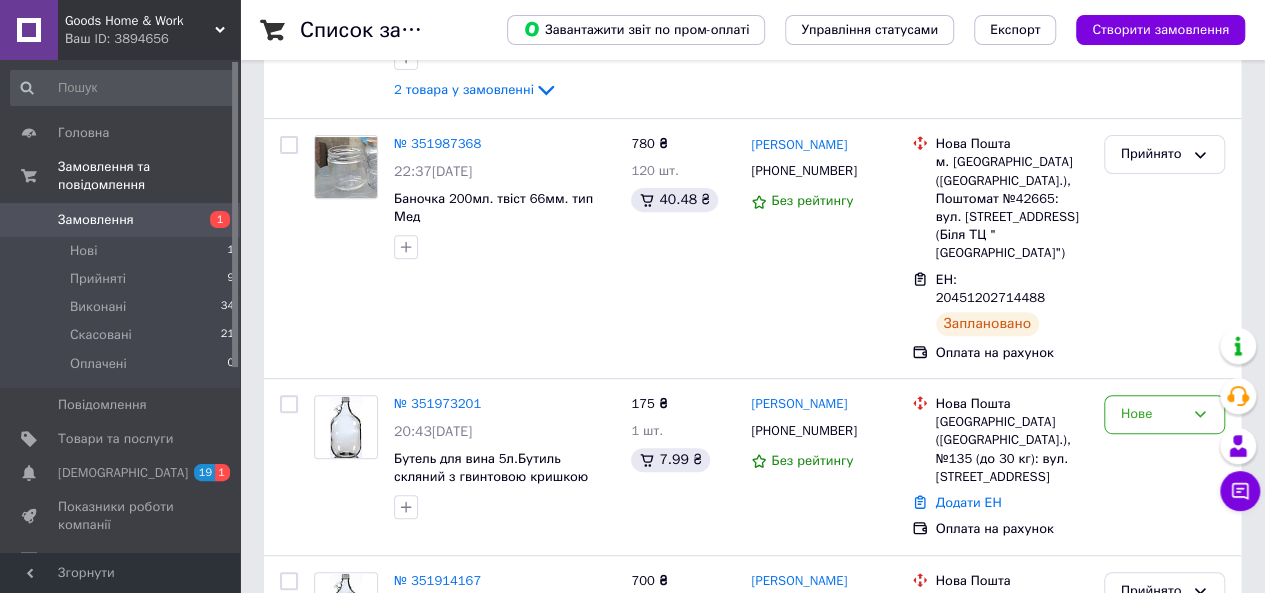 scroll, scrollTop: 348, scrollLeft: 0, axis: vertical 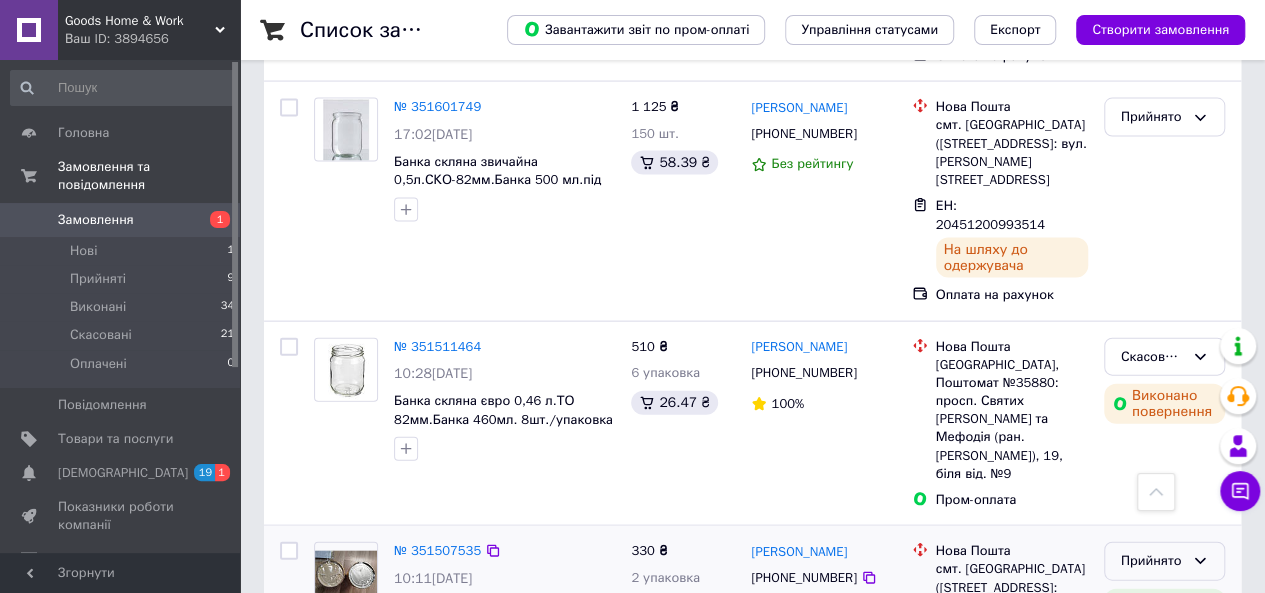 click 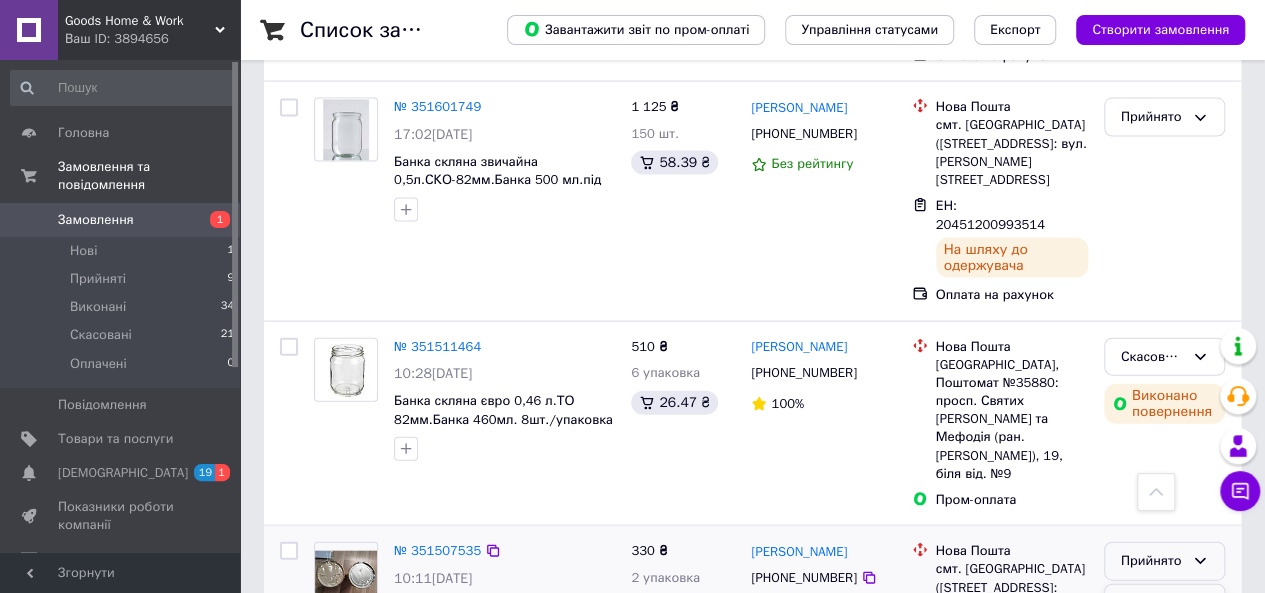 click on "Виконано" at bounding box center (1164, 603) 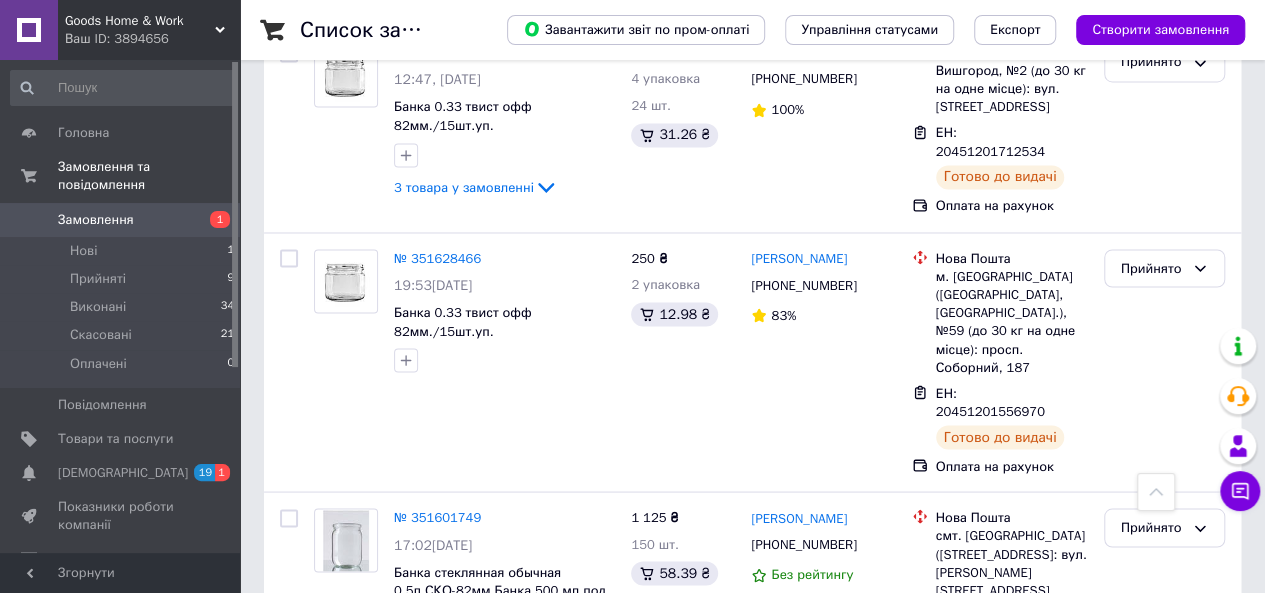 scroll, scrollTop: 1612, scrollLeft: 0, axis: vertical 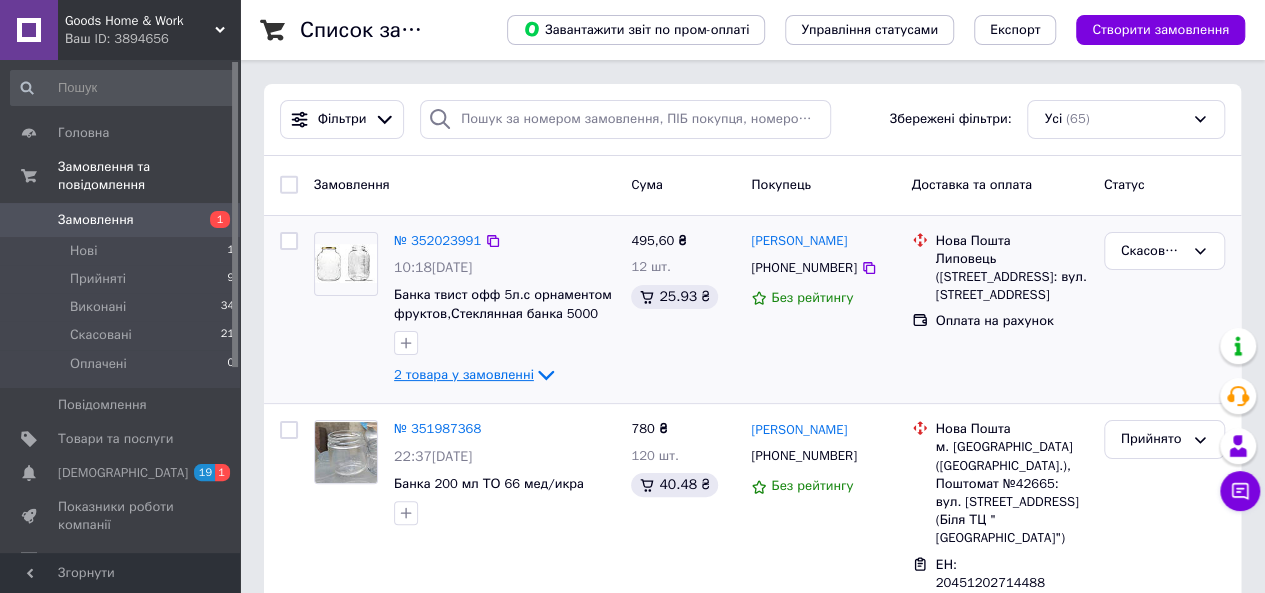 click 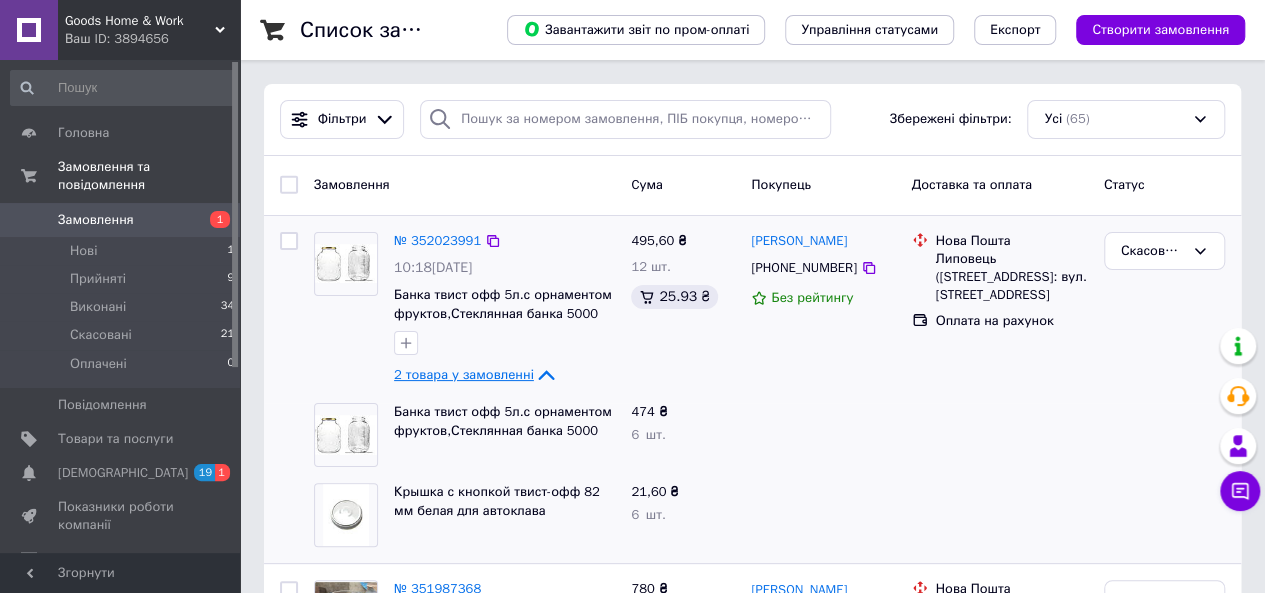 click on "Замовлення" at bounding box center [121, 220] 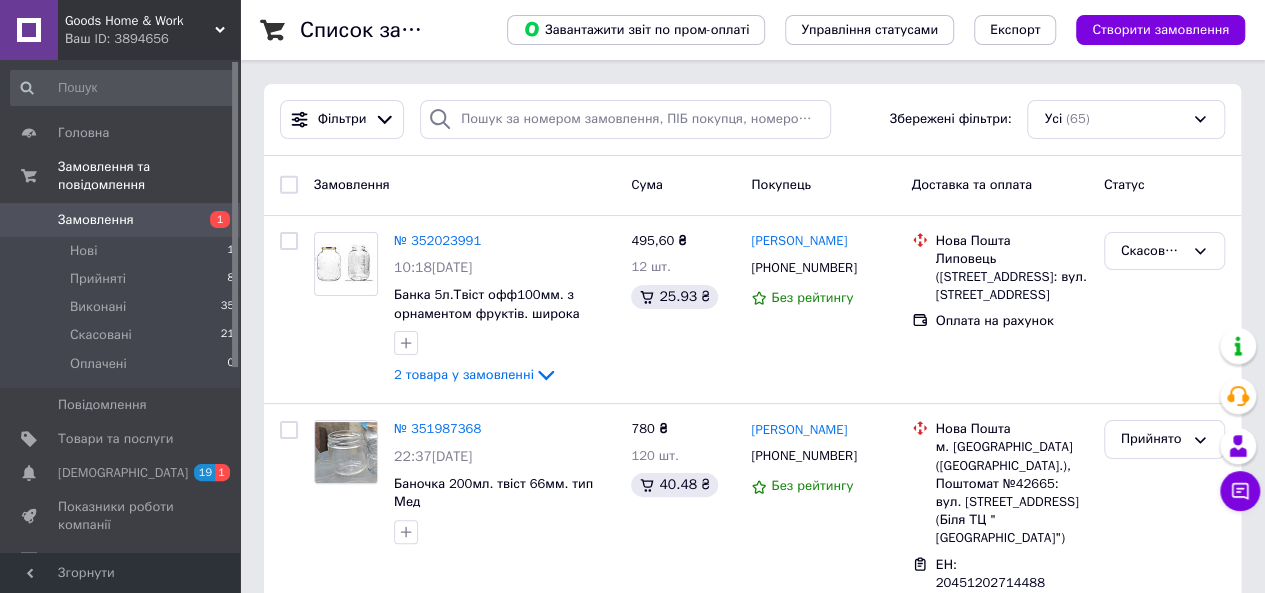 click on "Замовлення" at bounding box center [96, 220] 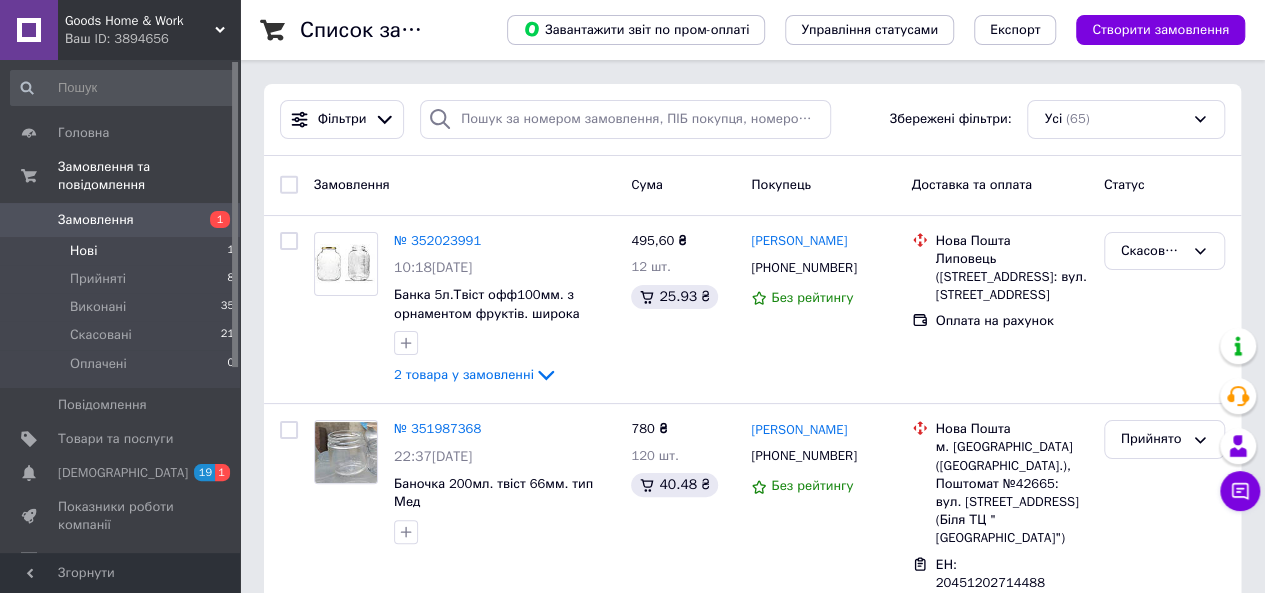 click on "Нові 1" at bounding box center (123, 251) 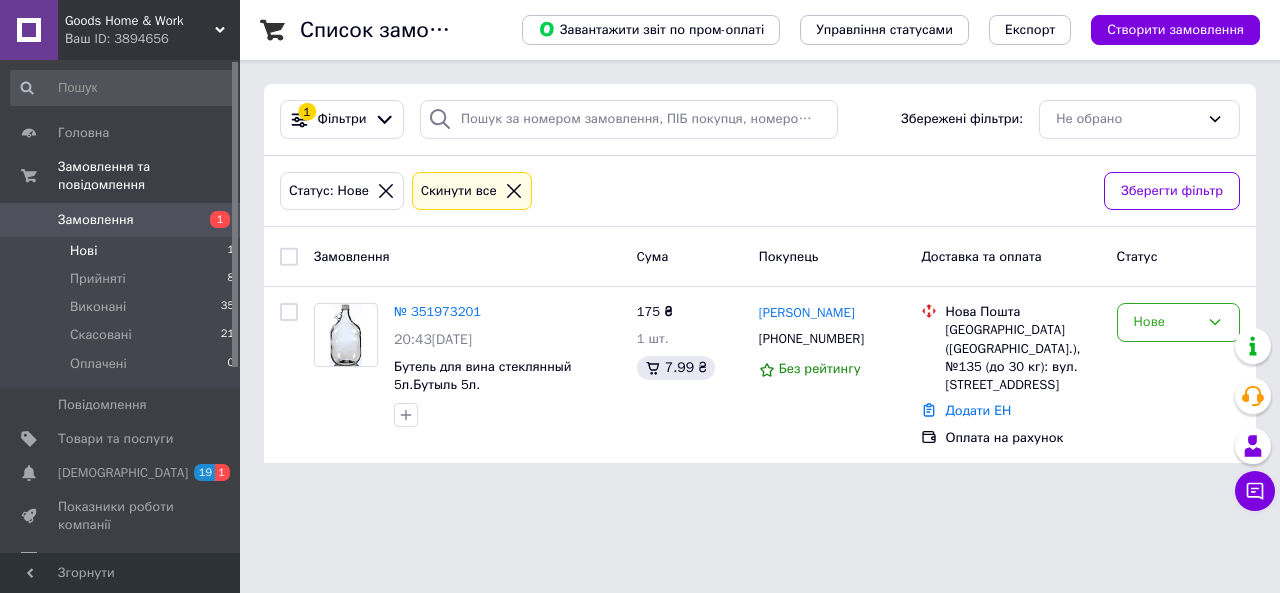 click on "Замовлення 1" at bounding box center [123, 220] 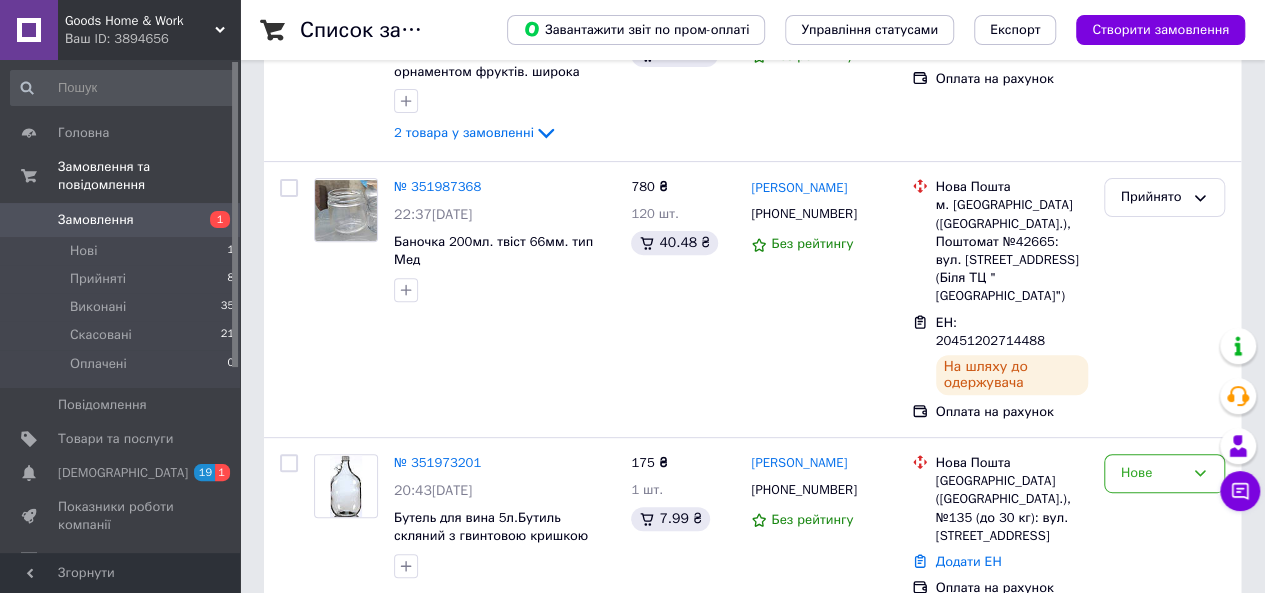 scroll, scrollTop: 252, scrollLeft: 0, axis: vertical 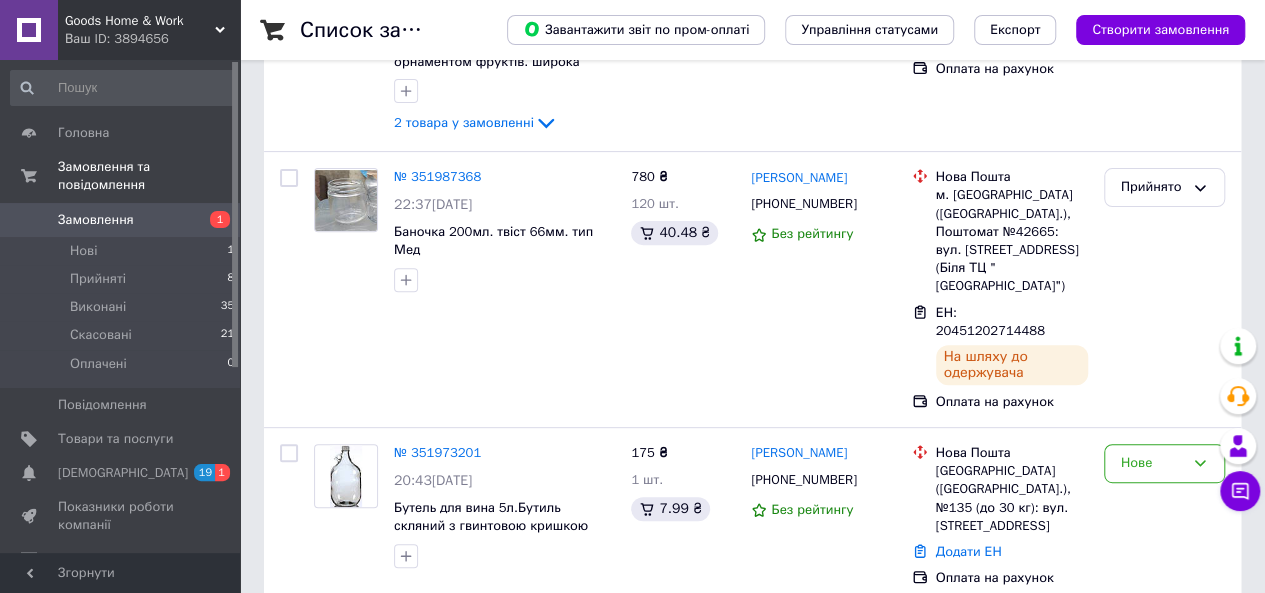 click on "Замовлення" at bounding box center (121, 220) 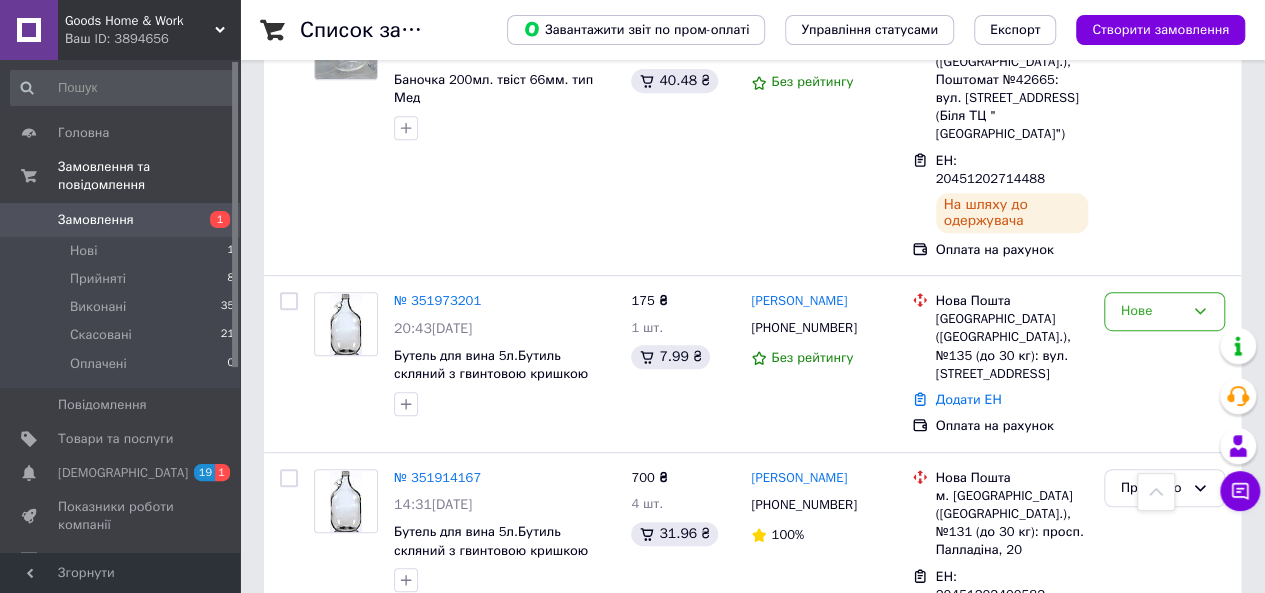 scroll, scrollTop: 423, scrollLeft: 0, axis: vertical 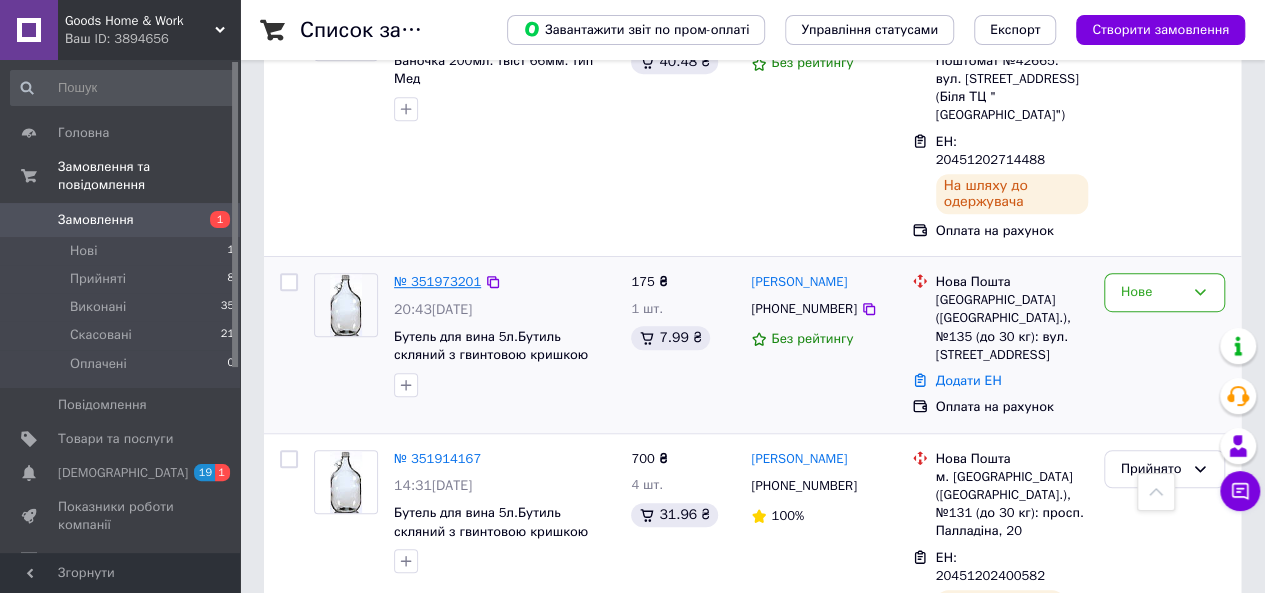 click on "№ 351973201" at bounding box center [437, 281] 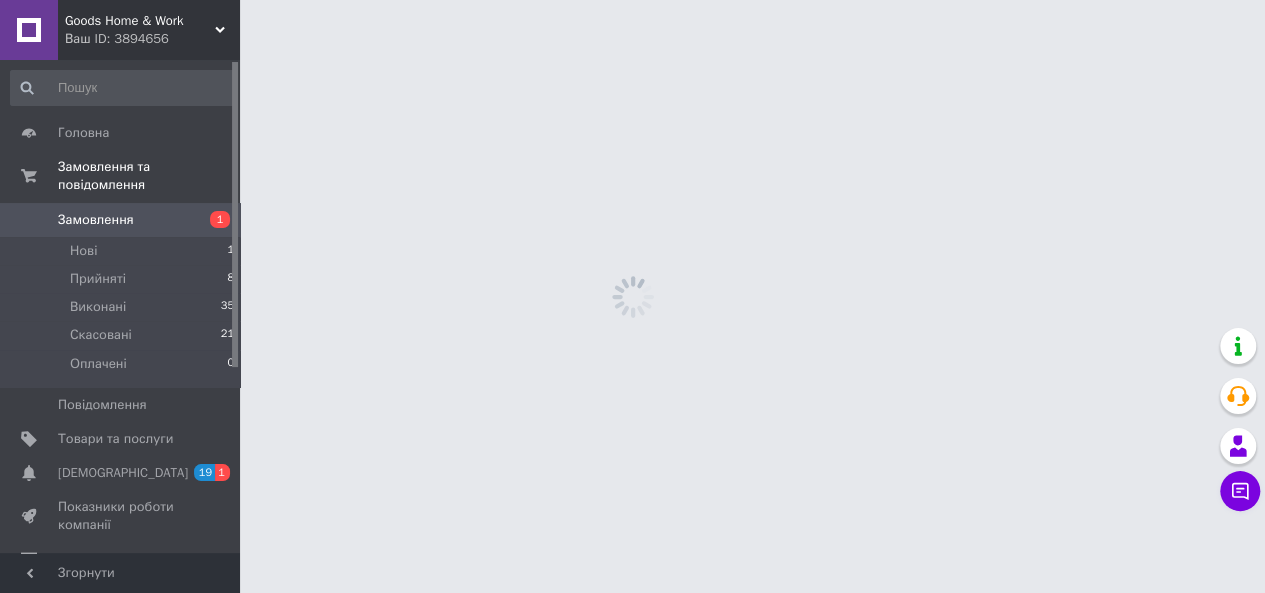 scroll, scrollTop: 0, scrollLeft: 0, axis: both 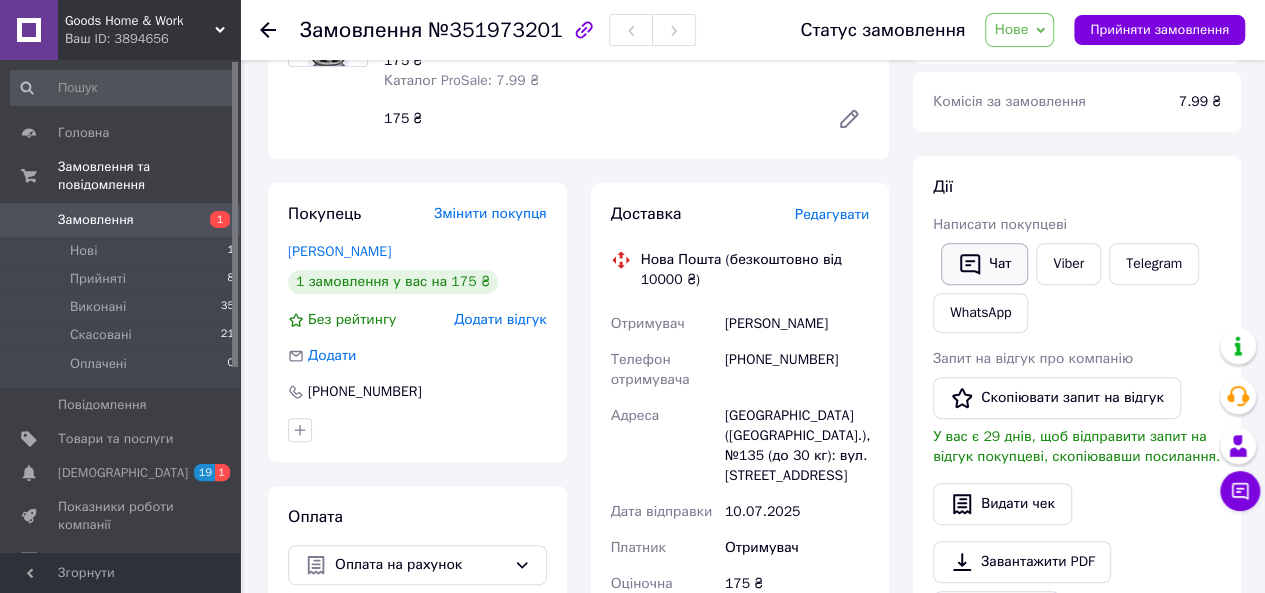 click on "Чат" at bounding box center [984, 264] 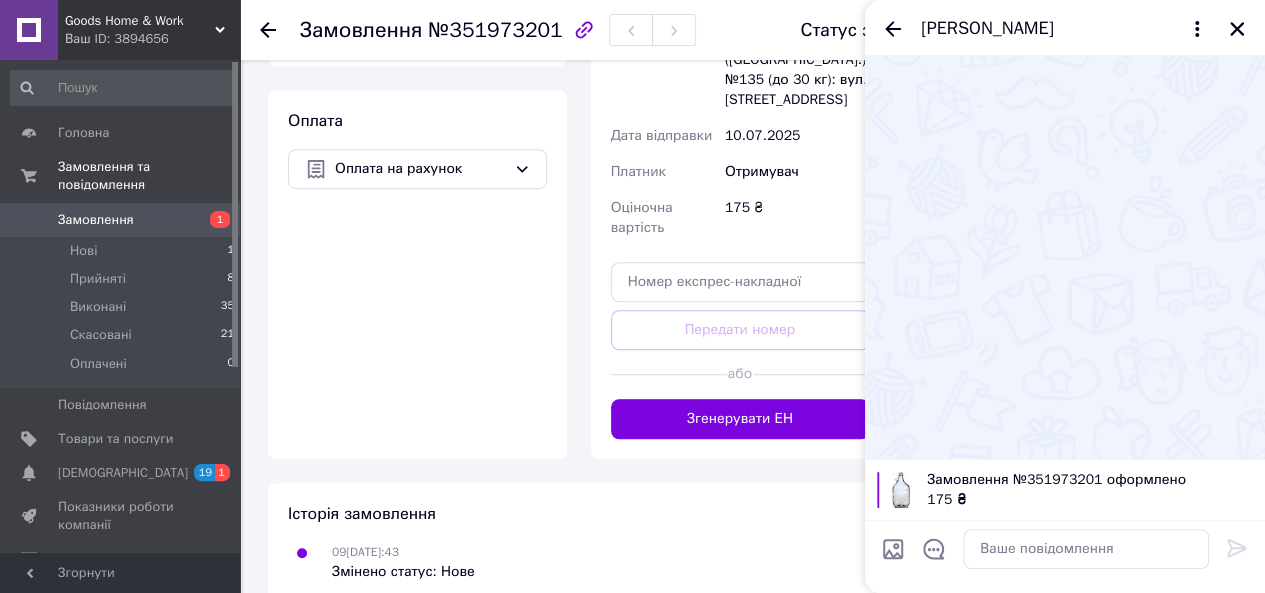 scroll, scrollTop: 616, scrollLeft: 0, axis: vertical 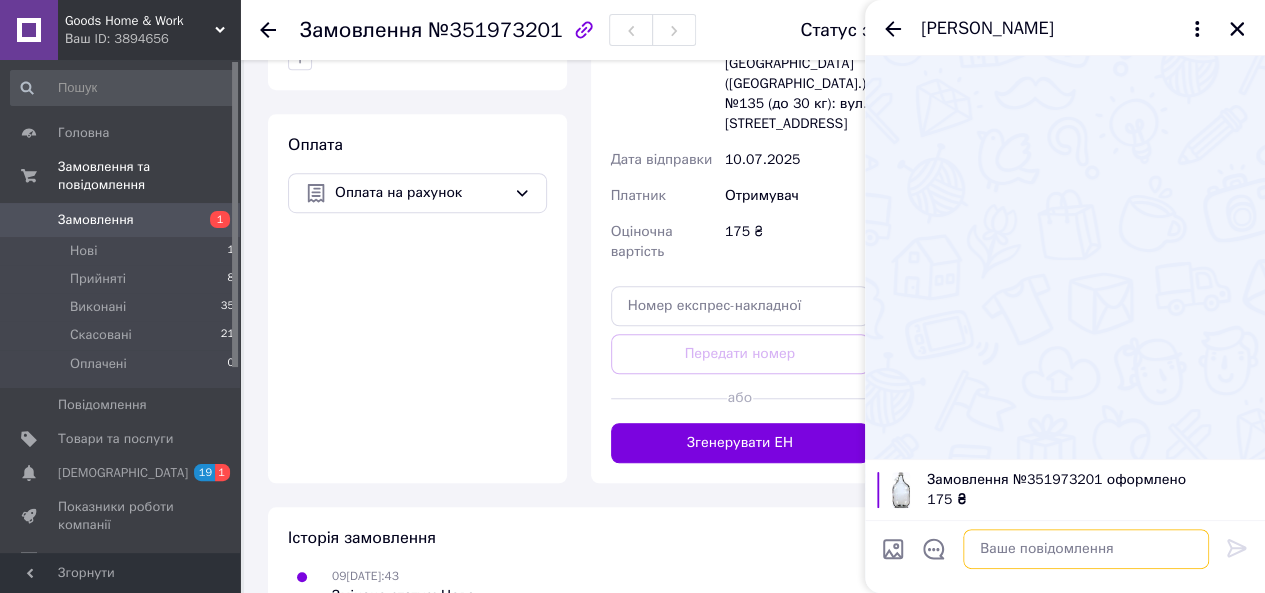click at bounding box center (1086, 549) 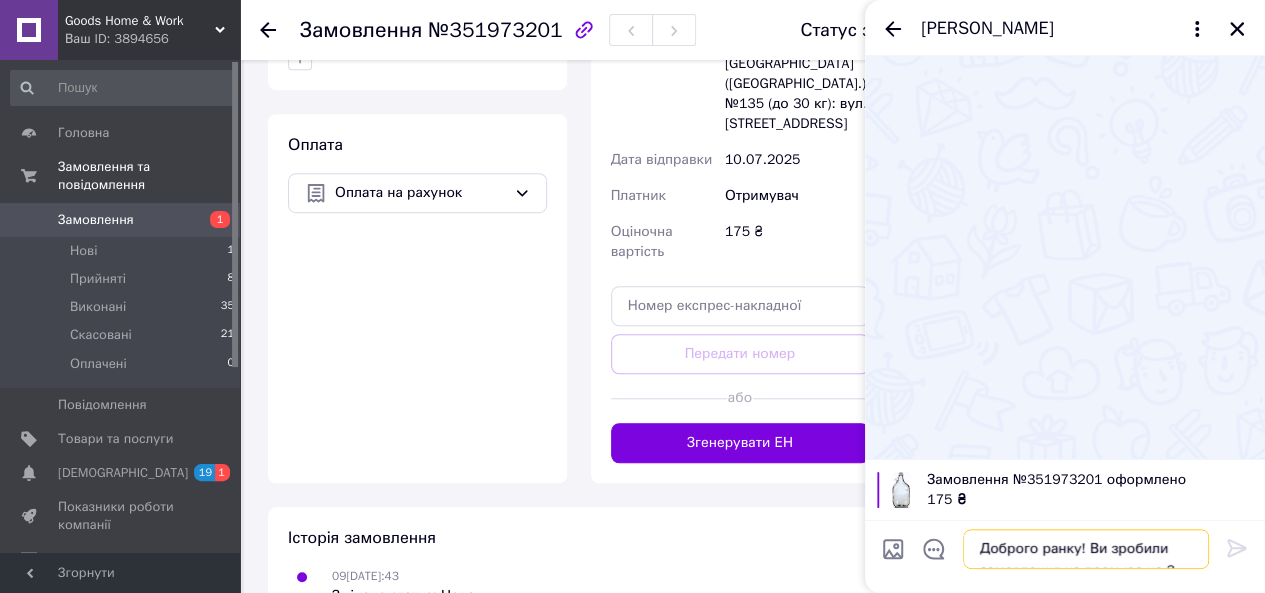 scroll, scrollTop: 151, scrollLeft: 0, axis: vertical 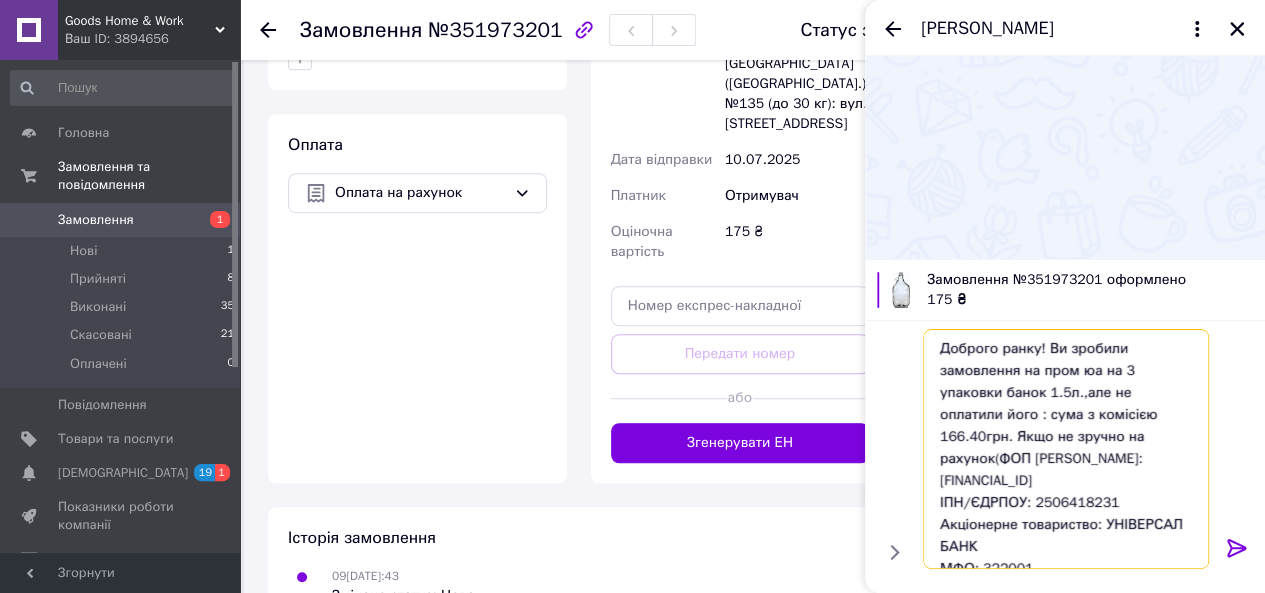 click on "Доброго ранку! Ви зробили замовлення на пром юа на 3 упаковки банок 1.5л.,але не оплатили його : сума з комісією 166.40грн. Якщо не зручно на рахунок(ФОП [PERSON_NAME]: [FINANCIAL_ID]
ІПН/ЄДРПОУ: 2506418231
Акціонерне товариство: УНІВЕРСАЛ БАНК
МФО: 322001
ЄДРПОУ Банку: 21133352)
тоді оплата на карту: Аваль: [CREDIT_CARD_NUMBER]
або Моно:[CREDIT_CARD_NUMBER]" at bounding box center [1066, 449] 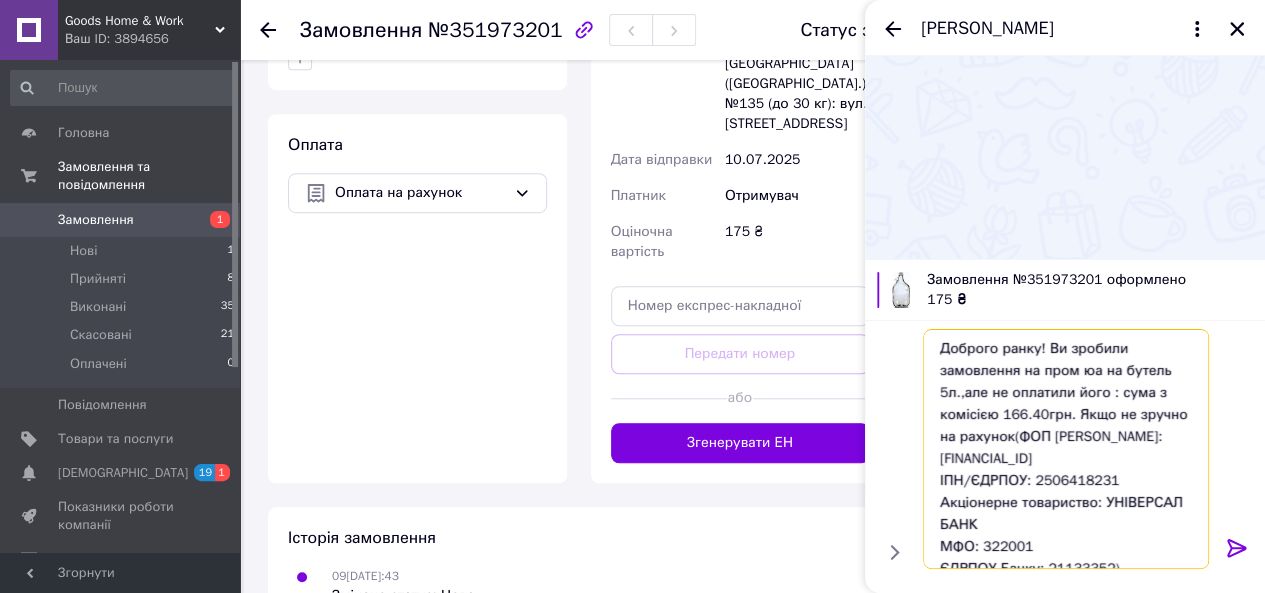 click on "Доброго ранку! Ви зробили замовлення на пром юа на бутель 5л.,але не оплатили його : сума з комісією 166.40грн. Якщо не зручно на рахунок(ФОП Зазвонов Вячеслав Геннадійович
IBAN: UA783220010000026006330064555
ІПН/ЄДРПОУ: 2506418231
Акціонерне товариство: УНІВЕРСАЛ БАНК
МФО: 322001
ЄДРПОУ Банку: 21133352)
тоді оплата на карту: Аваль: 4149 5100 2689 1467
або Моно:4441 1111 5927 6793" at bounding box center [1066, 449] 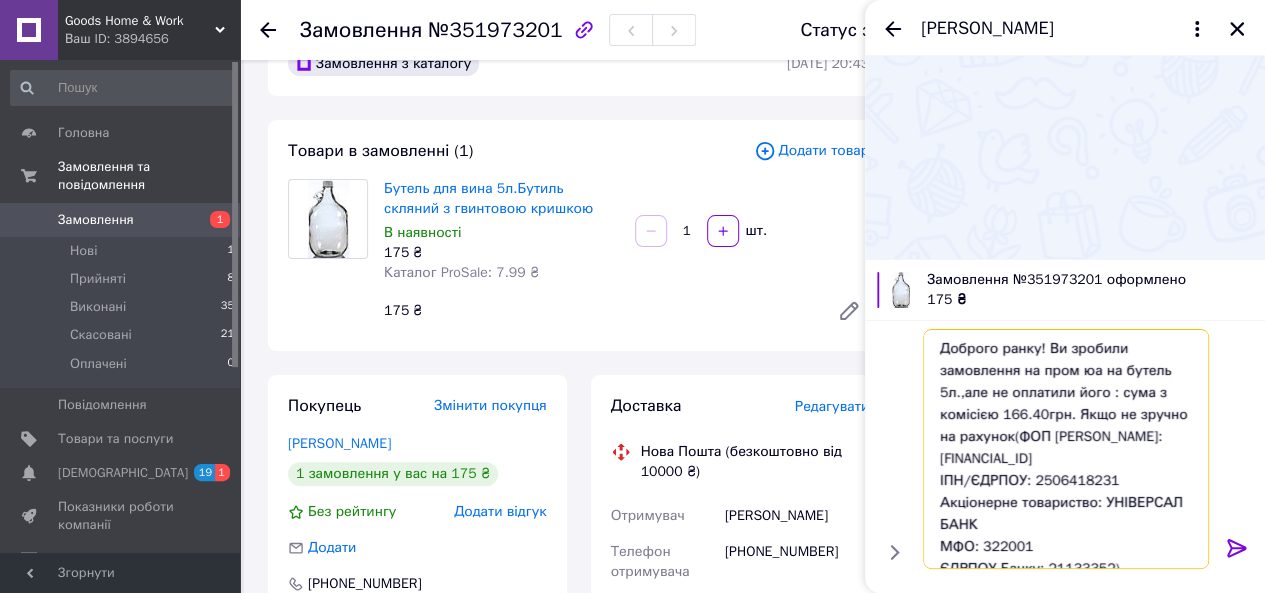 scroll, scrollTop: 0, scrollLeft: 0, axis: both 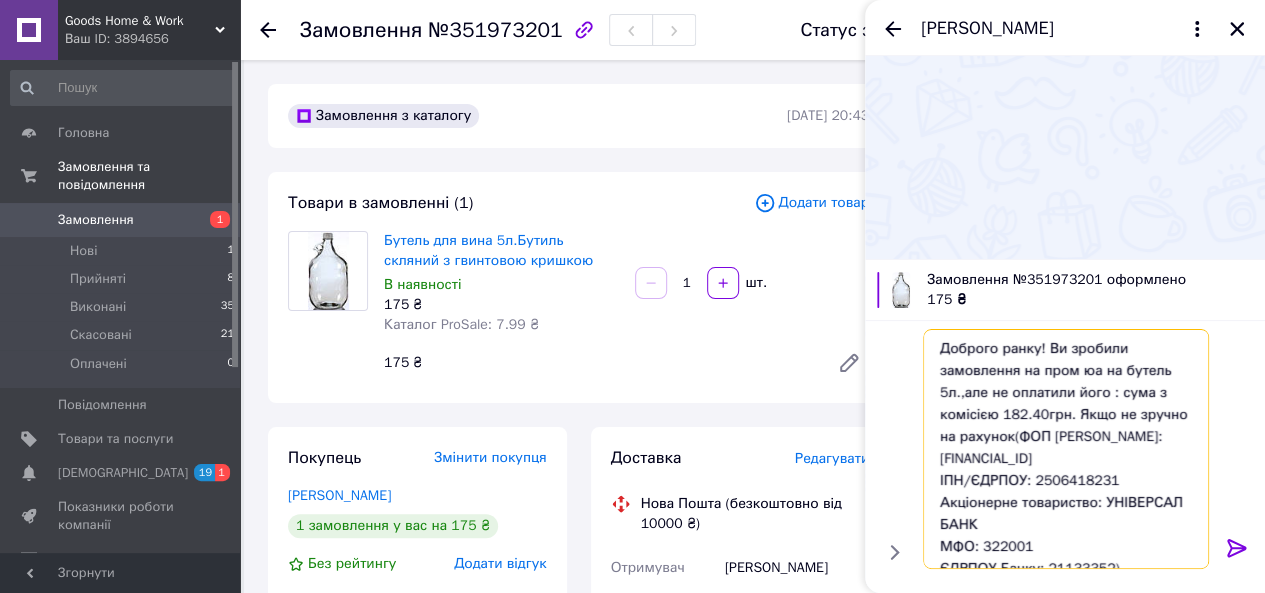 click on "Доброго ранку! Ви зробили замовлення на пром юа на бутель 5л.,але не оплатили його : сума з комісією 182.40грн. Якщо не зручно на рахунок(ФОП Зазвонов Вячеслав Геннадійович
IBAN: UA783220010000026006330064555
ІПН/ЄДРПОУ: 2506418231
Акціонерне товариство: УНІВЕРСАЛ БАНК
МФО: 322001
ЄДРПОУ Банку: 21133352)
тоді оплата на карту: Аваль: 4149 5100 2689 1467
або Моно:4441 1111 5927 6793" at bounding box center (1066, 449) 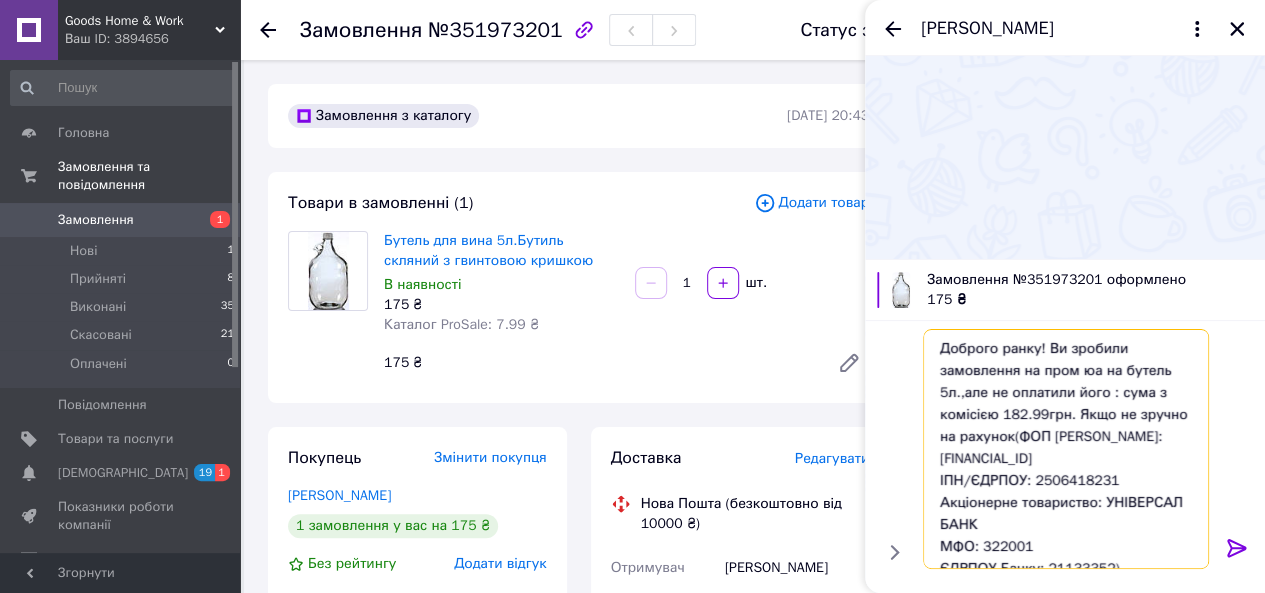 click on "Доброго ранку! Ви зробили замовлення на пром юа на бутель 5л.,але не оплатили його : сума з комісією 182.99грн. Якщо не зручно на рахунок(ФОП Зазвонов Вячеслав Геннадійович
IBAN: UA783220010000026006330064555
ІПН/ЄДРПОУ: 2506418231
Акціонерне товариство: УНІВЕРСАЛ БАНК
МФО: 322001
ЄДРПОУ Банку: 21133352)
тоді оплата на карту: Аваль: 4149 5100 2689 1467
або Моно:4441 1111 5927 6793" at bounding box center [1066, 449] 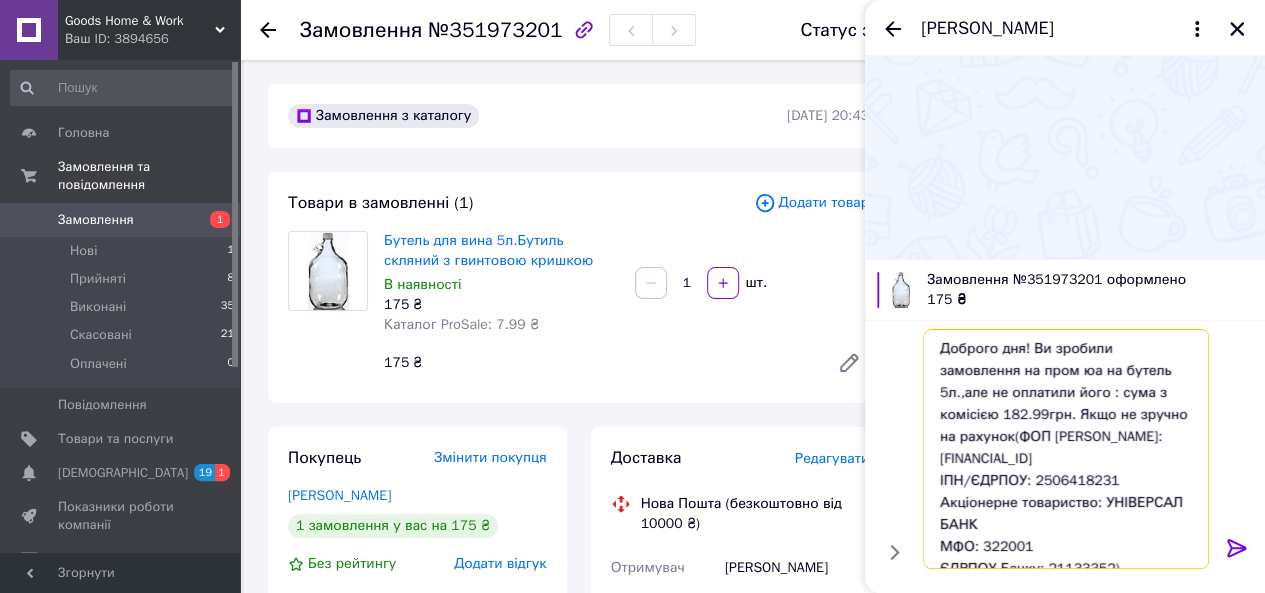 click on "Доброго дня! Ви зробили замовлення на пром юа на бутель 5л.,але не оплатили його : сума з комісією 182.99грн. Якщо не зручно на рахунок(ФОП Зазвонов Вячеслав Геннадійович
IBAN: UA783220010000026006330064555
ІПН/ЄДРПОУ: 2506418231
Акціонерне товариство: УНІВЕРСАЛ БАНК
МФО: 322001
ЄДРПОУ Банку: 21133352)
тоді оплата на карту: Аваль: 4149 5100 2689 1467
або Моно:4441 1111 5927 6793" at bounding box center [1066, 449] 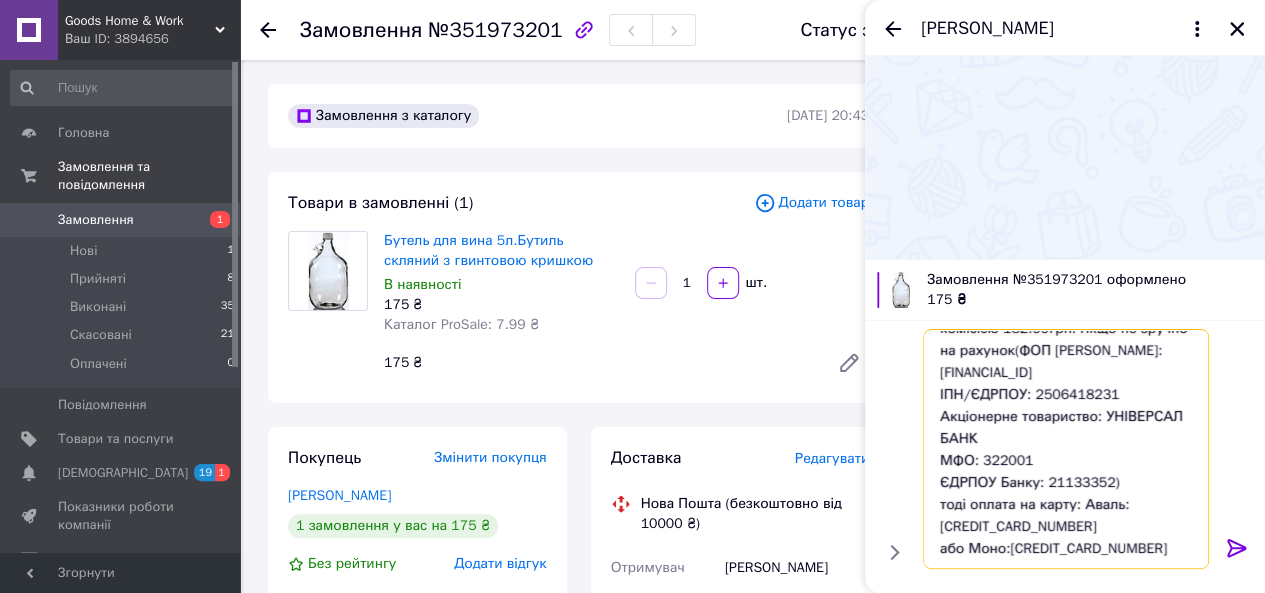 scroll, scrollTop: 151, scrollLeft: 0, axis: vertical 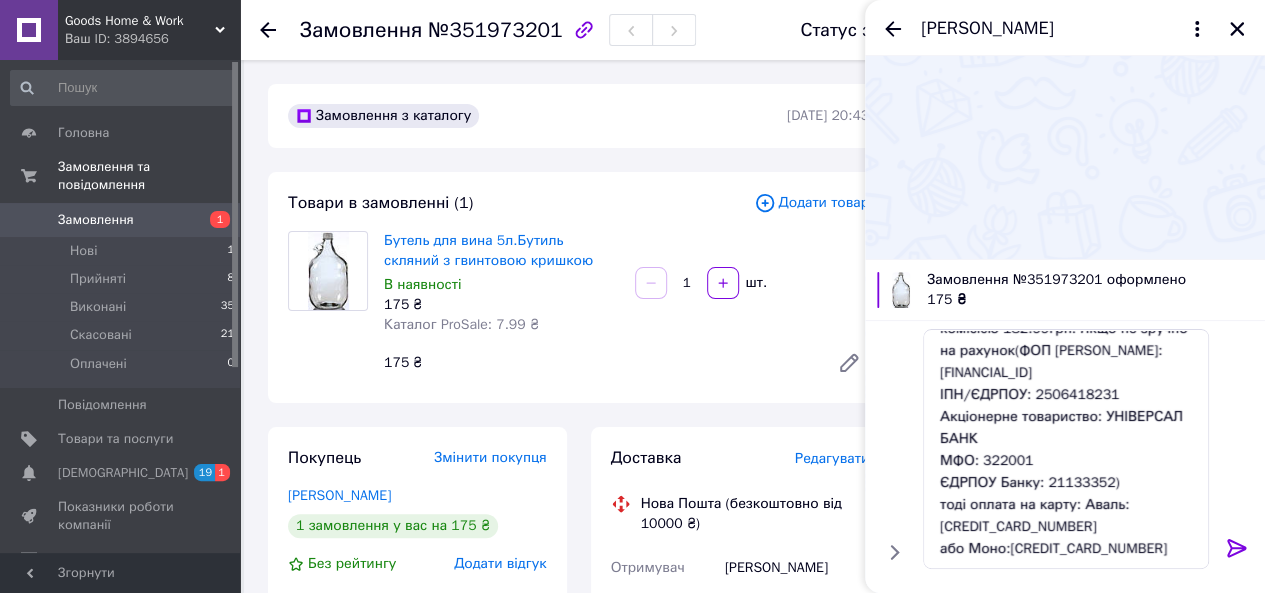 click 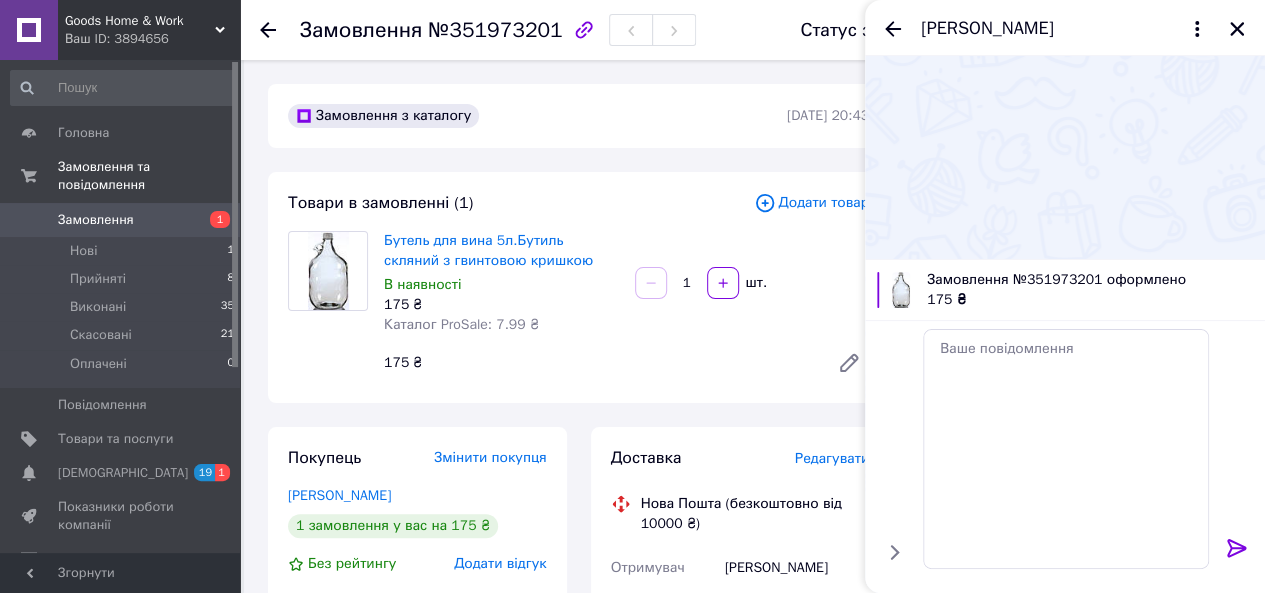 scroll, scrollTop: 0, scrollLeft: 0, axis: both 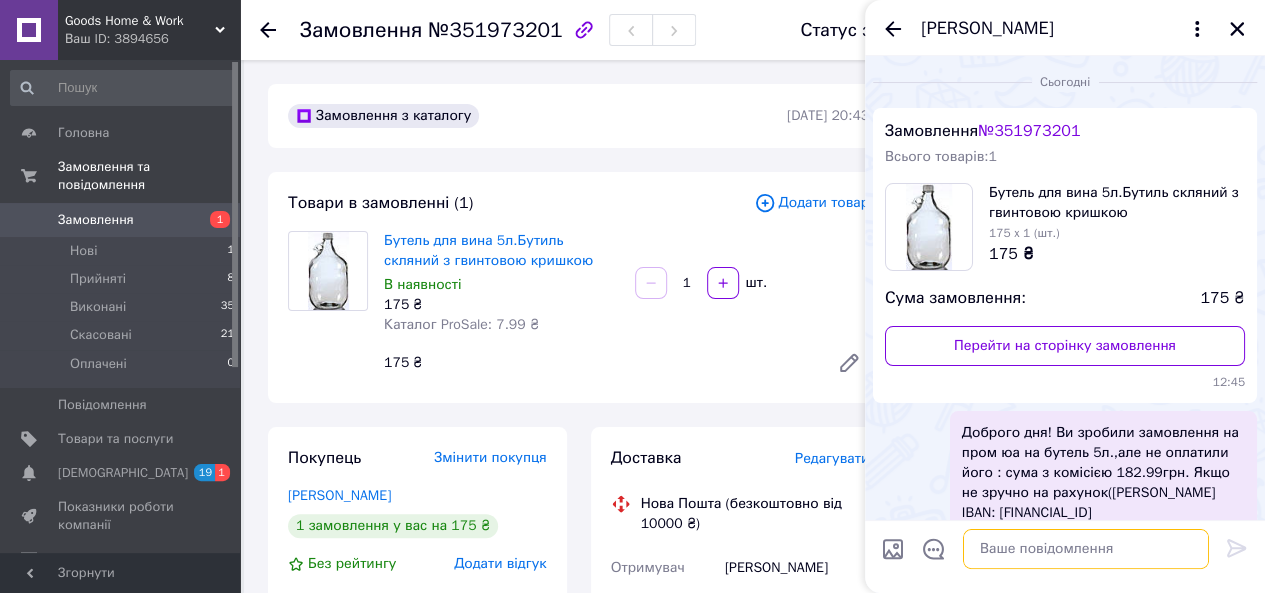 click at bounding box center (1086, 549) 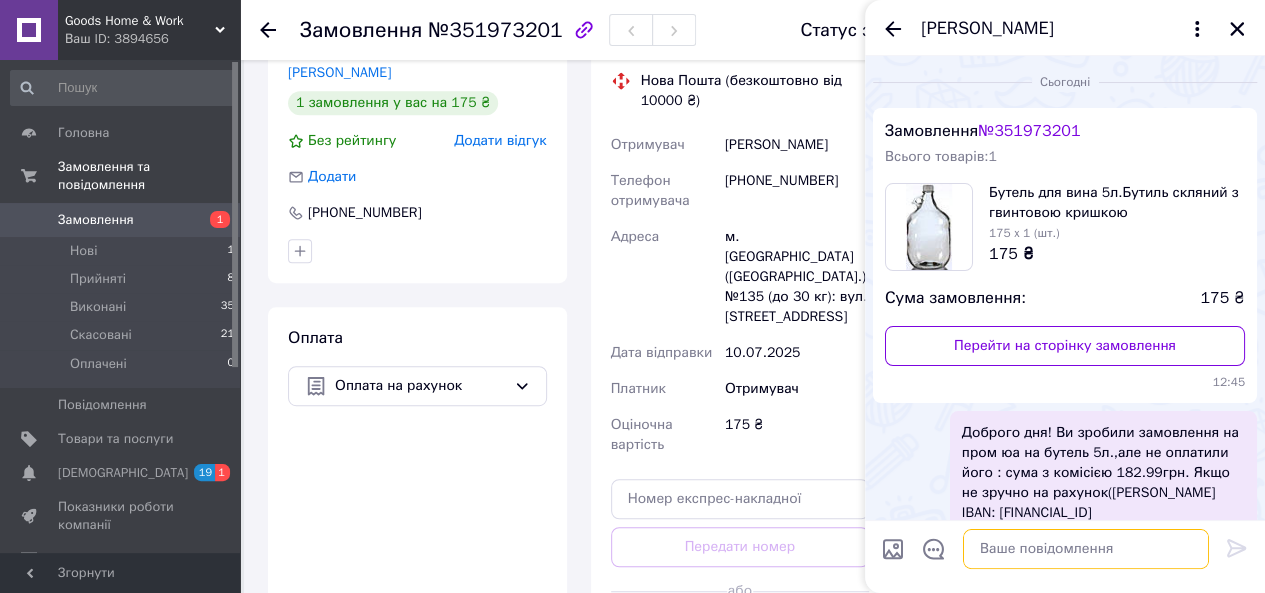 scroll, scrollTop: 0, scrollLeft: 0, axis: both 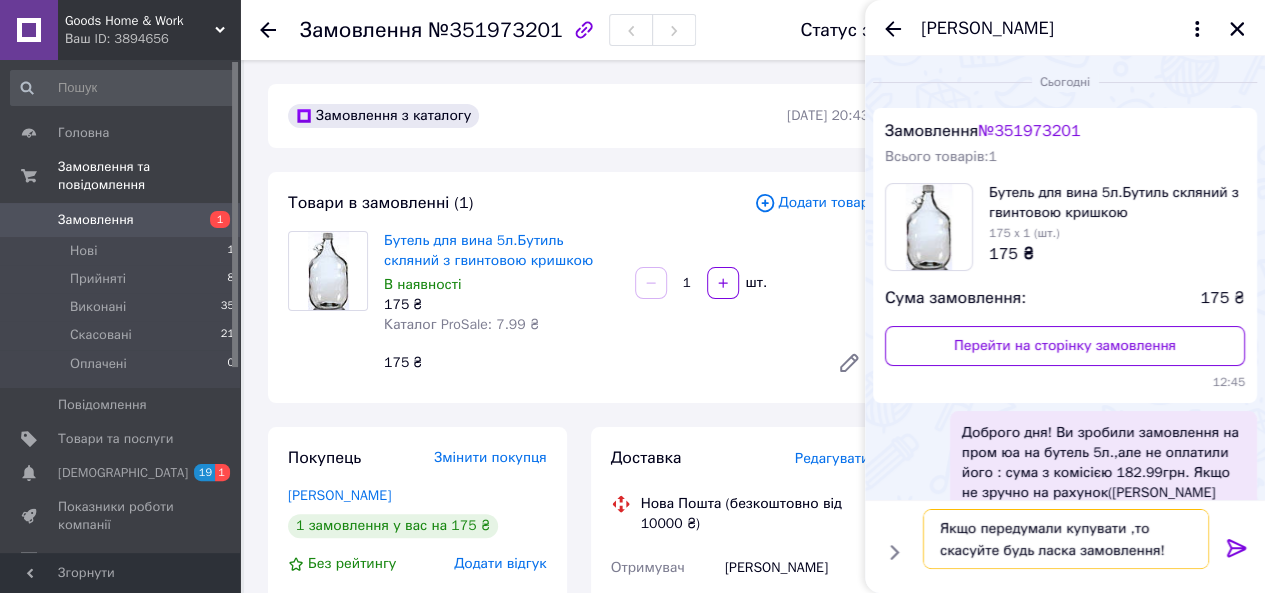 click on "Якщо передумали купувати ,то скасуйте будь ласка замовлення!" at bounding box center (1066, 539) 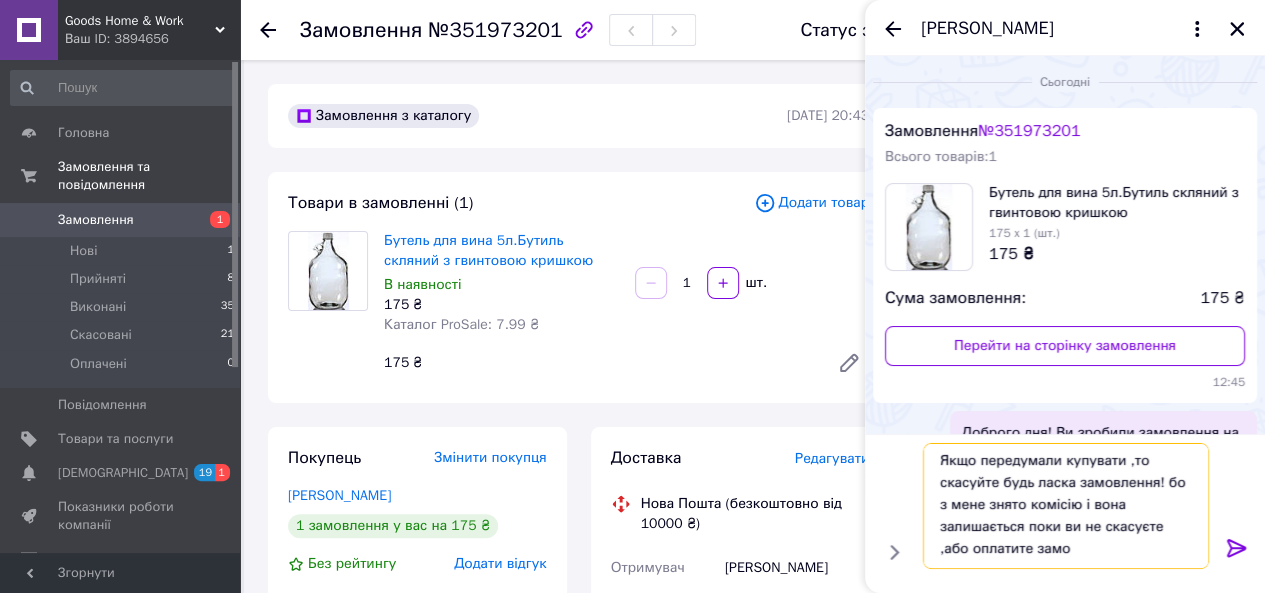 scroll, scrollTop: 1, scrollLeft: 0, axis: vertical 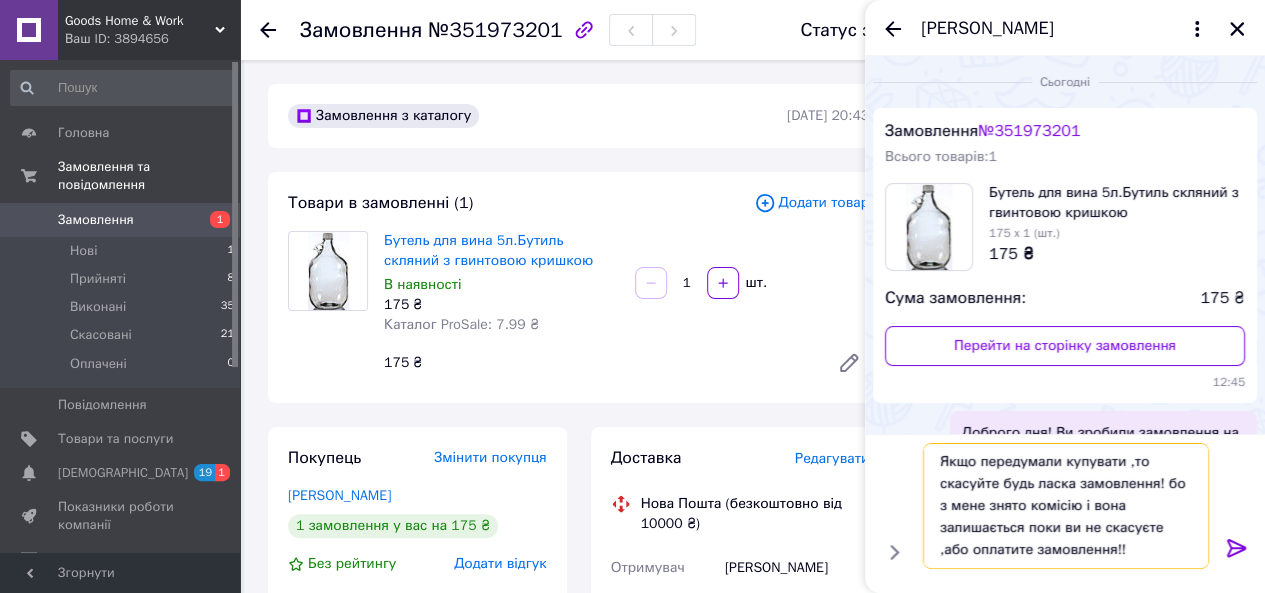 click on "Якщо передумали купувати ,то скасуйте будь ласка замовлення! бо з мене знято комісію і вона залишається поки ви не скасуєте ,або оплатите замовлення!!" at bounding box center (1066, 506) 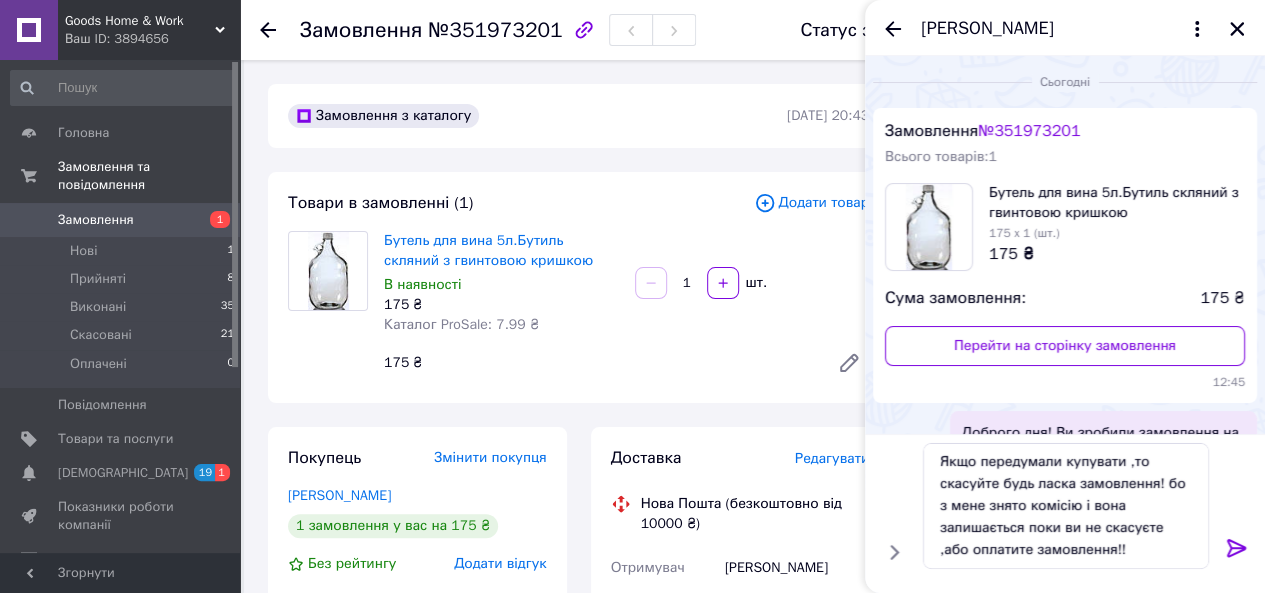 click 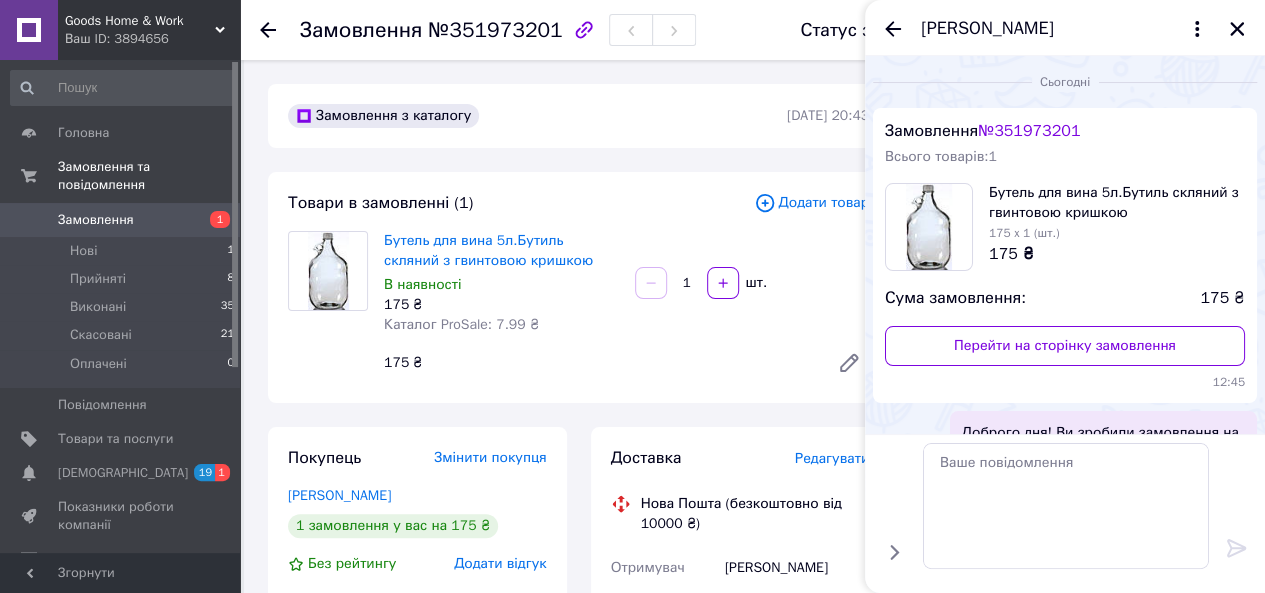 scroll, scrollTop: 0, scrollLeft: 0, axis: both 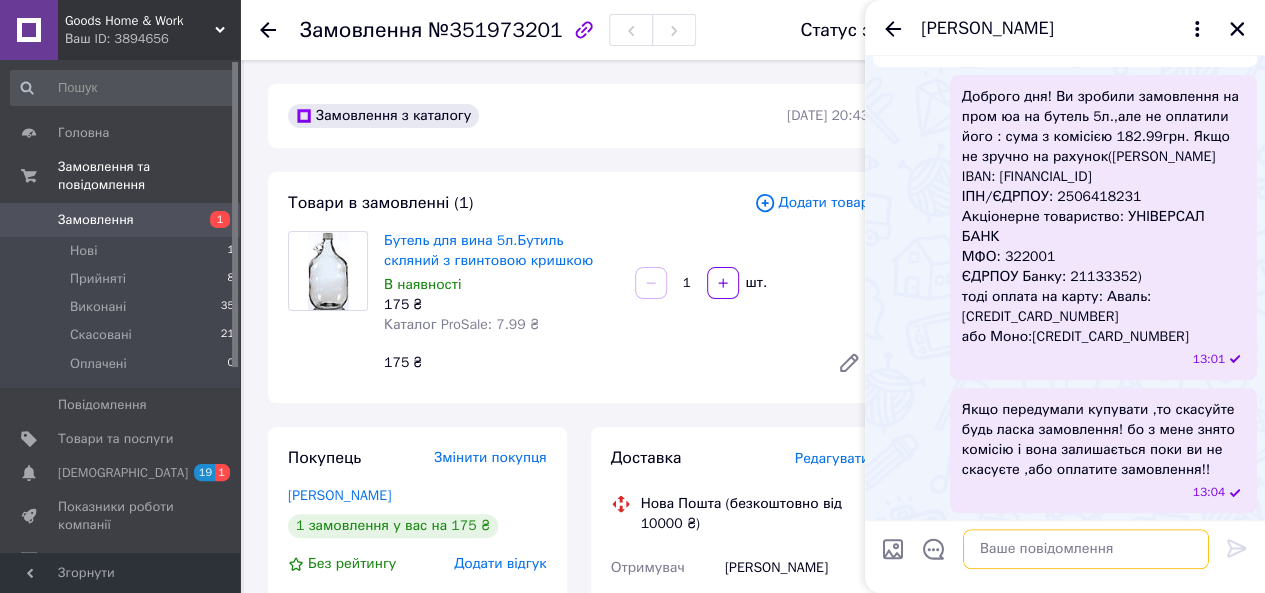 click at bounding box center (1086, 549) 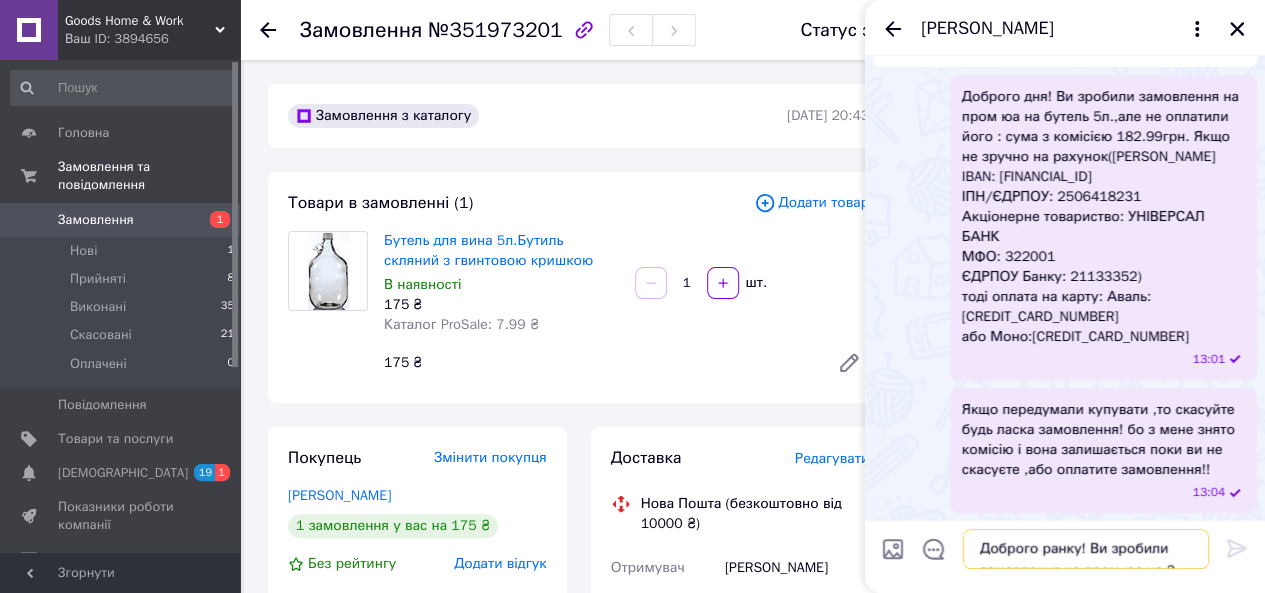 scroll, scrollTop: 151, scrollLeft: 0, axis: vertical 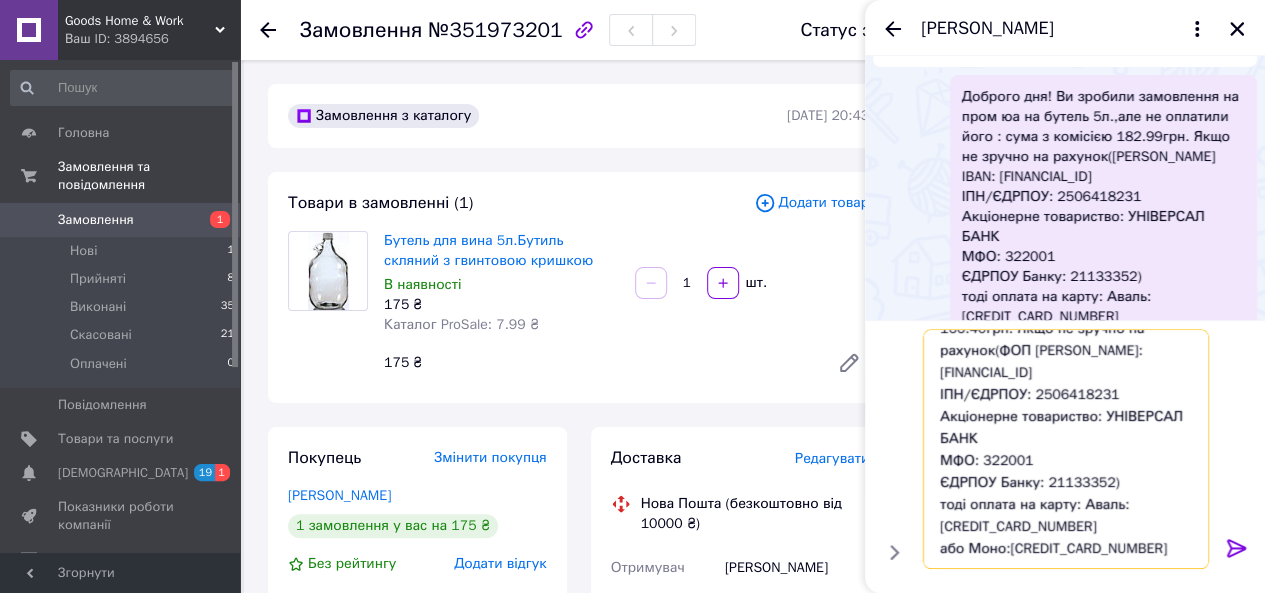 click on "Доброго ранку! Ви зробили замовлення на пром юа на 3 упаковки банок 1.5л.,але не оплатили його : сума з комісією 166.40грн. Якщо не зручно на рахунок(ФОП [PERSON_NAME]: [FINANCIAL_ID]
ІПН/ЄДРПОУ: 2506418231
Акціонерне товариство: УНІВЕРСАЛ БАНК
МФО: 322001
ЄДРПОУ Банку: 21133352)
тоді оплата на карту: Аваль: [CREDIT_CARD_NUMBER]
або Моно:[CREDIT_CARD_NUMBER]" at bounding box center (1066, 449) 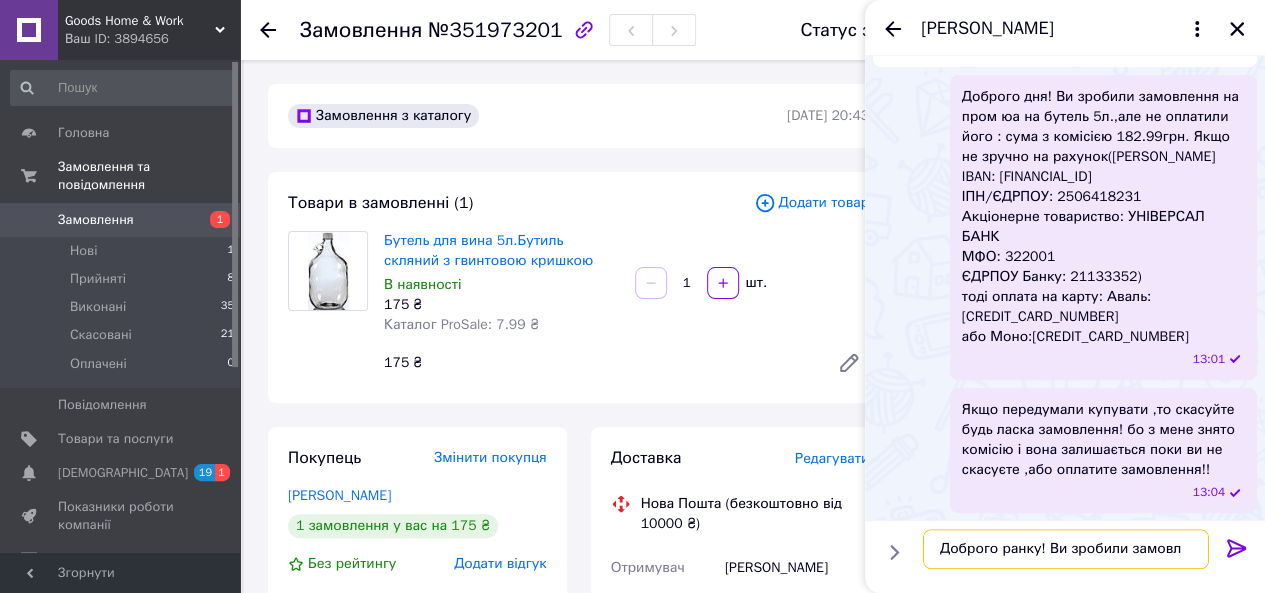 scroll, scrollTop: 0, scrollLeft: 0, axis: both 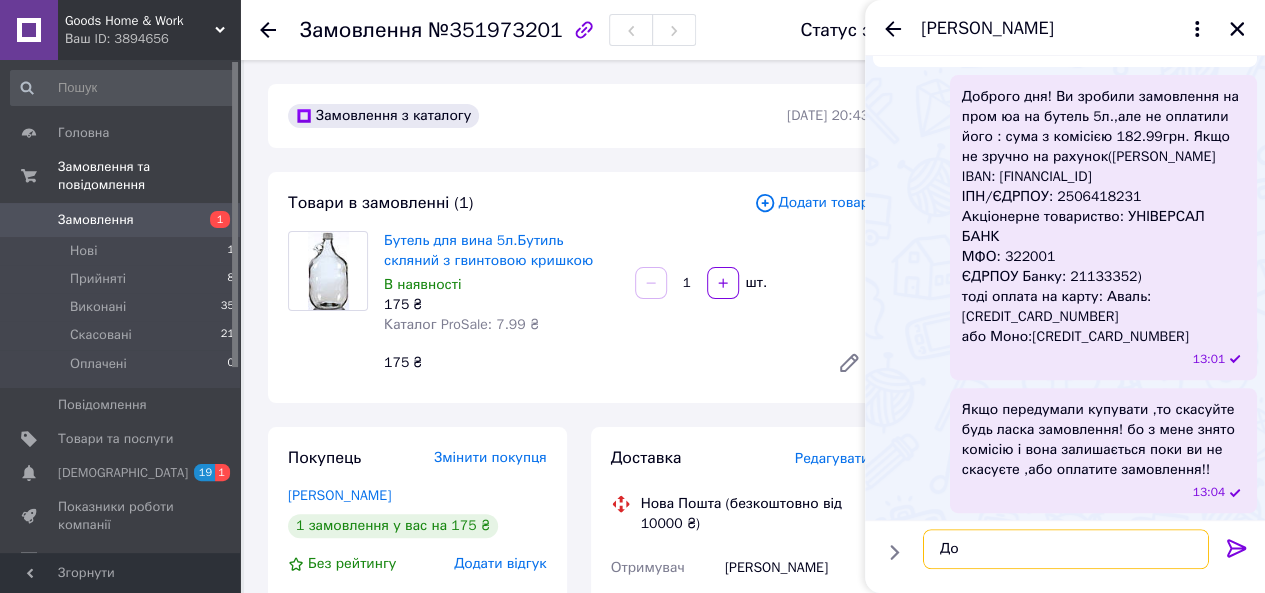 type on "Д" 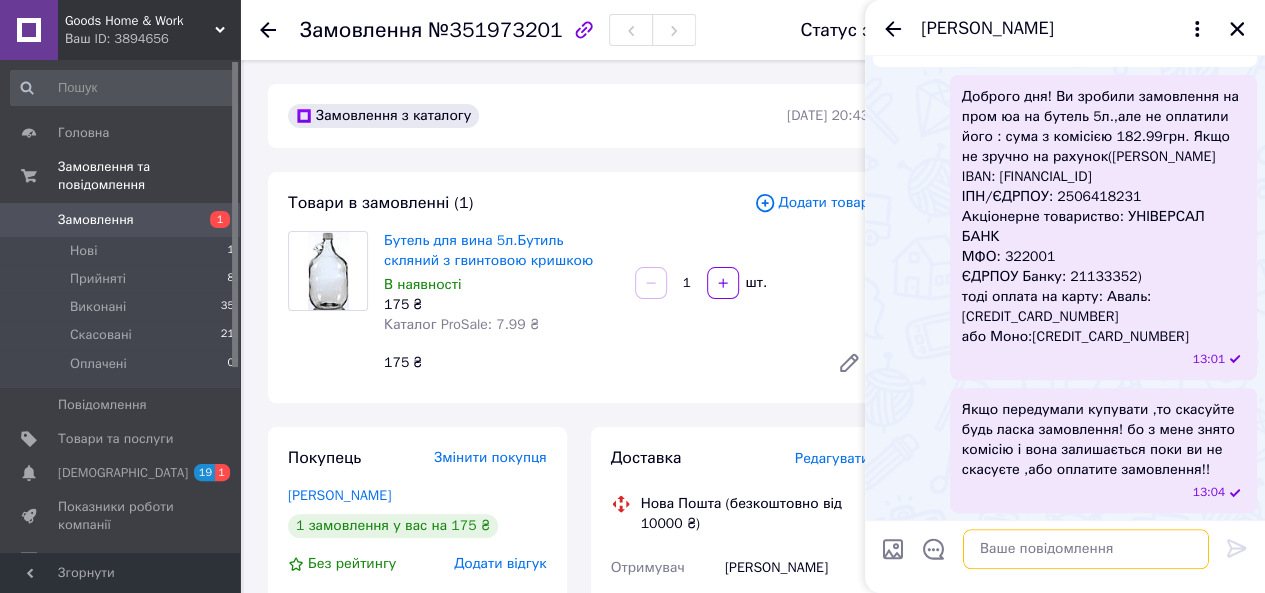 click at bounding box center (1086, 549) 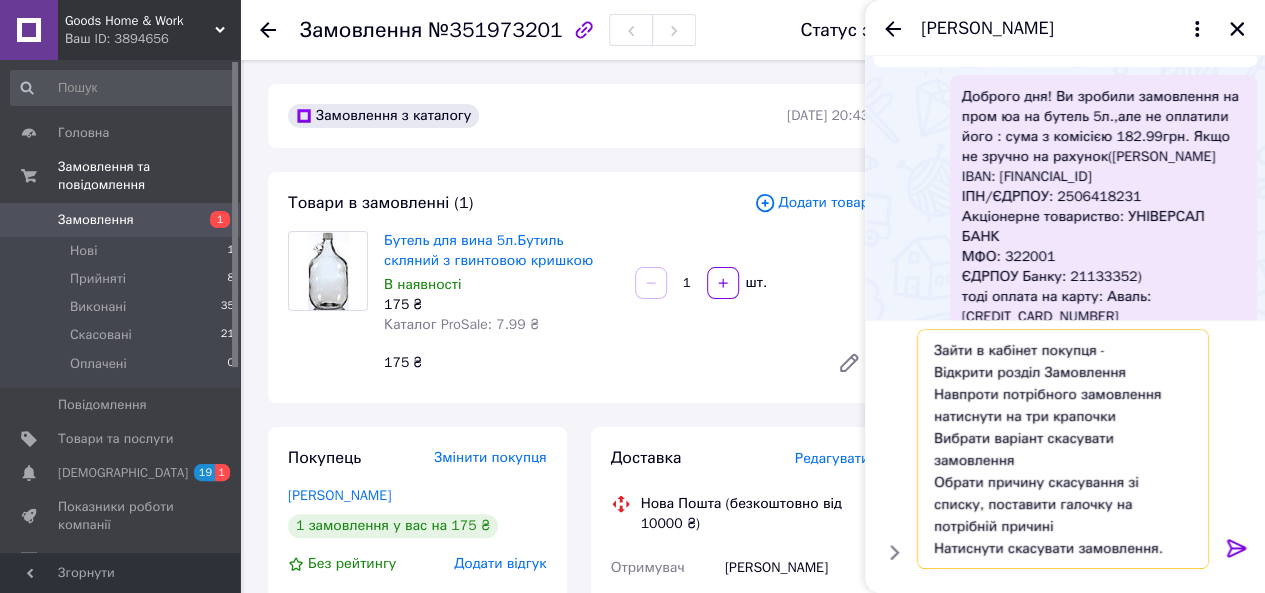 scroll, scrollTop: 63, scrollLeft: 0, axis: vertical 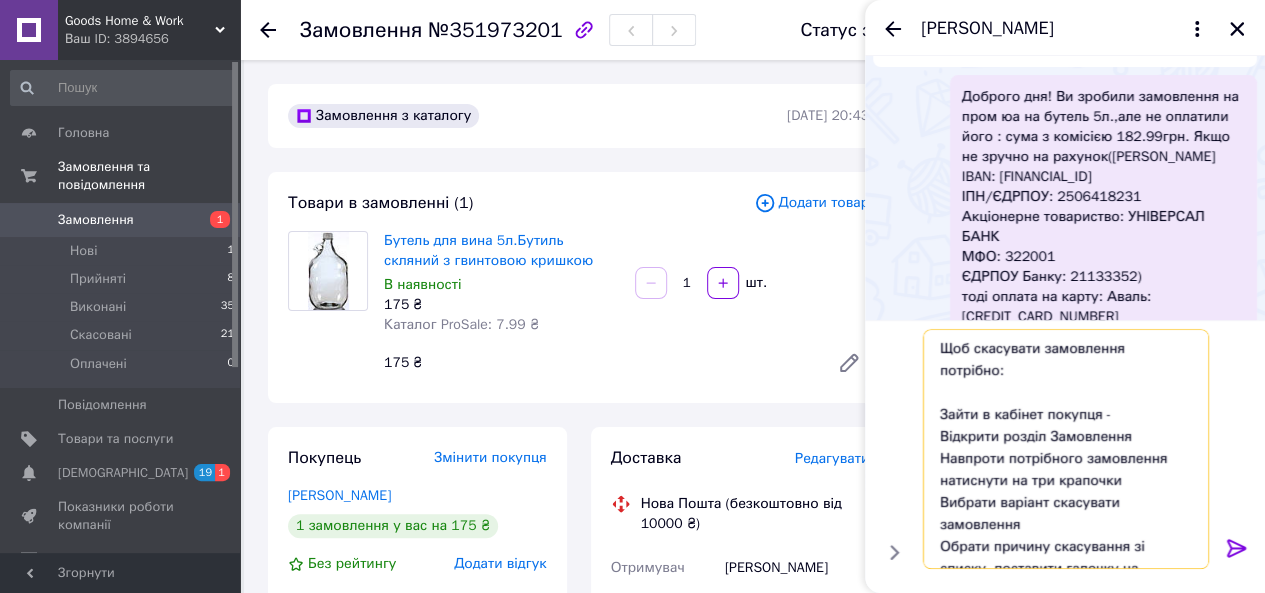 type on "Щоб скасувати замовлення потрібно:
Зайти в кабінет покупця -
Відкрити розділ Замовлення
Навпроти потрібного замовлення натиснути на три крапочки
Вибрати варіант скасувати замовлення
Обрати причину скасування зі списку, поставити галочку на потрібній причині
Натиснути скасувати замовлення." 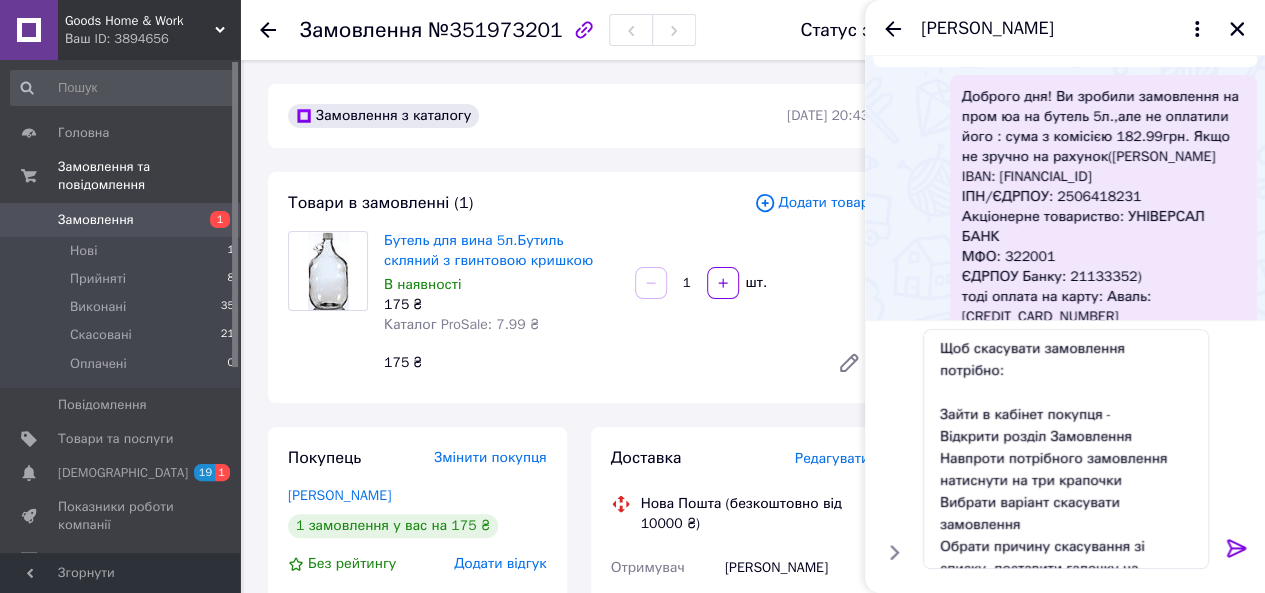 click 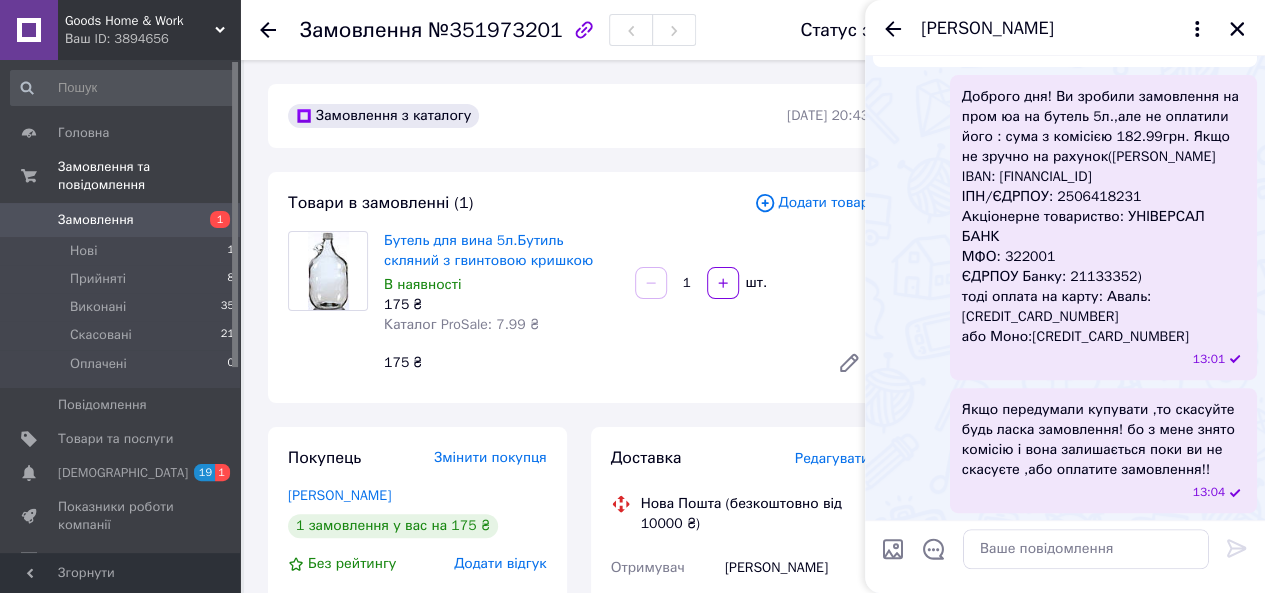 scroll, scrollTop: 590, scrollLeft: 0, axis: vertical 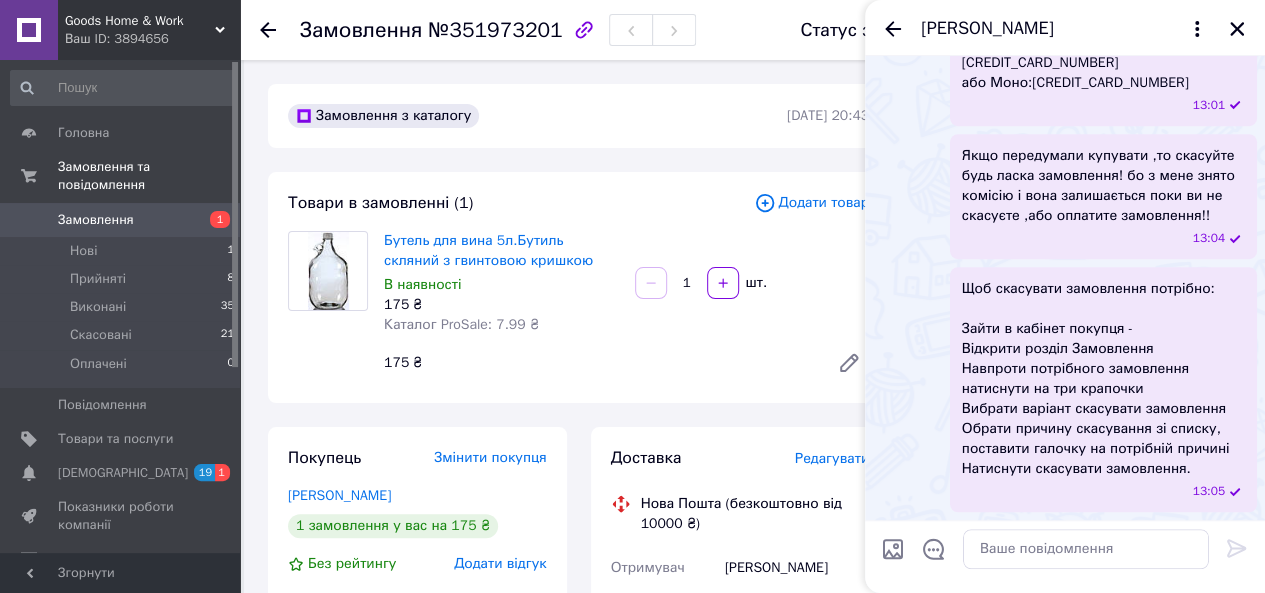 click on "Замовлення" at bounding box center (121, 220) 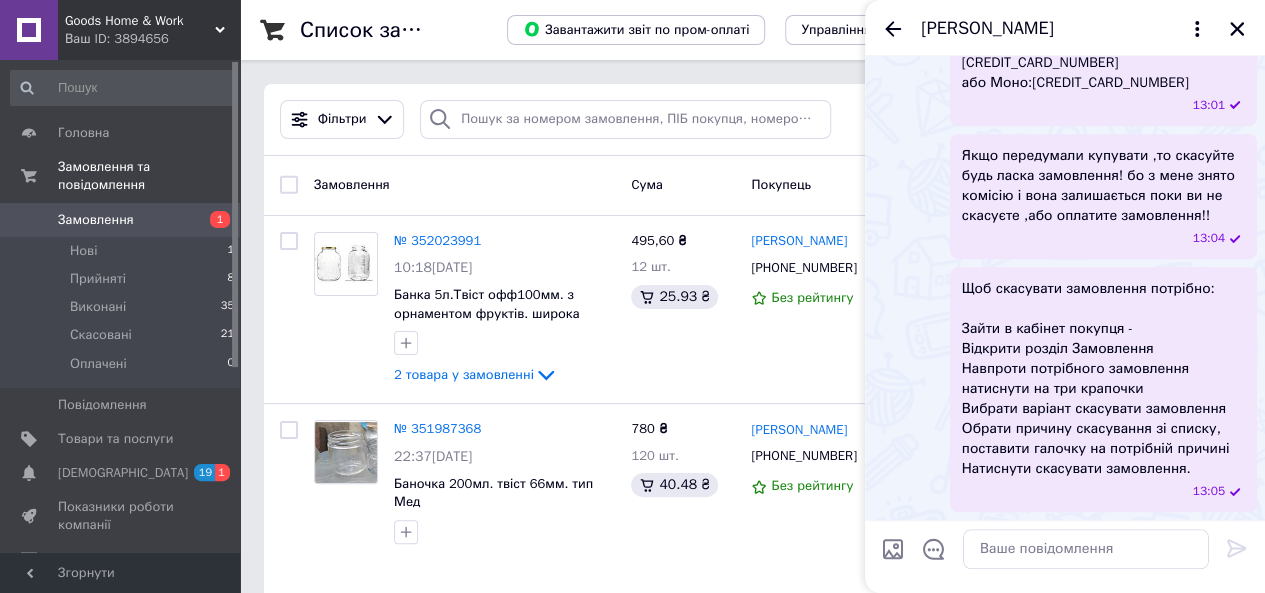 click on "Замовлення" at bounding box center [121, 220] 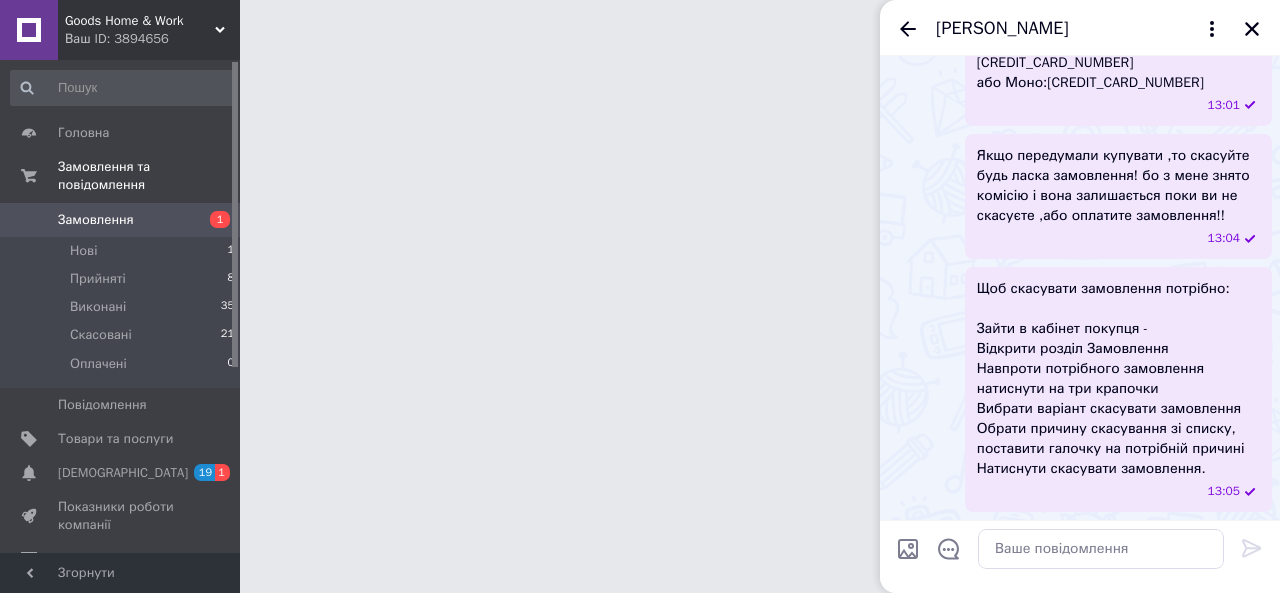 click on "Замовлення" at bounding box center [121, 220] 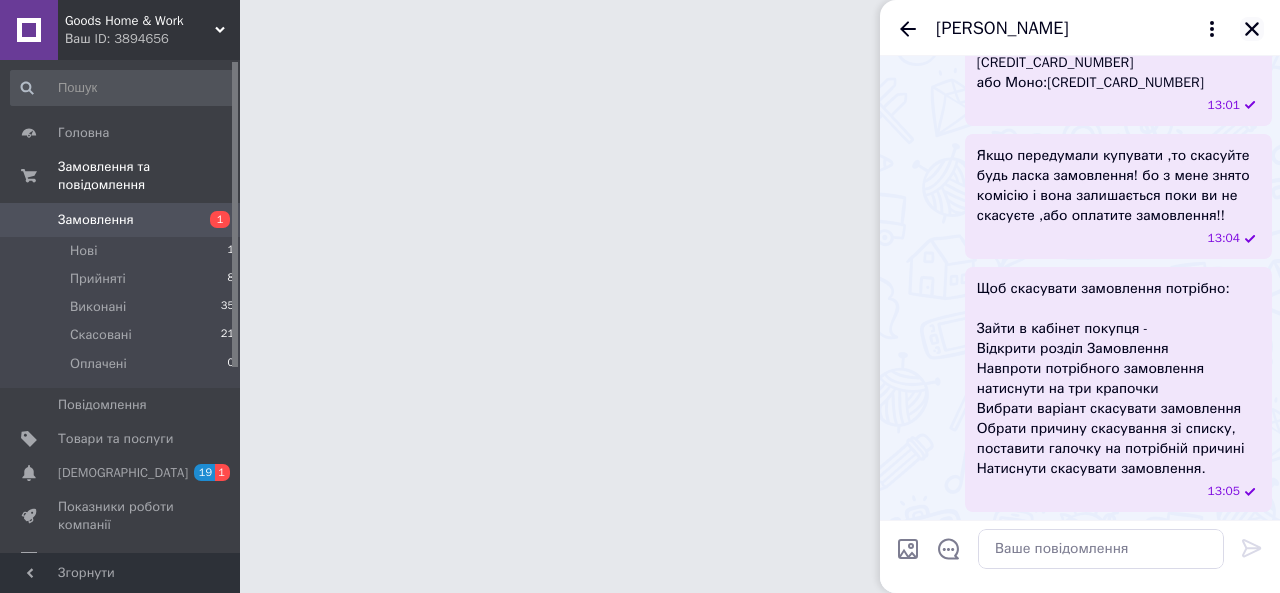 click 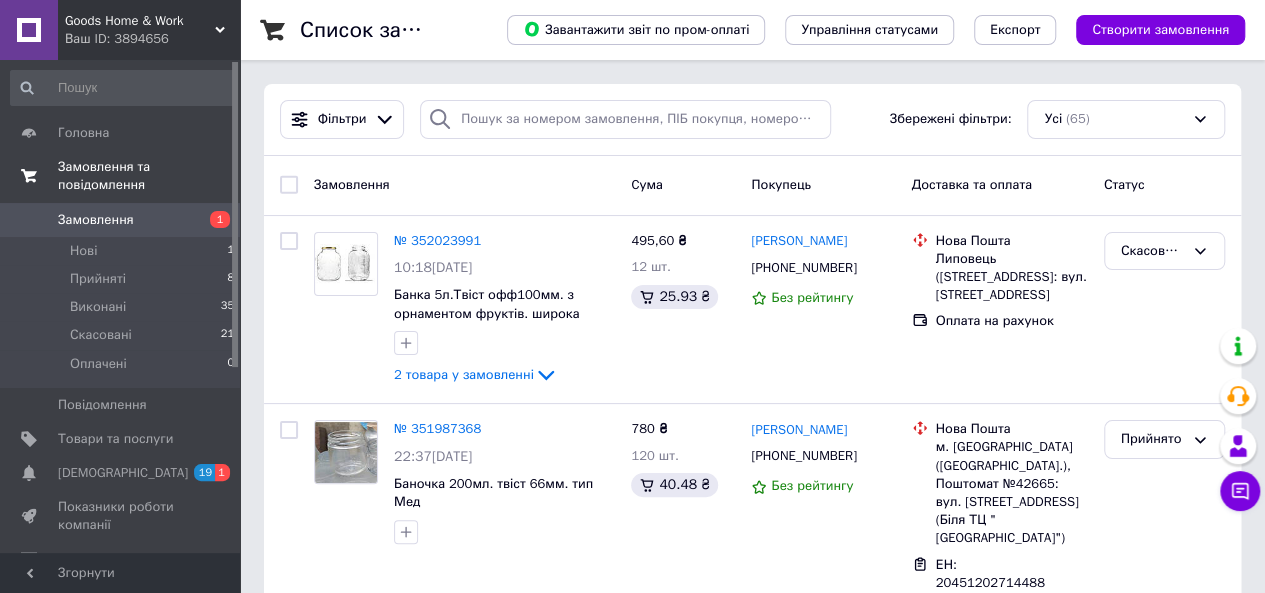 click on "Замовлення та повідомлення" at bounding box center (149, 176) 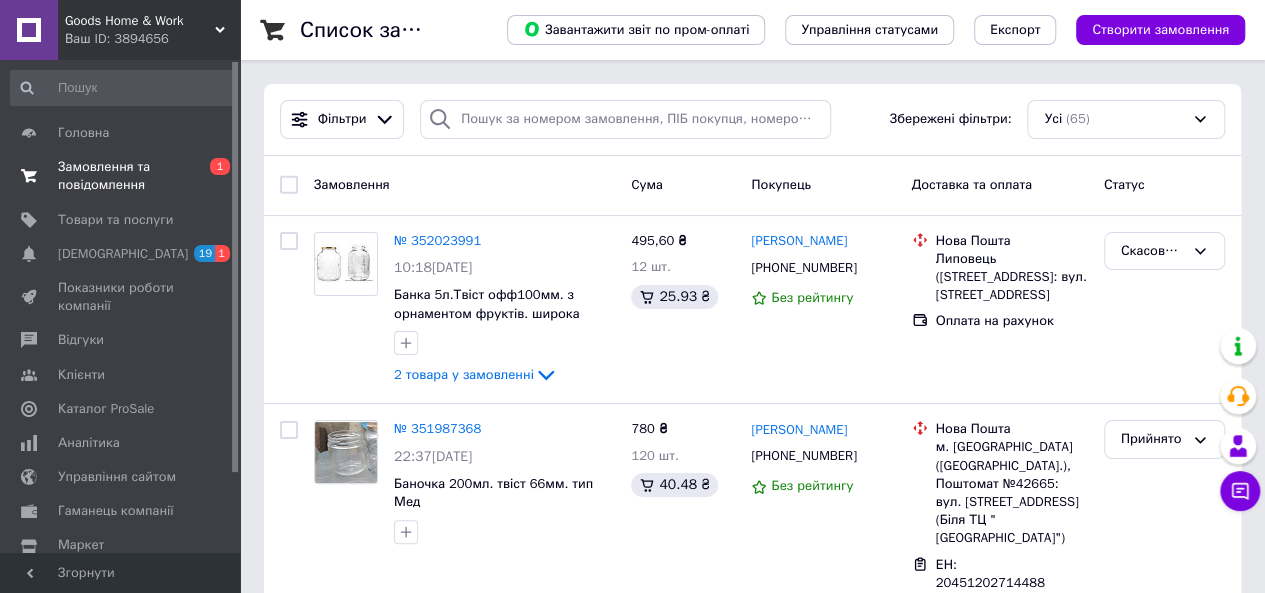 click on "Замовлення та повідомлення" at bounding box center (121, 176) 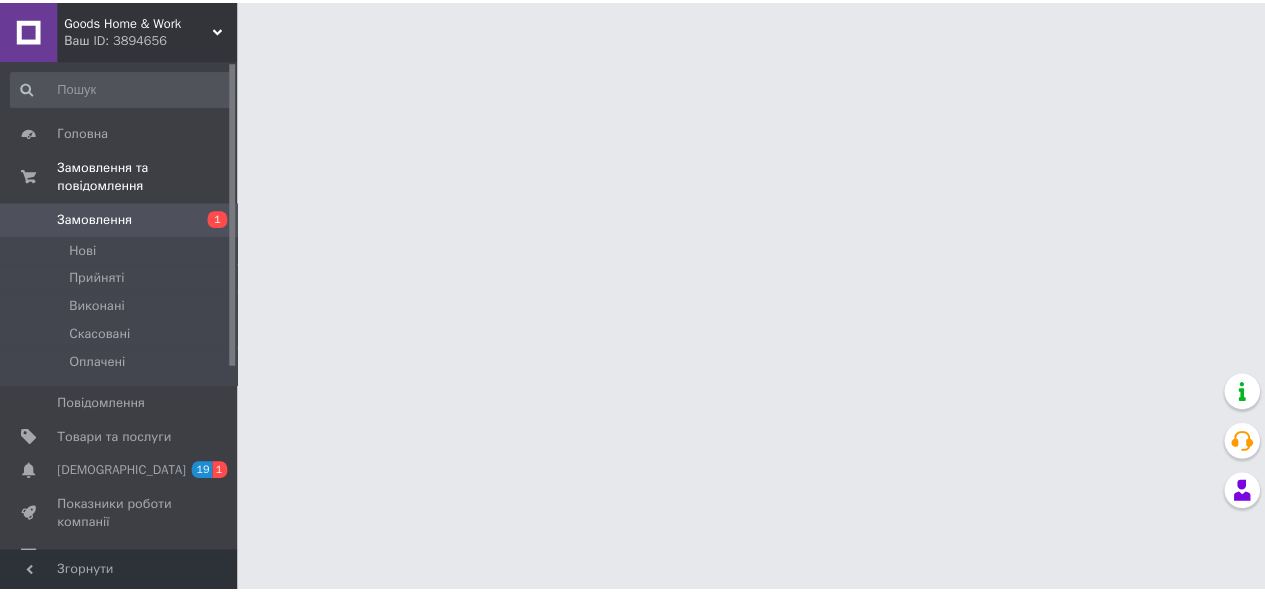 scroll, scrollTop: 0, scrollLeft: 0, axis: both 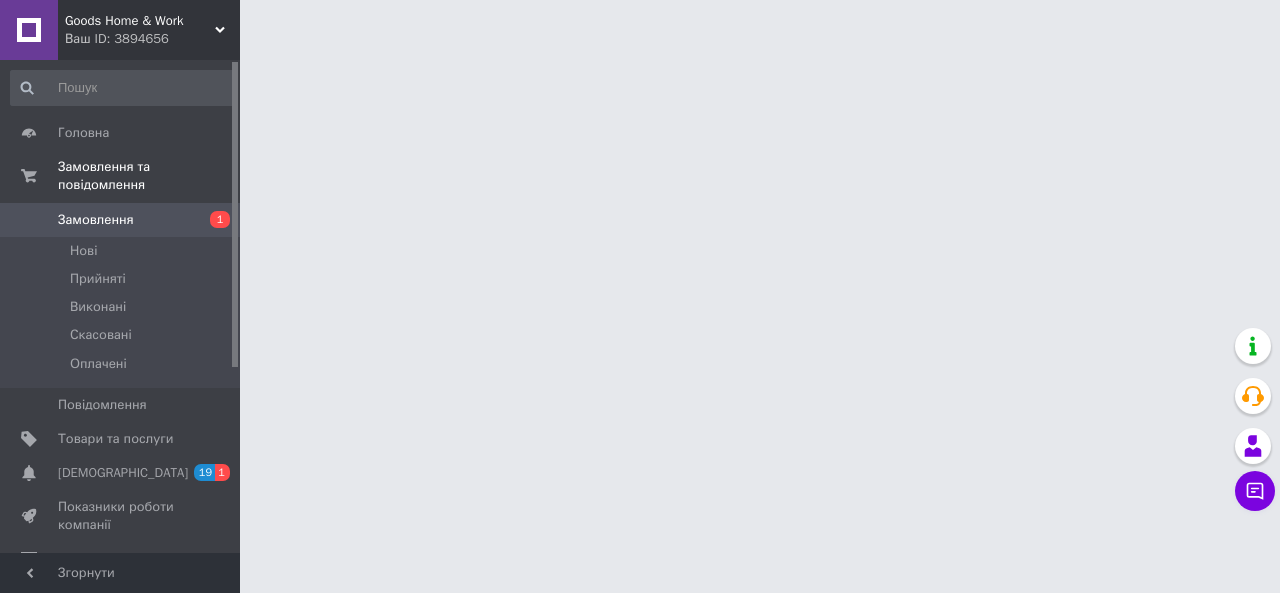 click on "Замовлення" at bounding box center [121, 220] 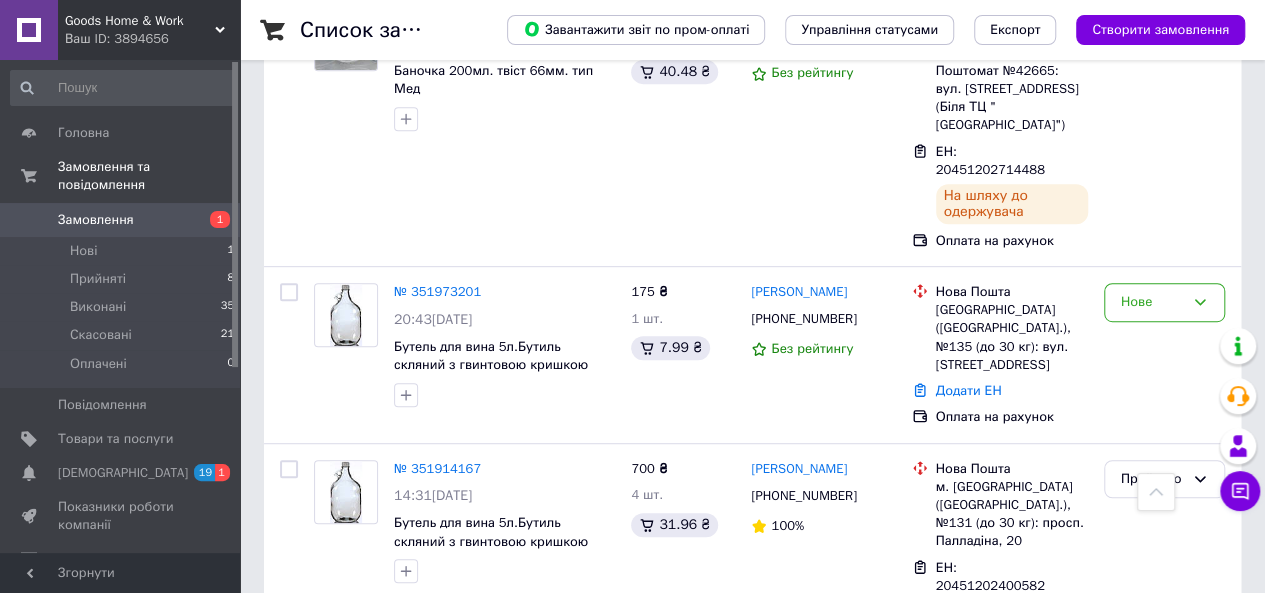 scroll, scrollTop: 0, scrollLeft: 0, axis: both 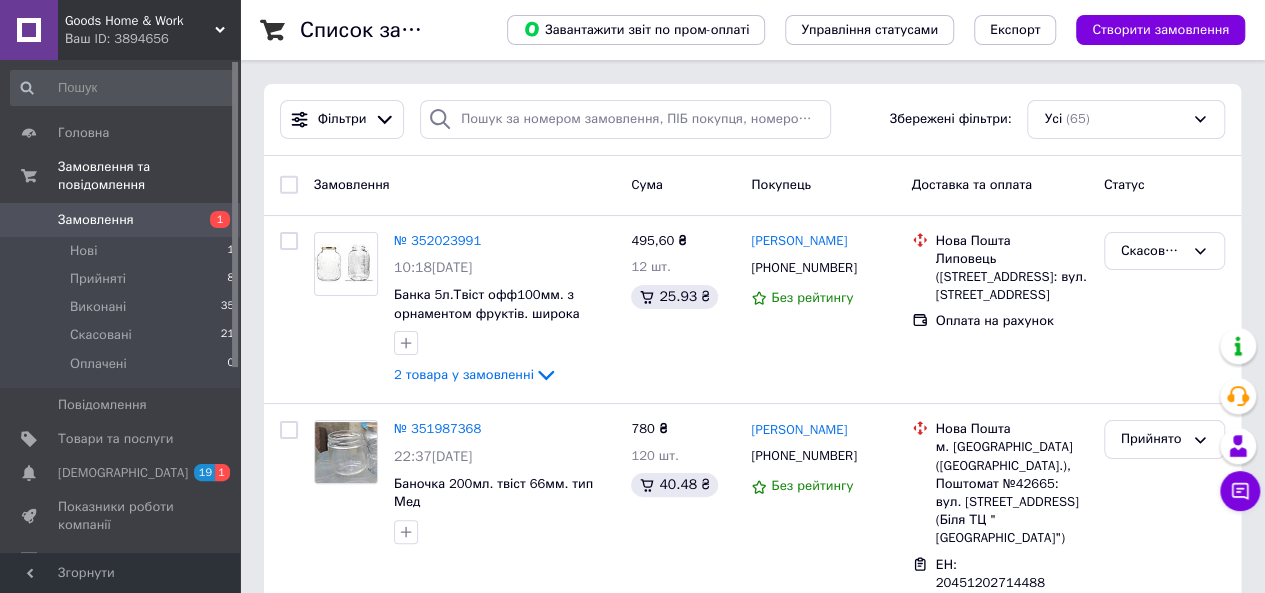 click on "Замовлення 1" at bounding box center [123, 220] 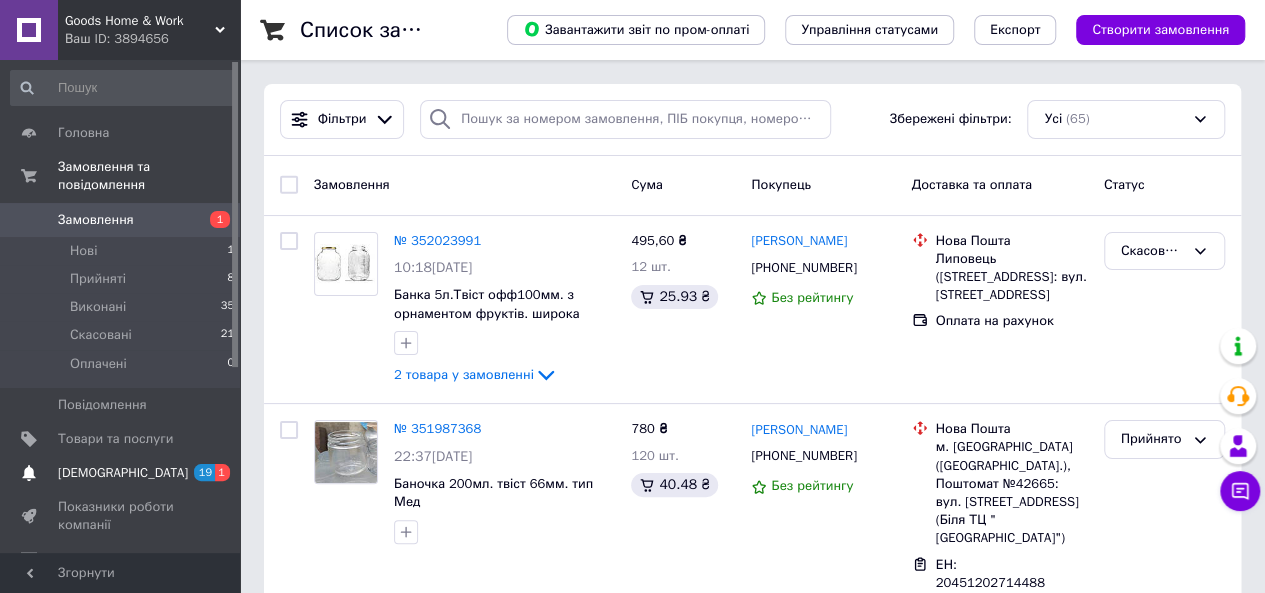 click on "[DEMOGRAPHIC_DATA]" at bounding box center [123, 473] 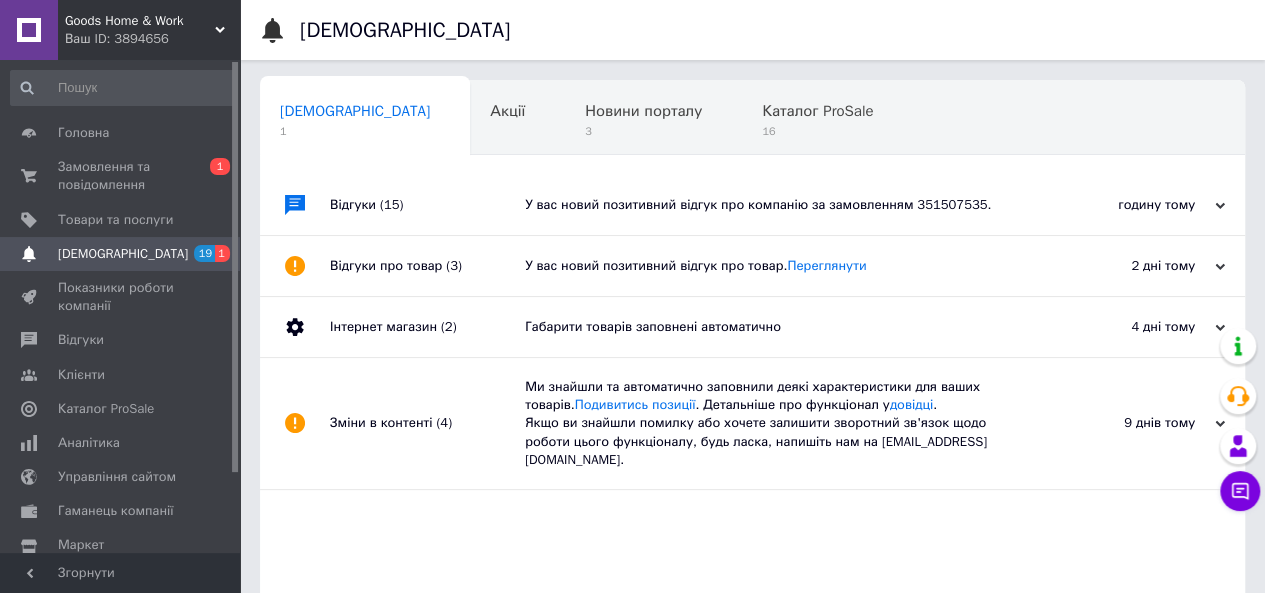 click on "У вас новий позитивний відгук про компанію за замовленням 351507535." at bounding box center (775, 205) 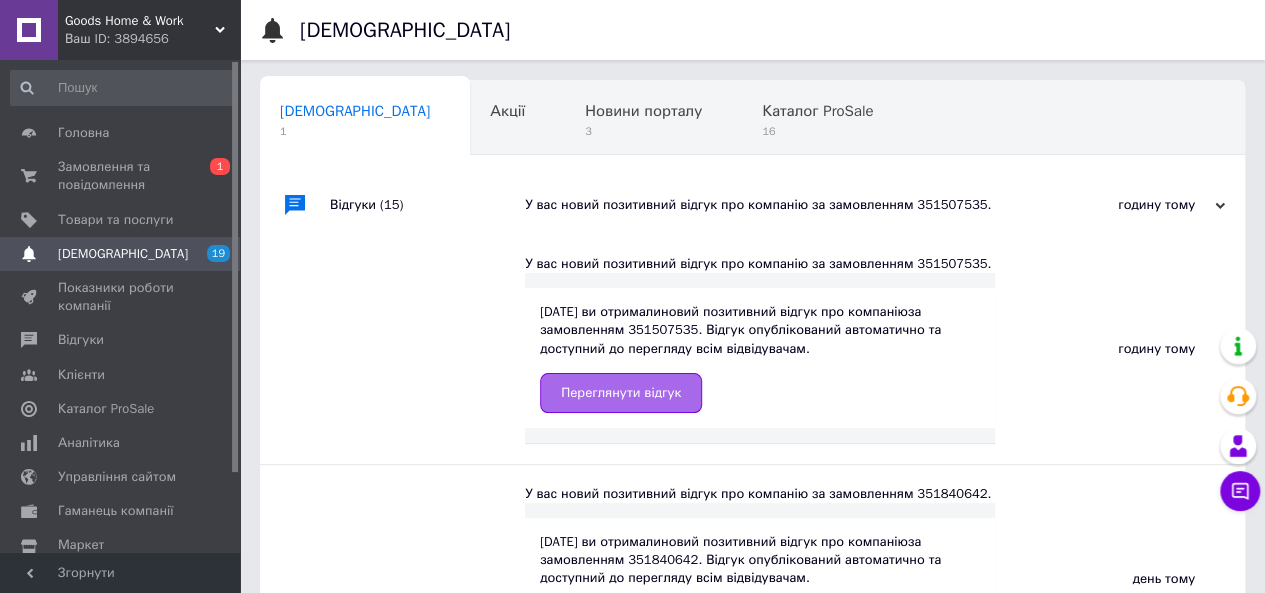 click on "Переглянути відгук" at bounding box center [621, 393] 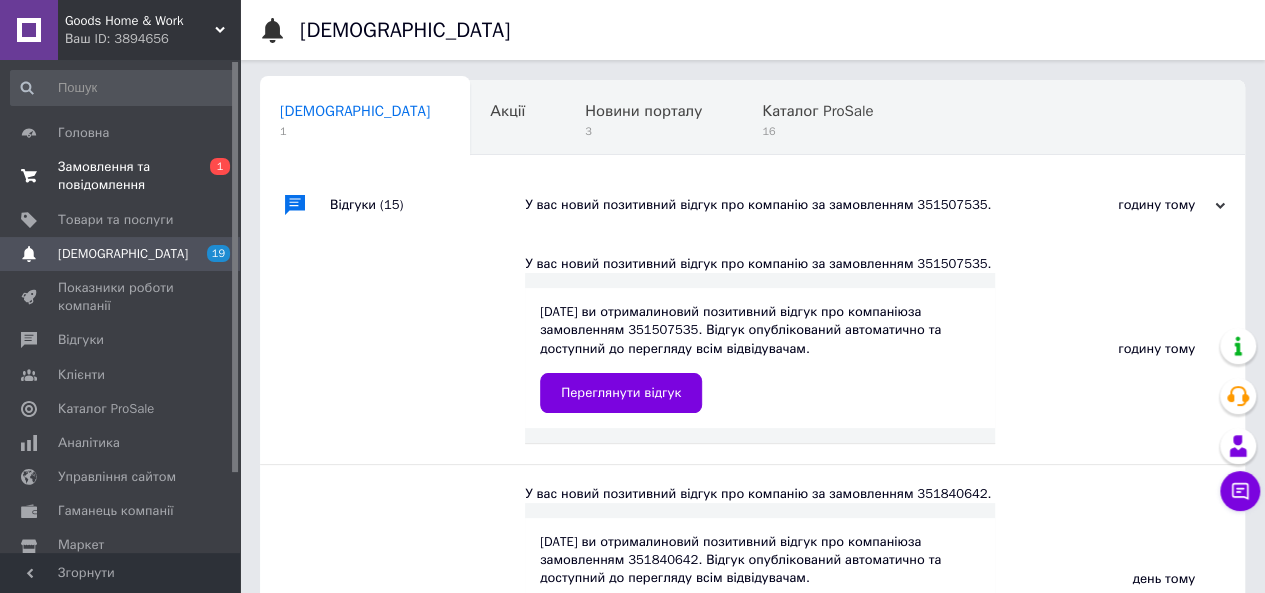 click on "Замовлення та повідомлення" at bounding box center [121, 176] 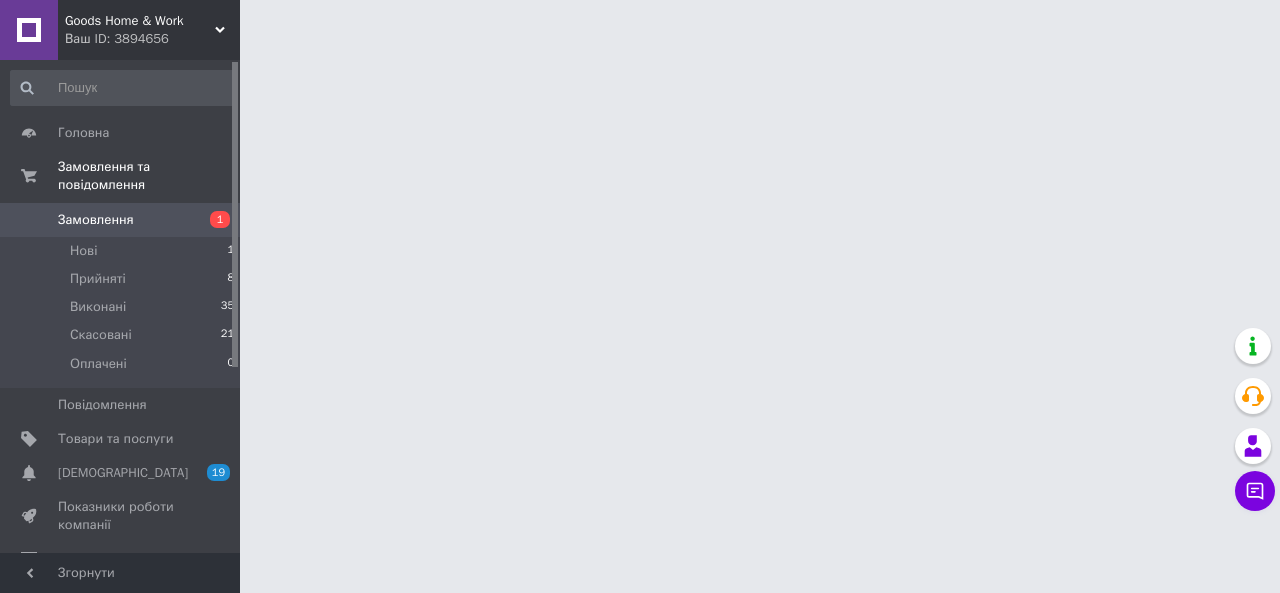 click on "Замовлення" at bounding box center (96, 220) 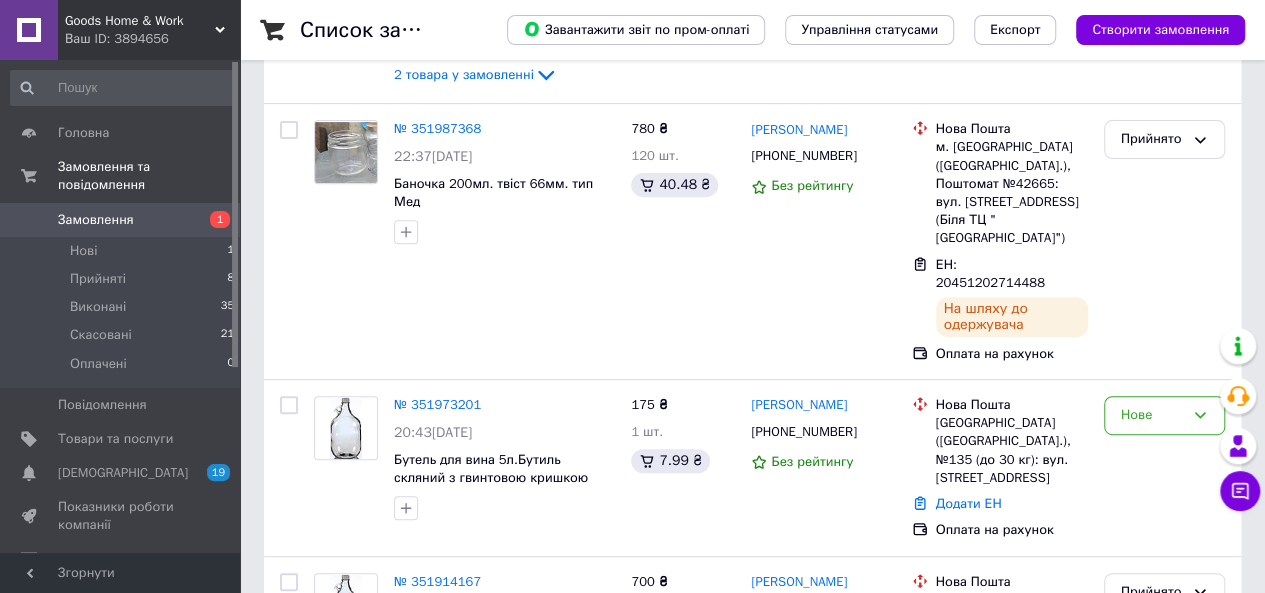 scroll, scrollTop: 320, scrollLeft: 0, axis: vertical 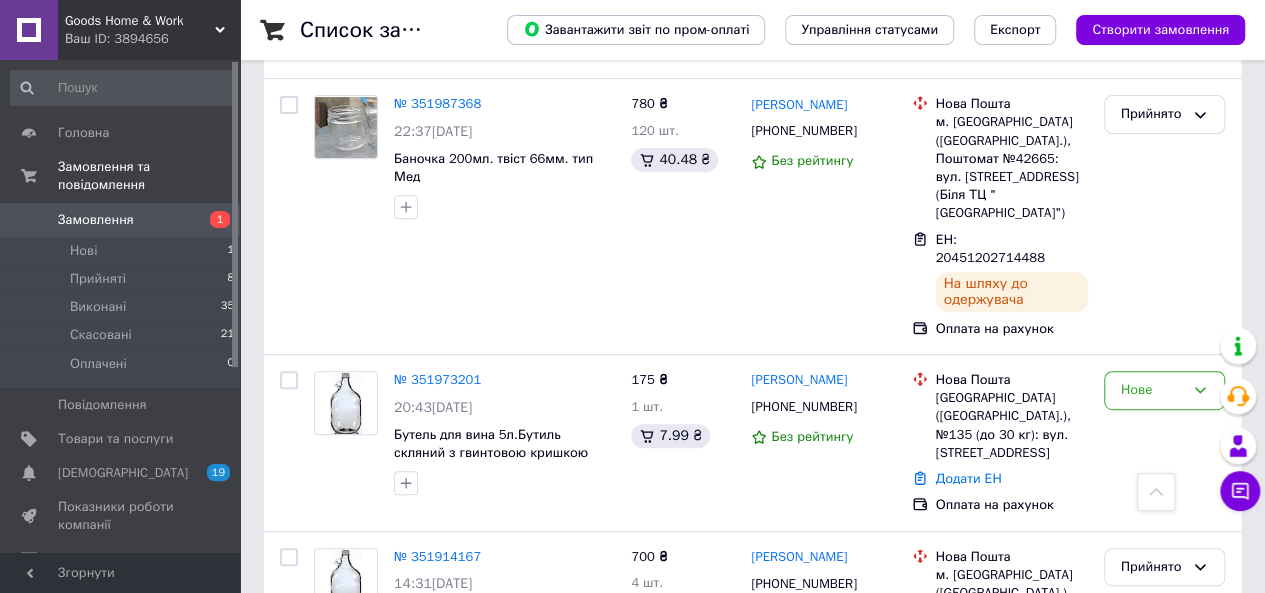 click on "Замовлення" at bounding box center [121, 220] 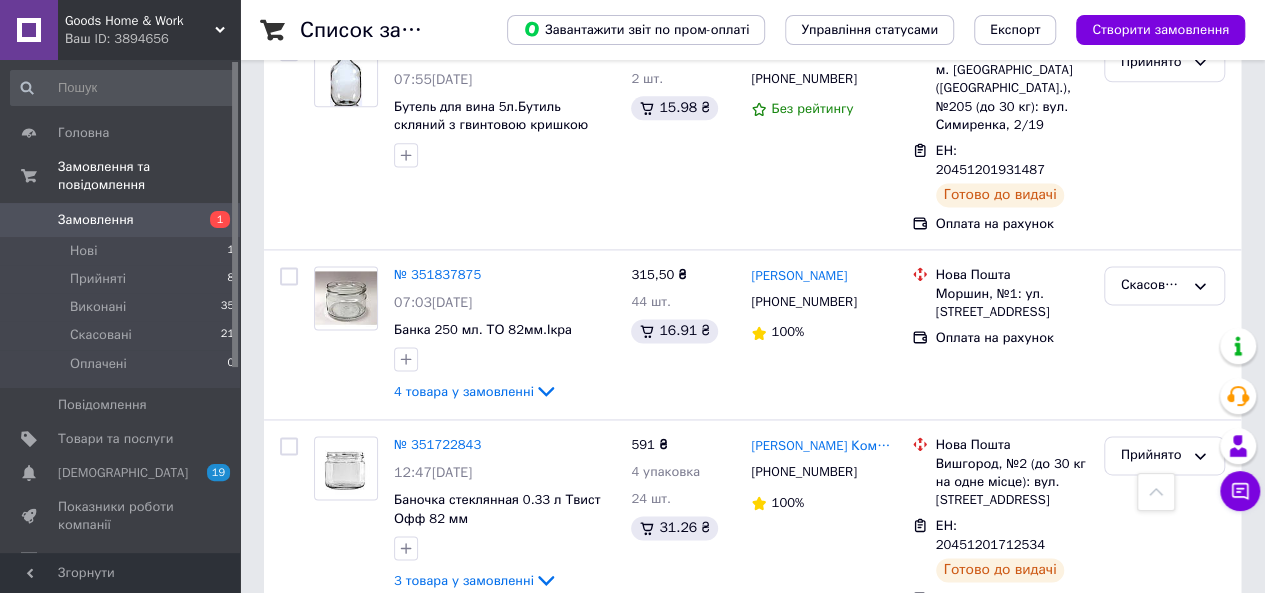 scroll, scrollTop: 1294, scrollLeft: 0, axis: vertical 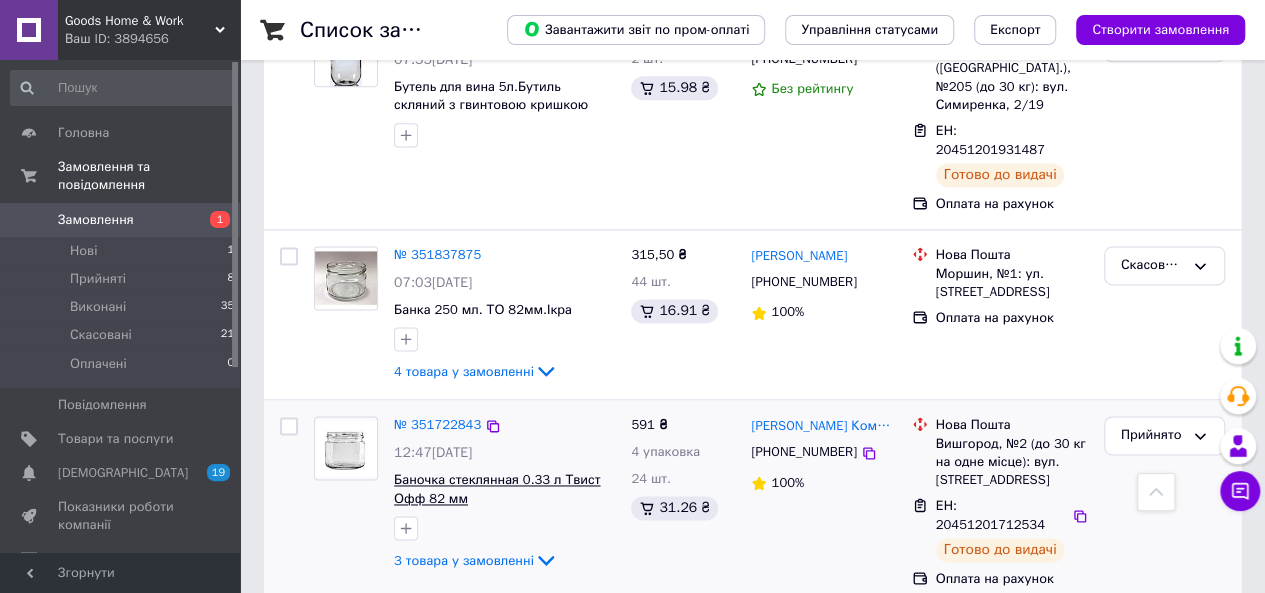 click on "Баночка стеклянная 0.33 л Твист Офф 82 мм" at bounding box center (497, 489) 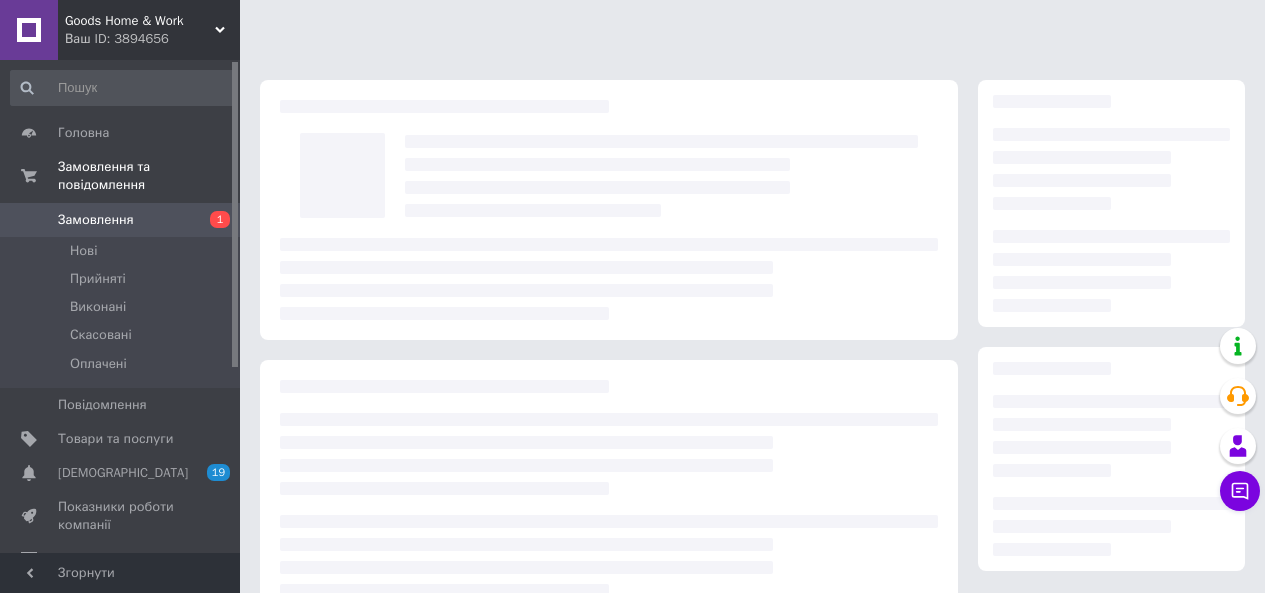 scroll, scrollTop: 0, scrollLeft: 0, axis: both 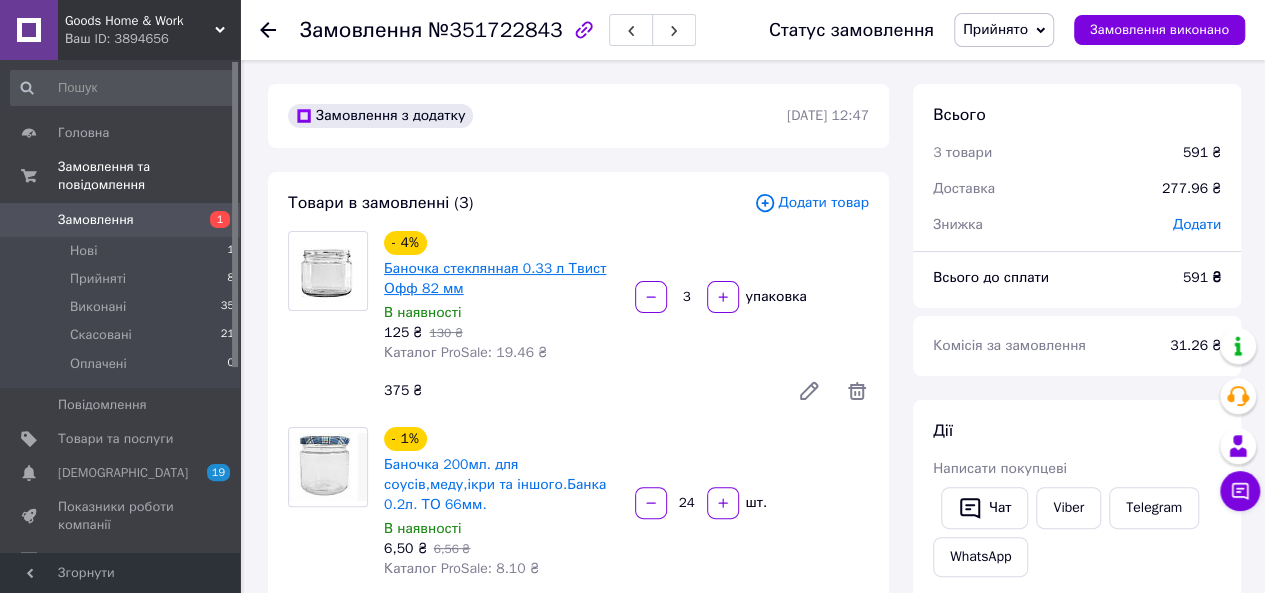 click on "Баночка стеклянная 0.33 л Твист Офф 82 мм" at bounding box center [495, 278] 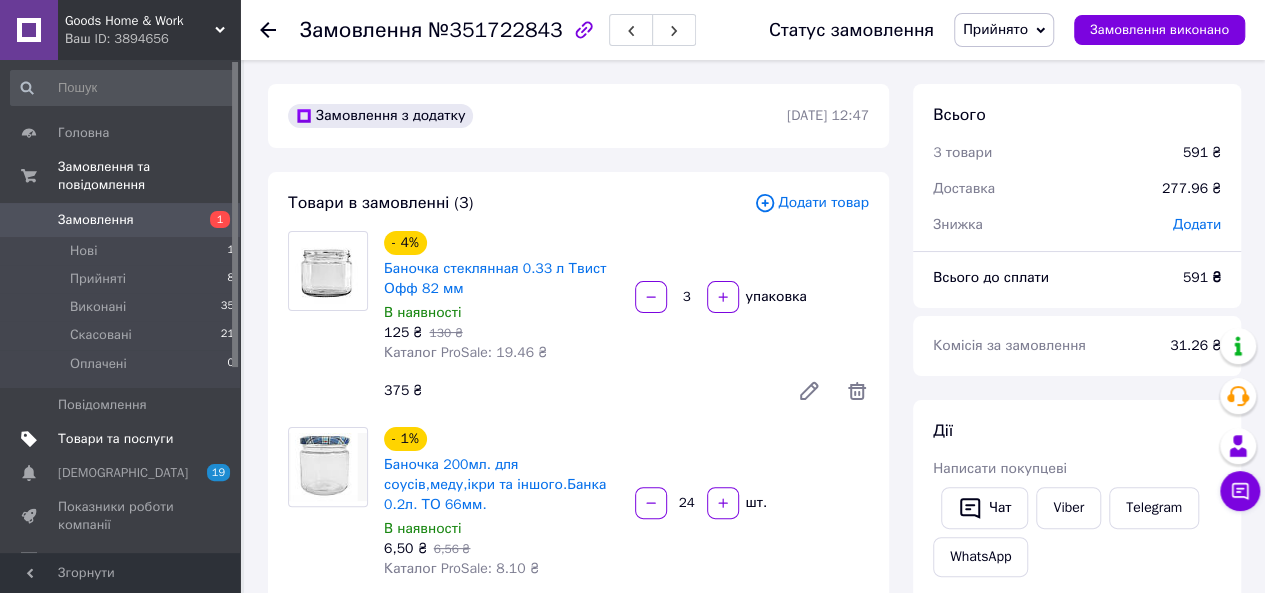 click on "Товари та послуги" at bounding box center (115, 439) 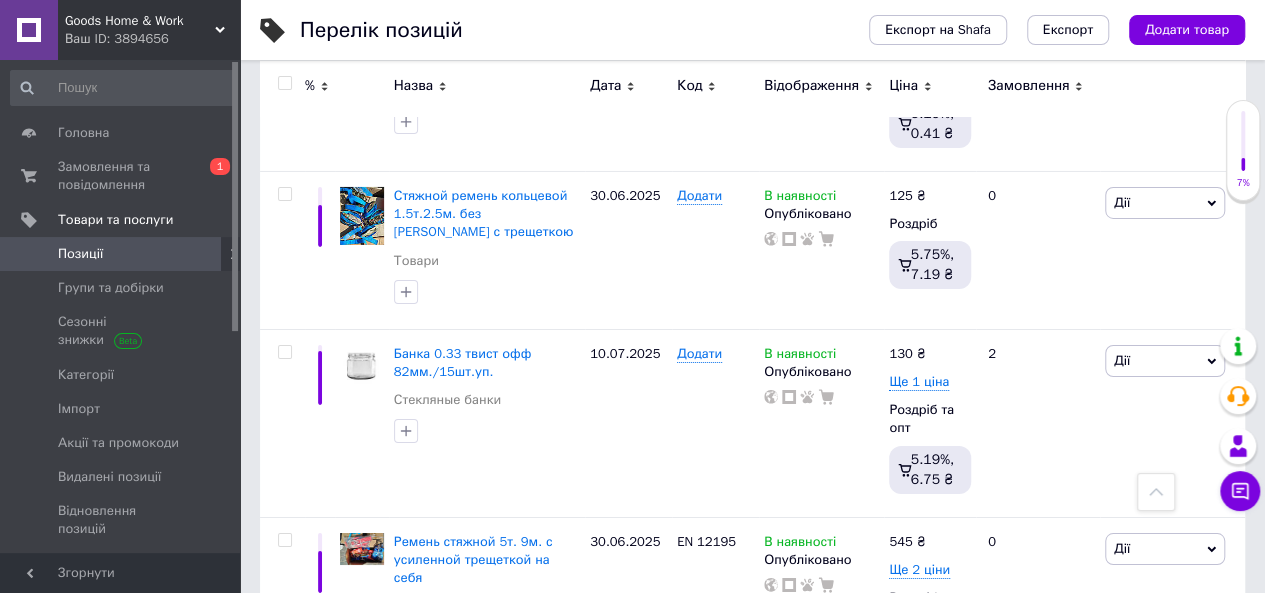 scroll, scrollTop: 3584, scrollLeft: 0, axis: vertical 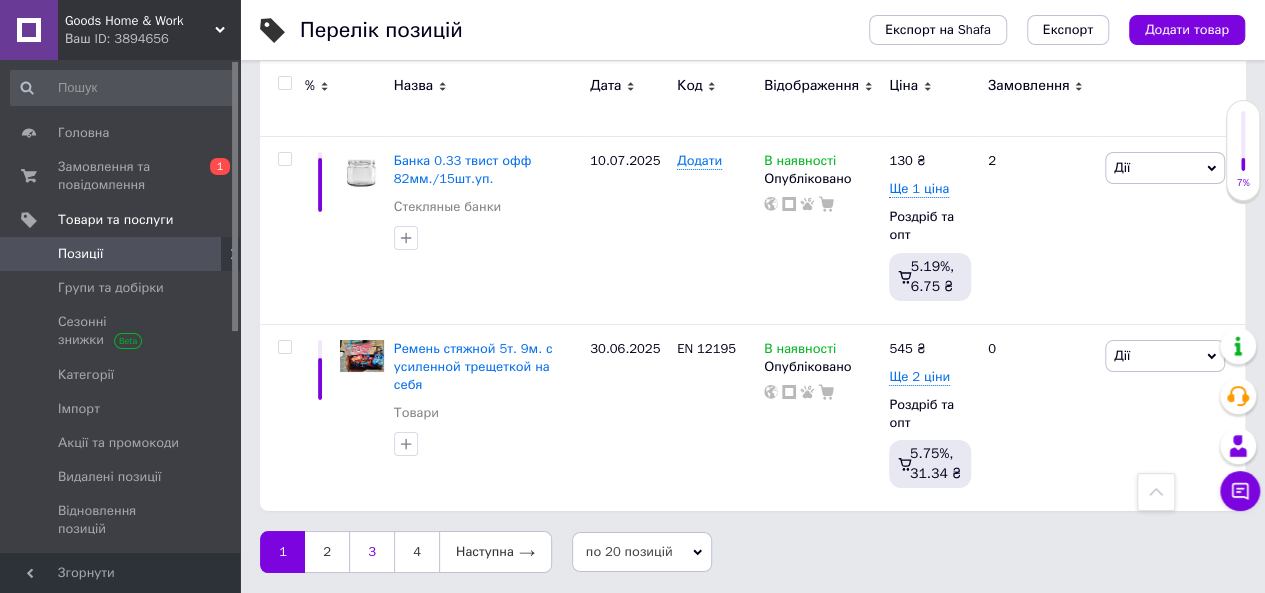 click on "3" at bounding box center (371, 552) 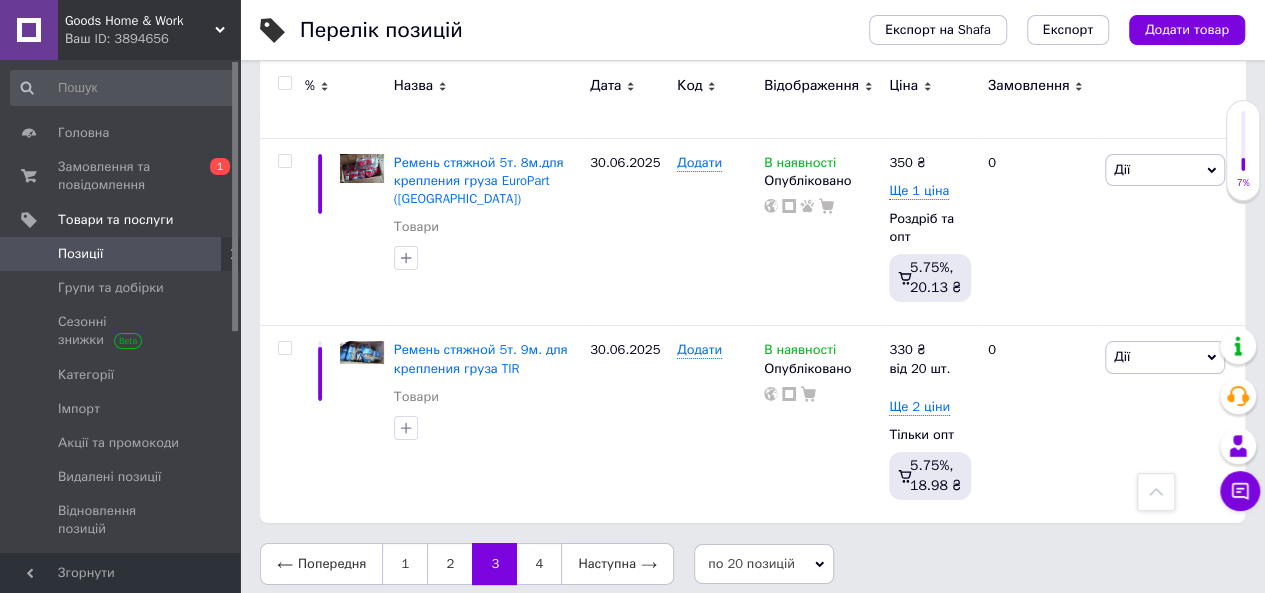 scroll, scrollTop: 3560, scrollLeft: 0, axis: vertical 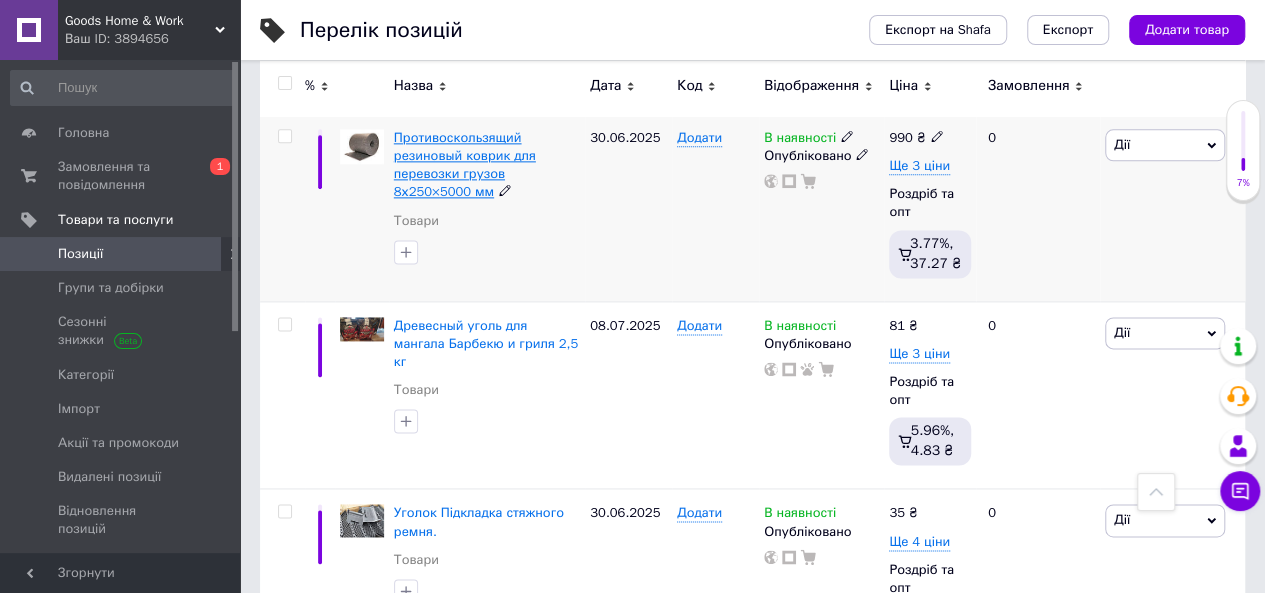 click on "Противоскользящий резиновый коврик для перевозки грузов 8х250×5000 мм" at bounding box center (465, 165) 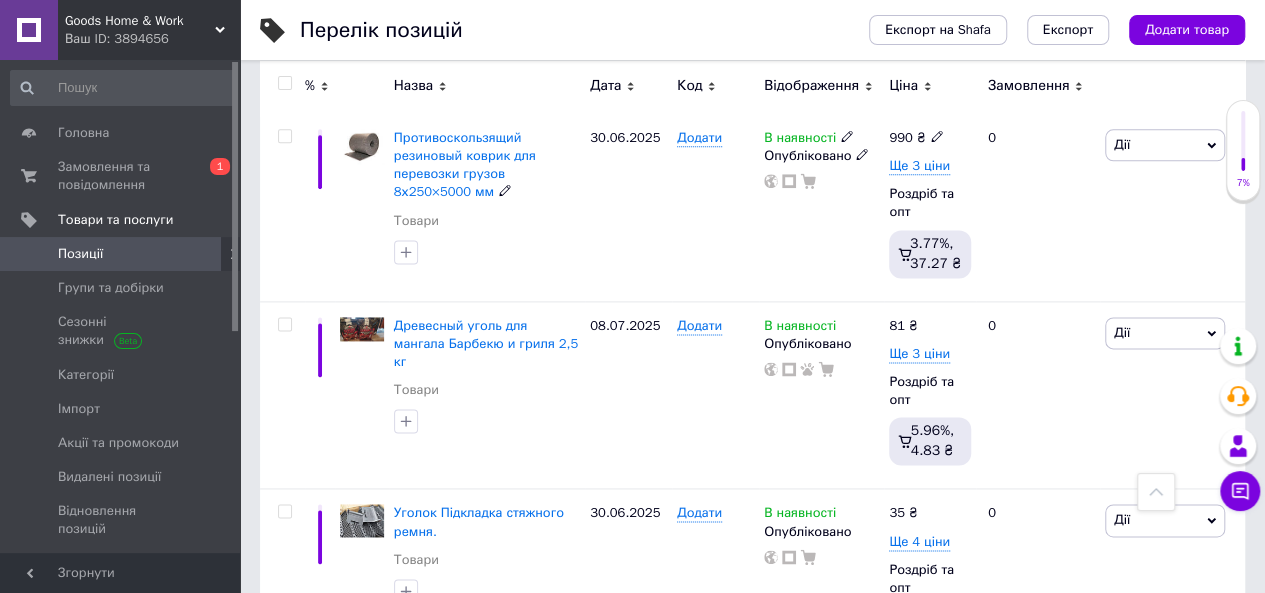 scroll, scrollTop: 0, scrollLeft: 0, axis: both 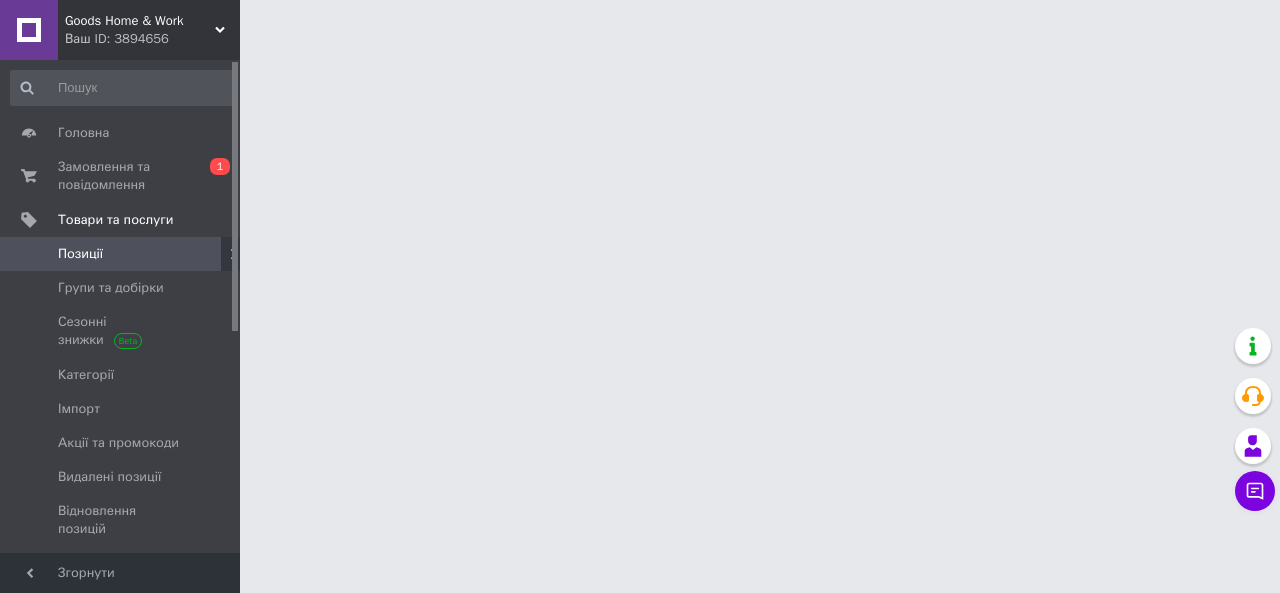 click on "Goods Home & Work Ваш ID: 3894656 Сайт Goods Home & Work Кабінет покупця Перевірити стан системи Сторінка на порталі Довідка Вийти Головна Замовлення та повідомлення 0 1 Товари та послуги Позиції Групи та добірки Сезонні знижки Категорії Імпорт Акції та промокоди Видалені позиції Відновлення позицій Характеристики Сповіщення 19 0 Показники роботи компанії Відгуки Клієнти Каталог ProSale Аналітика Управління сайтом Гаманець компанії Маркет Налаштування Тарифи та рахунки Prom мікс 1 000 Згорнути" at bounding box center (640, 25) 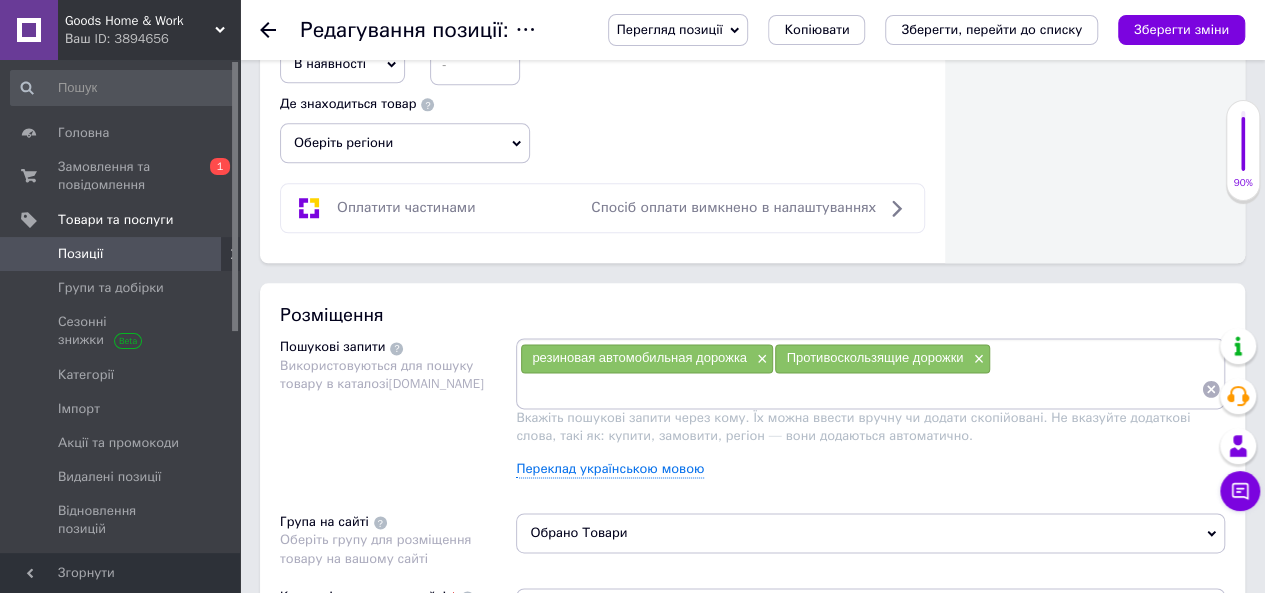 scroll, scrollTop: 1161, scrollLeft: 0, axis: vertical 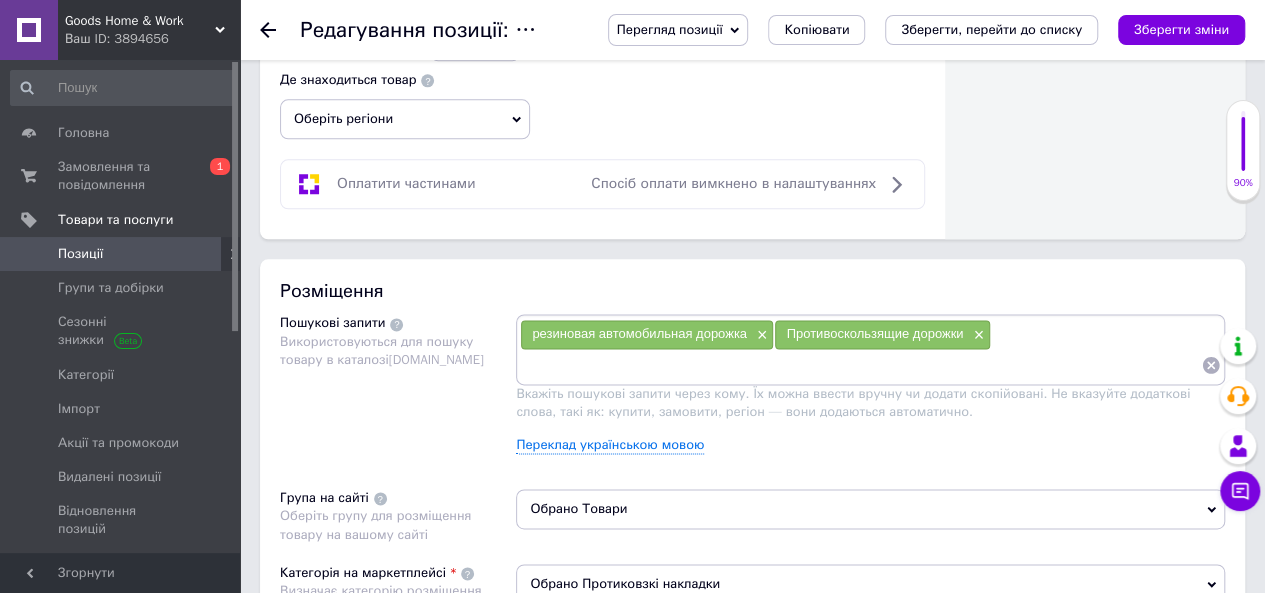 click at bounding box center [860, 365] 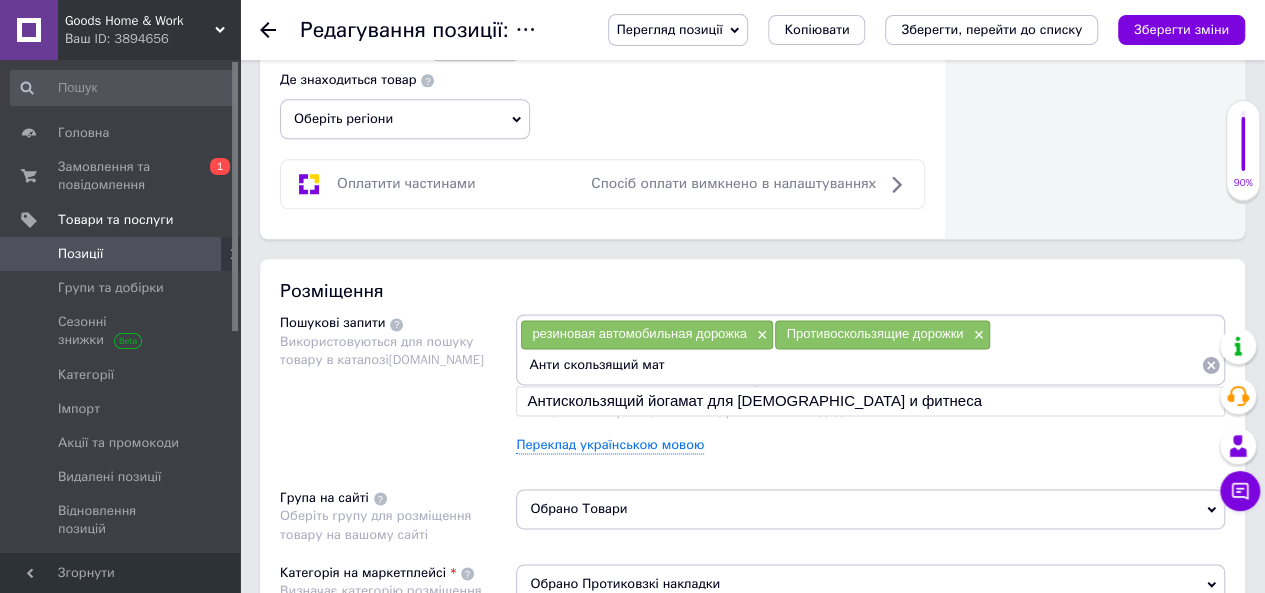 click on "Анти скользящий мат" at bounding box center [860, 365] 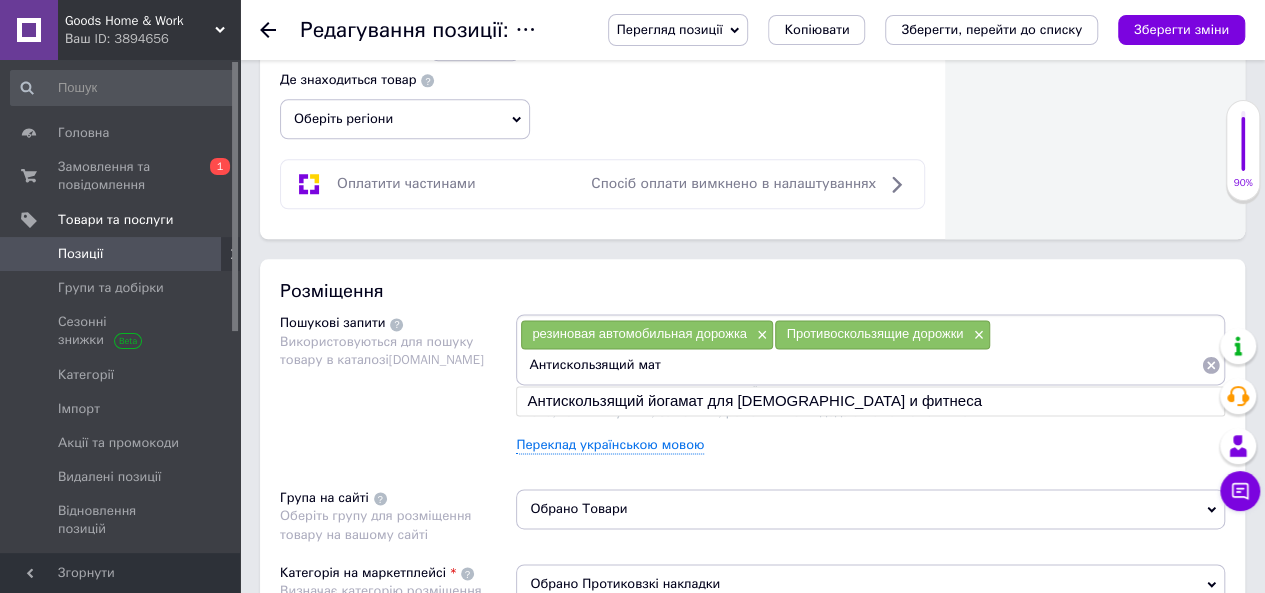 click on "Антискользящий мат" at bounding box center (860, 365) 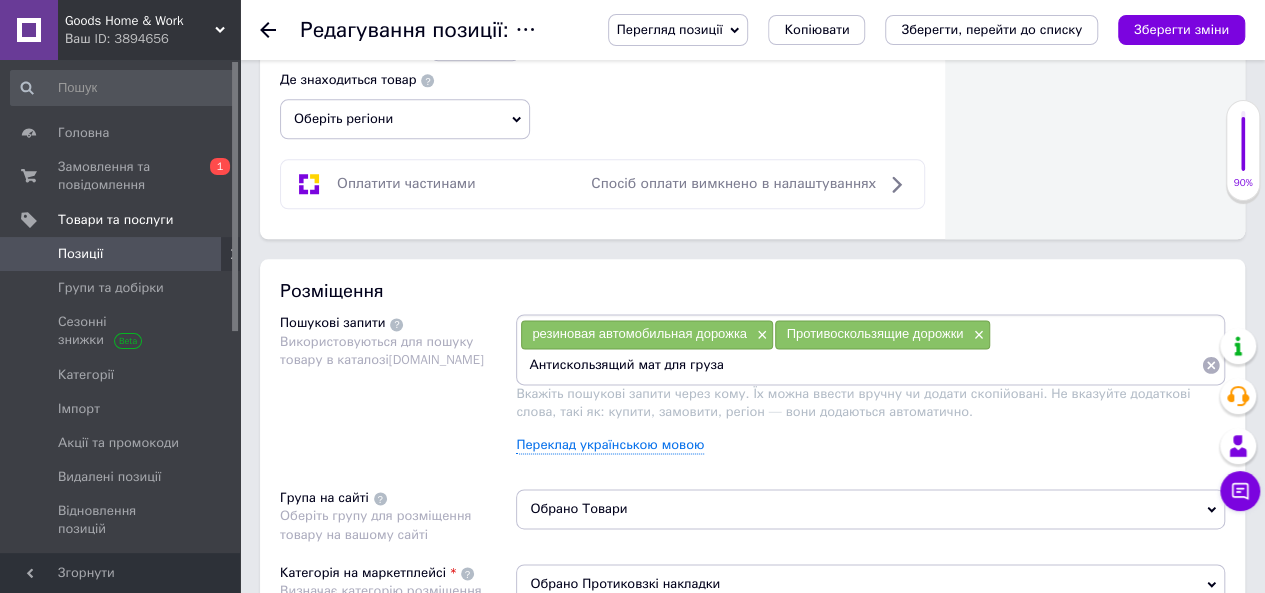 type on "Антискользящий мат для груза." 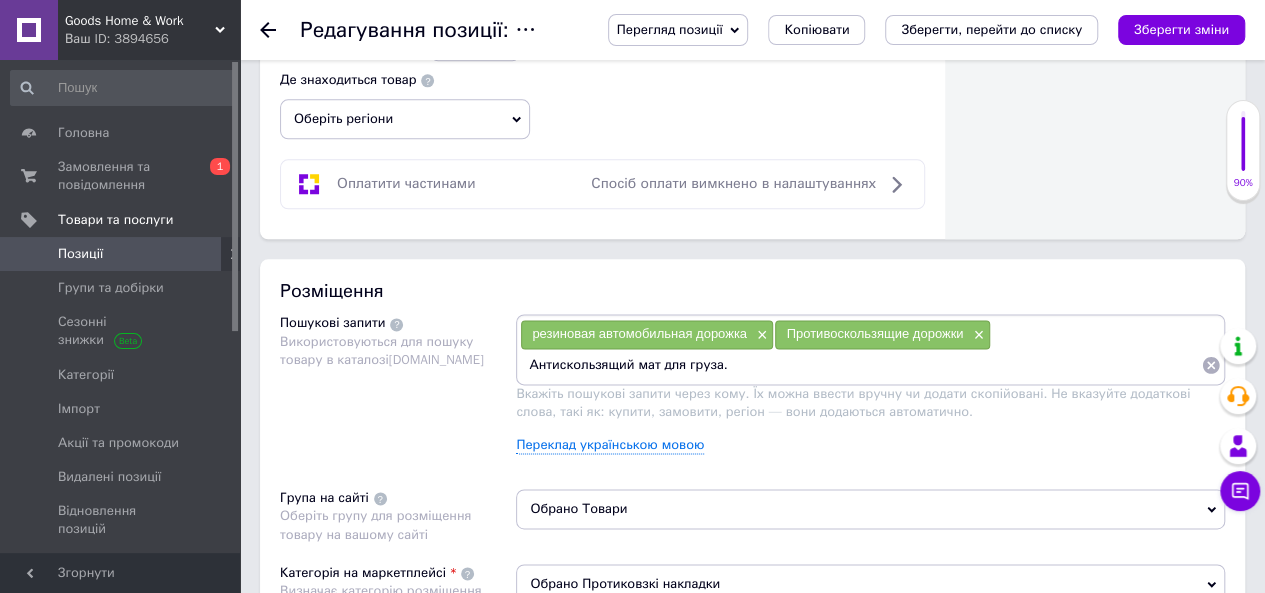 type 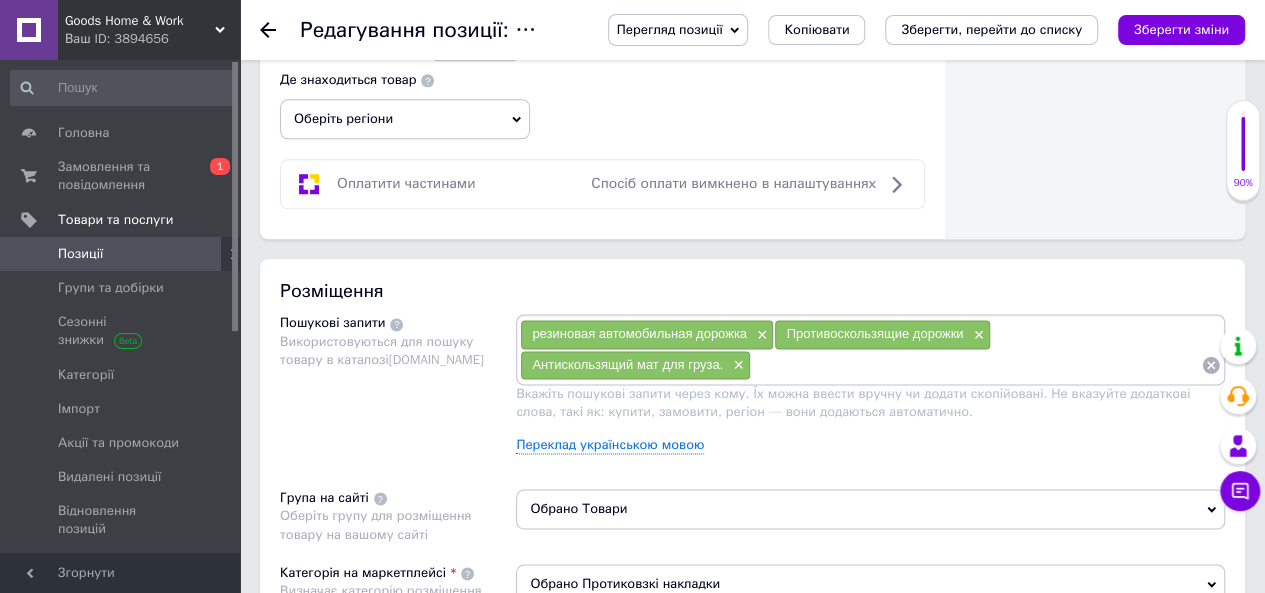 click at bounding box center (976, 365) 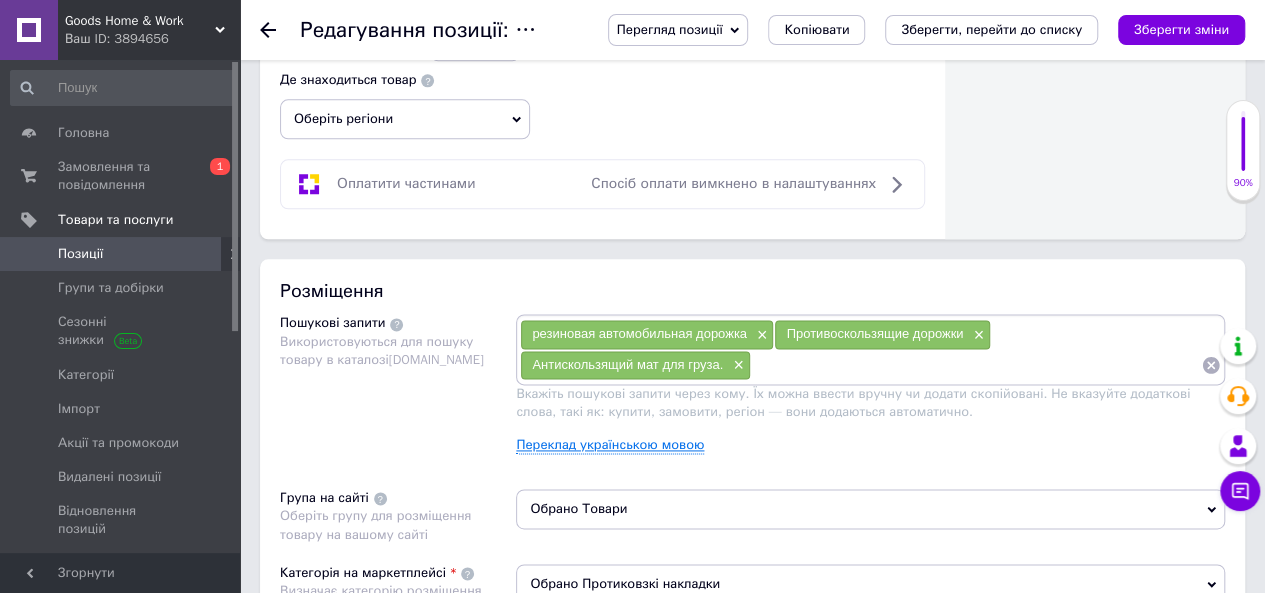 click on "Переклад українською мовою" at bounding box center (610, 445) 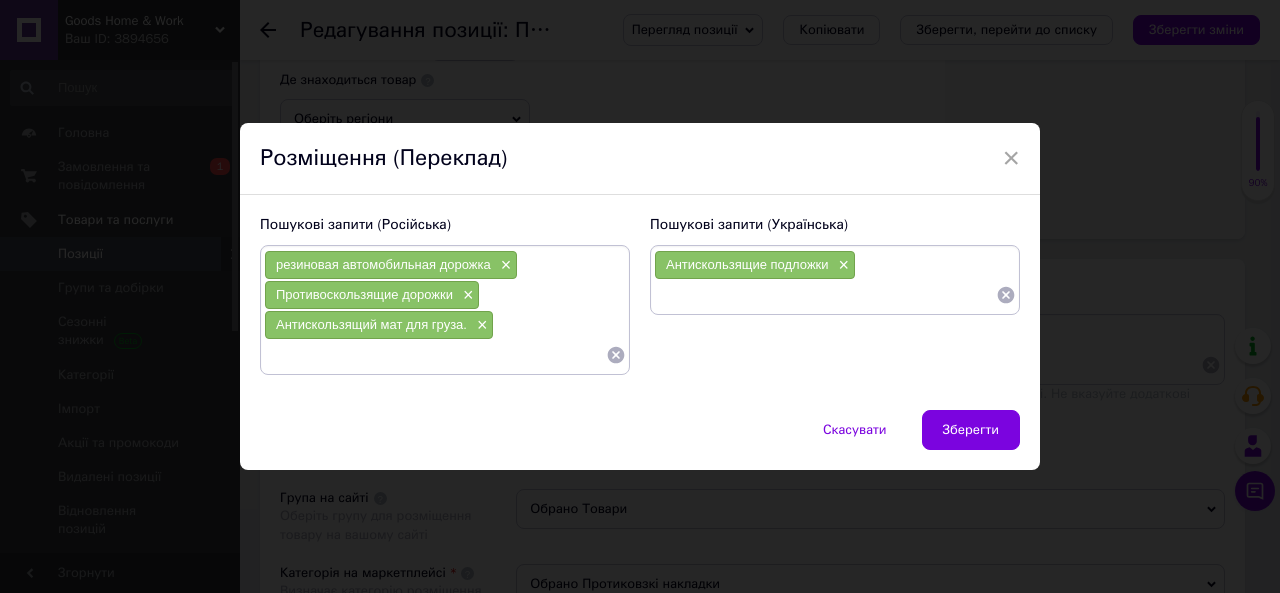 click at bounding box center (825, 295) 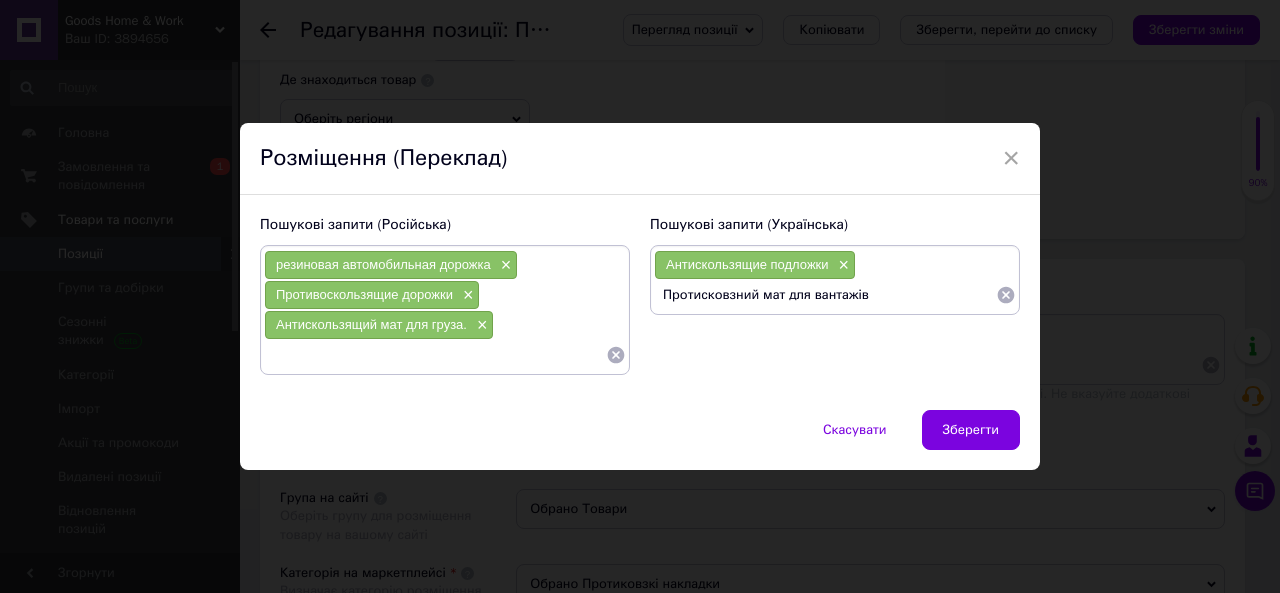 type on "Протисковзний мат для вантажів." 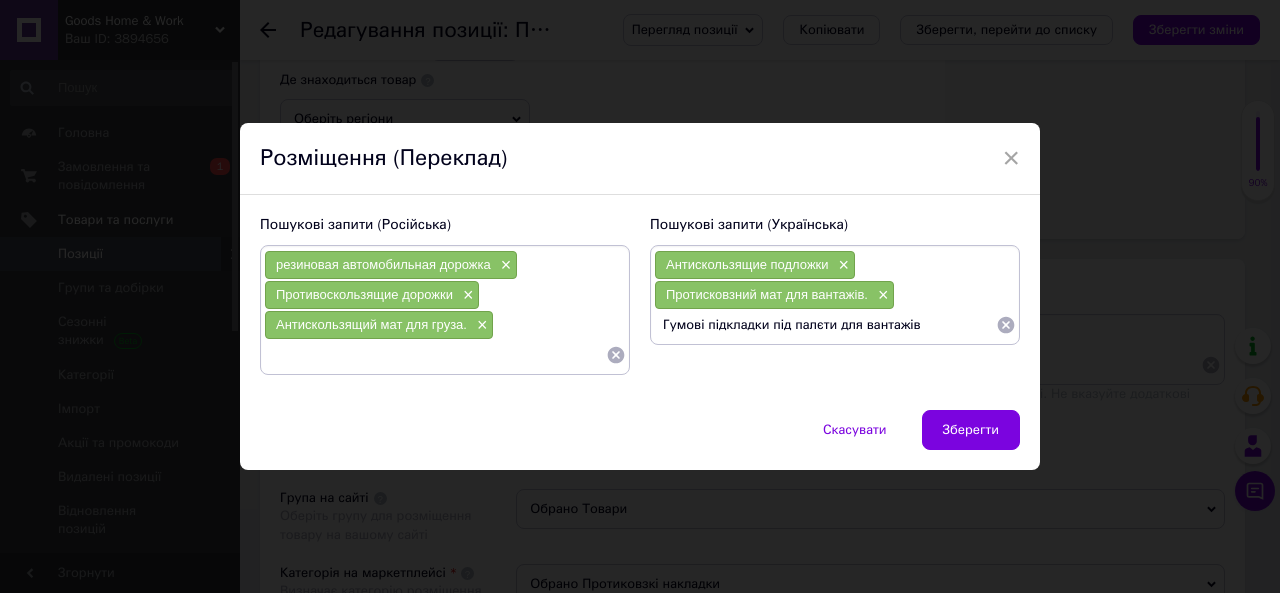 type on "Гумові підкладки під палєти для вантажів." 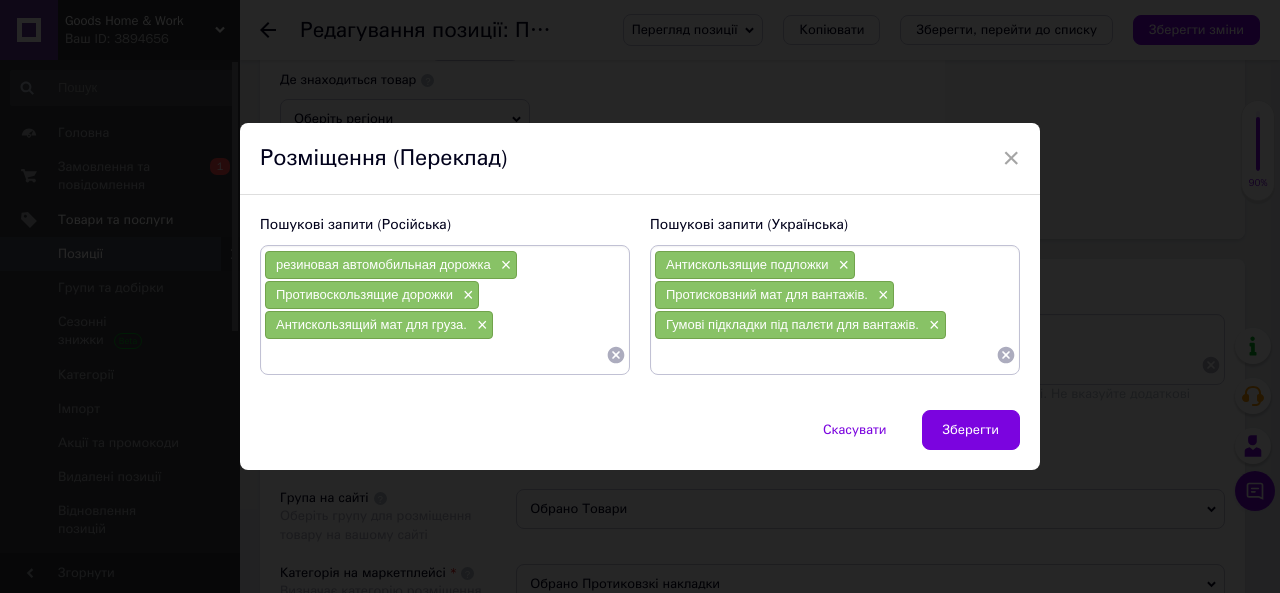 click at bounding box center (825, 355) 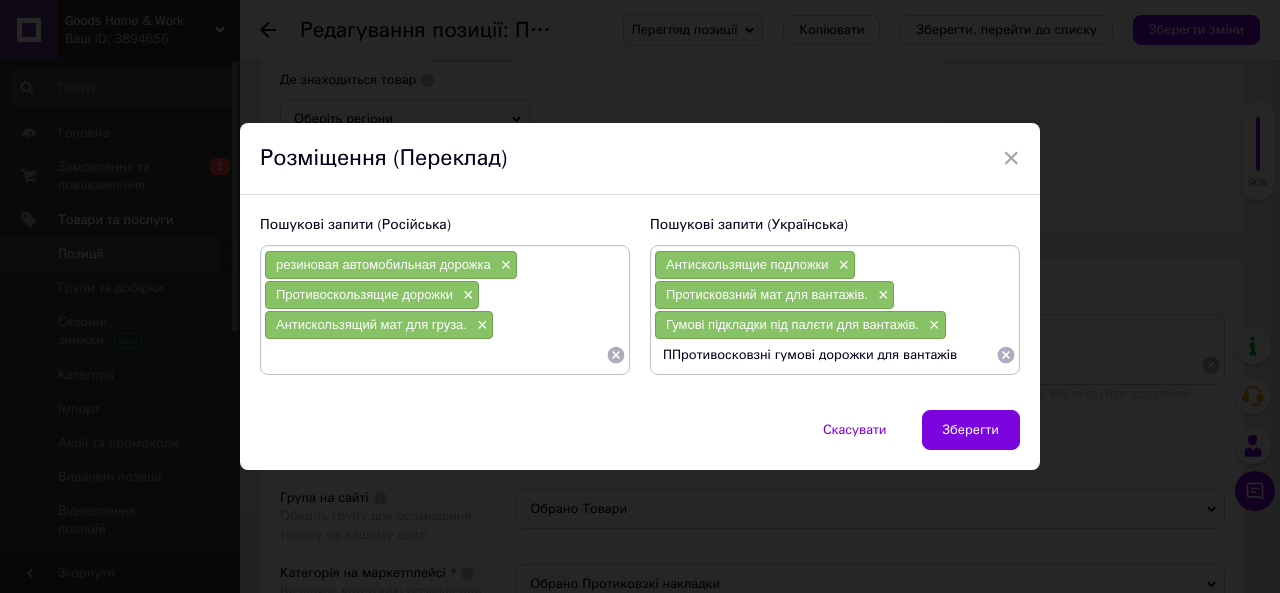 type on "ППротивосковзні гумові дорожки для вантажів." 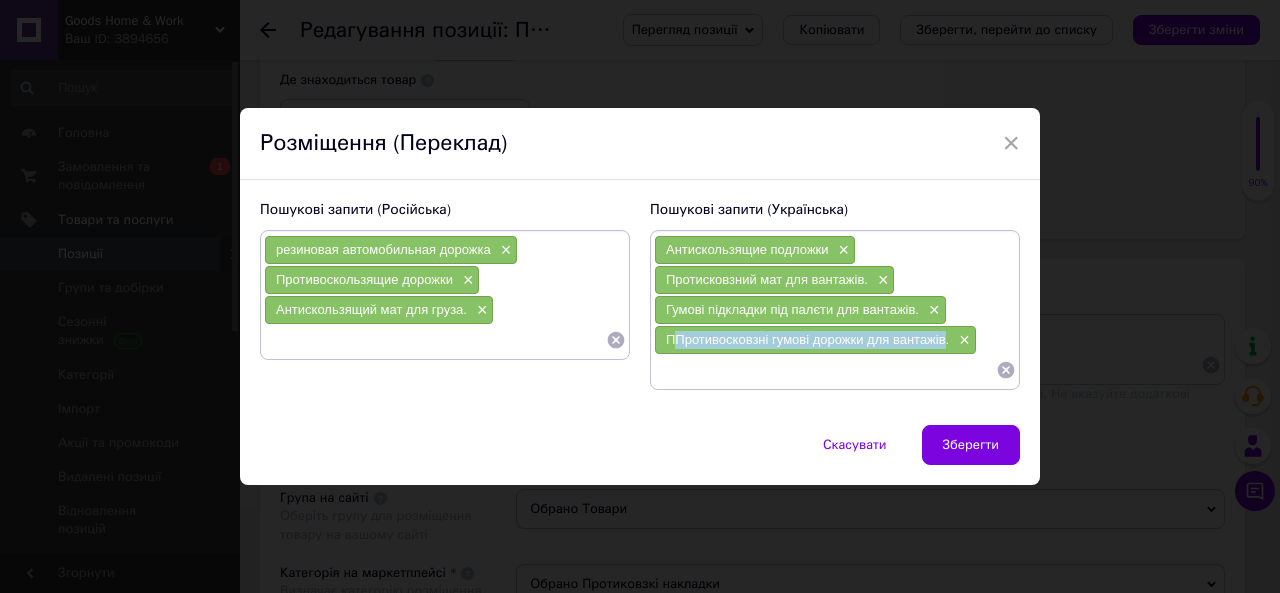 drag, startPoint x: 673, startPoint y: 325, endPoint x: 941, endPoint y: 345, distance: 268.74524 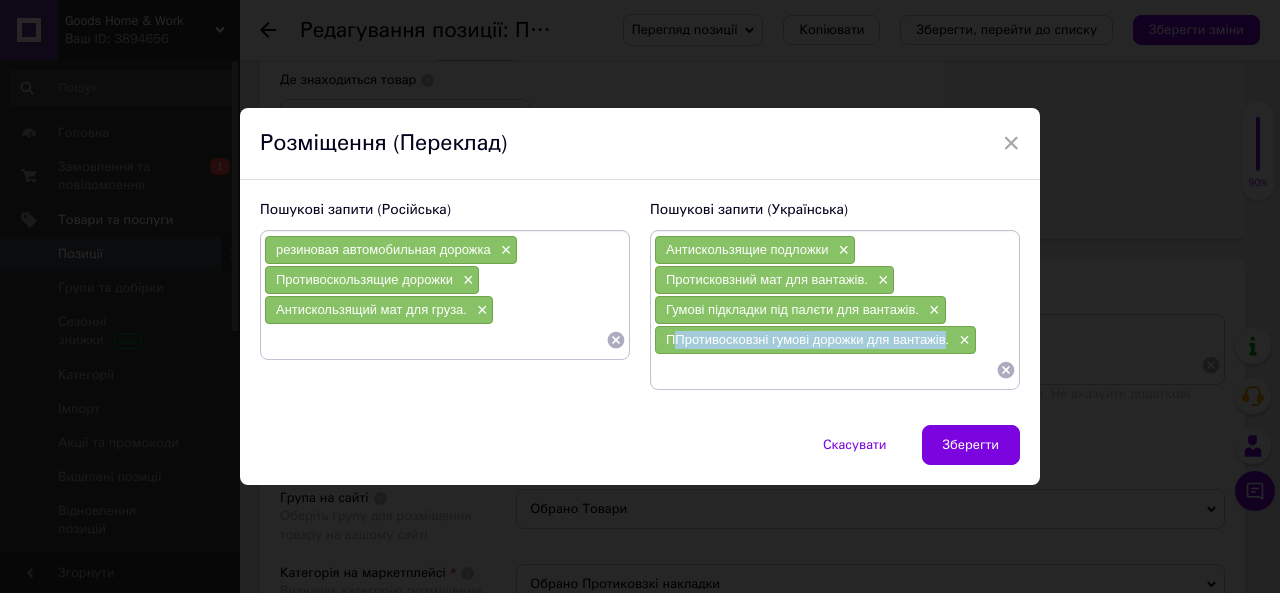 copy on "Противосковзні гумові дорожки для вантажів" 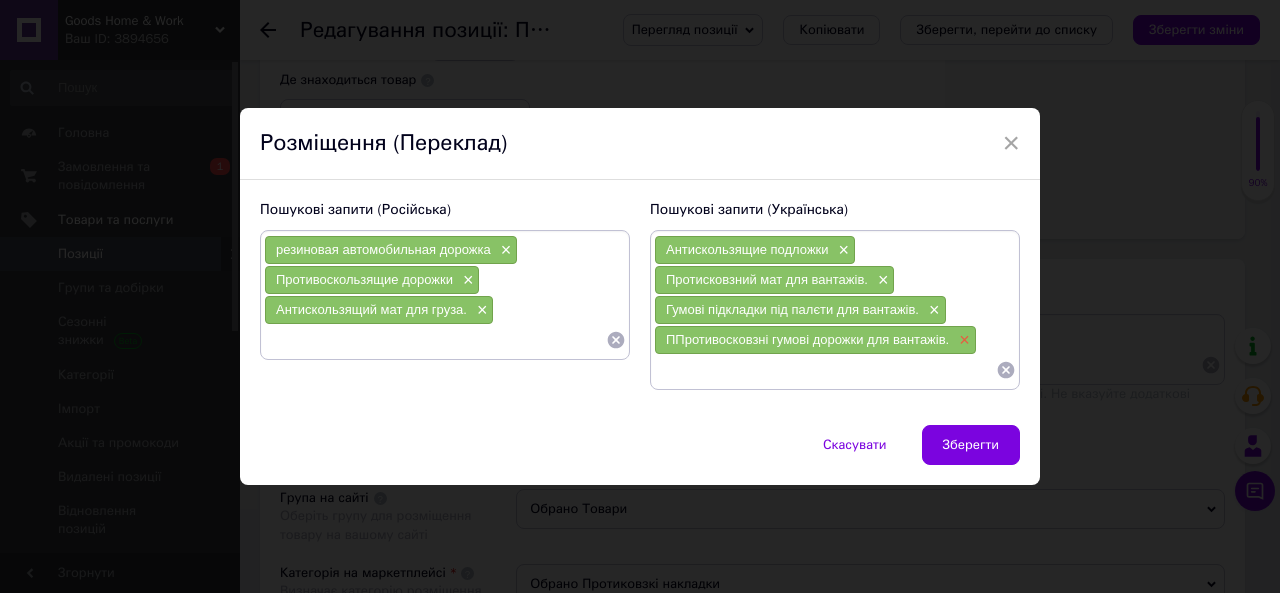 click on "×" at bounding box center [962, 340] 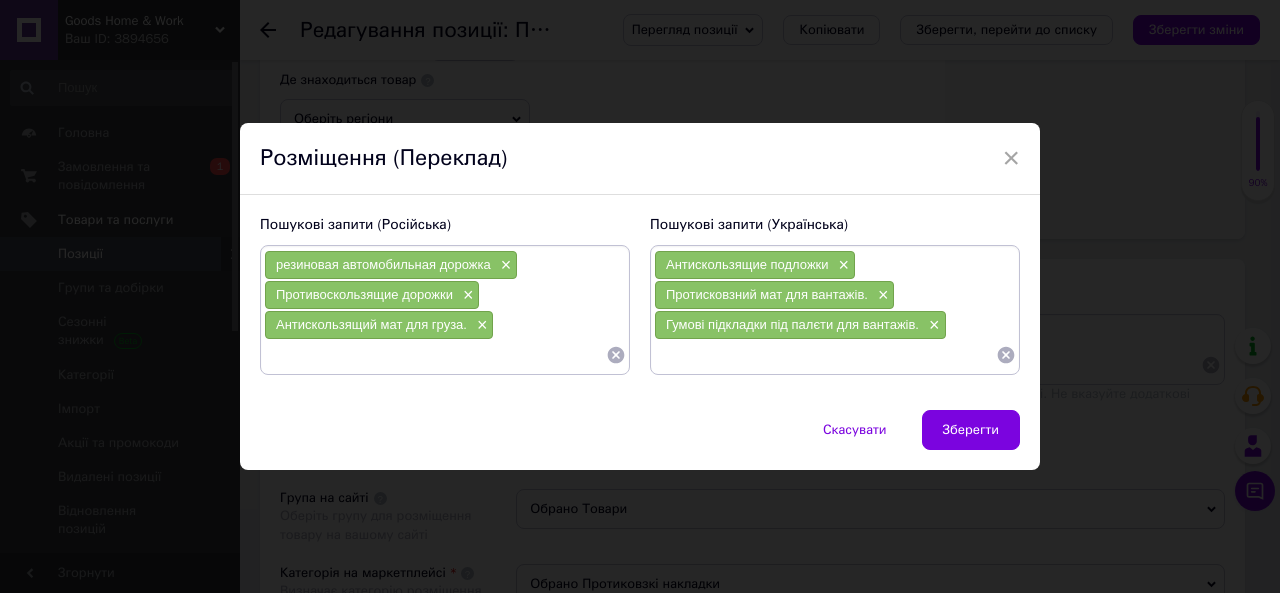 click at bounding box center [825, 355] 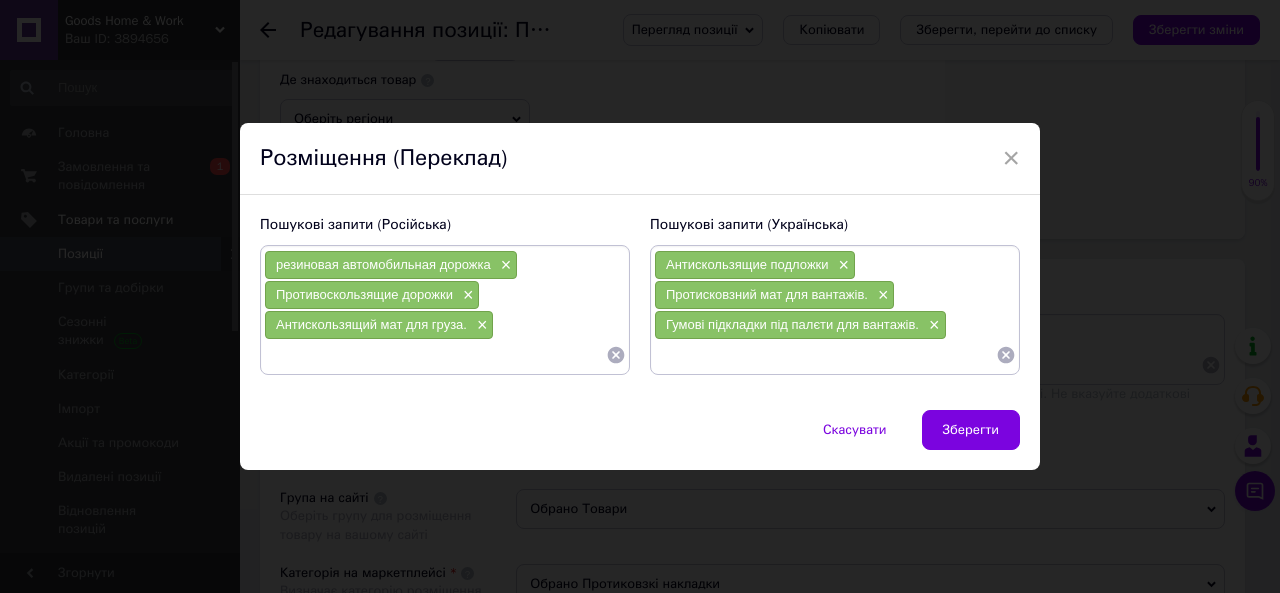 paste on "Противосковзні гумові дорожки для вантажів" 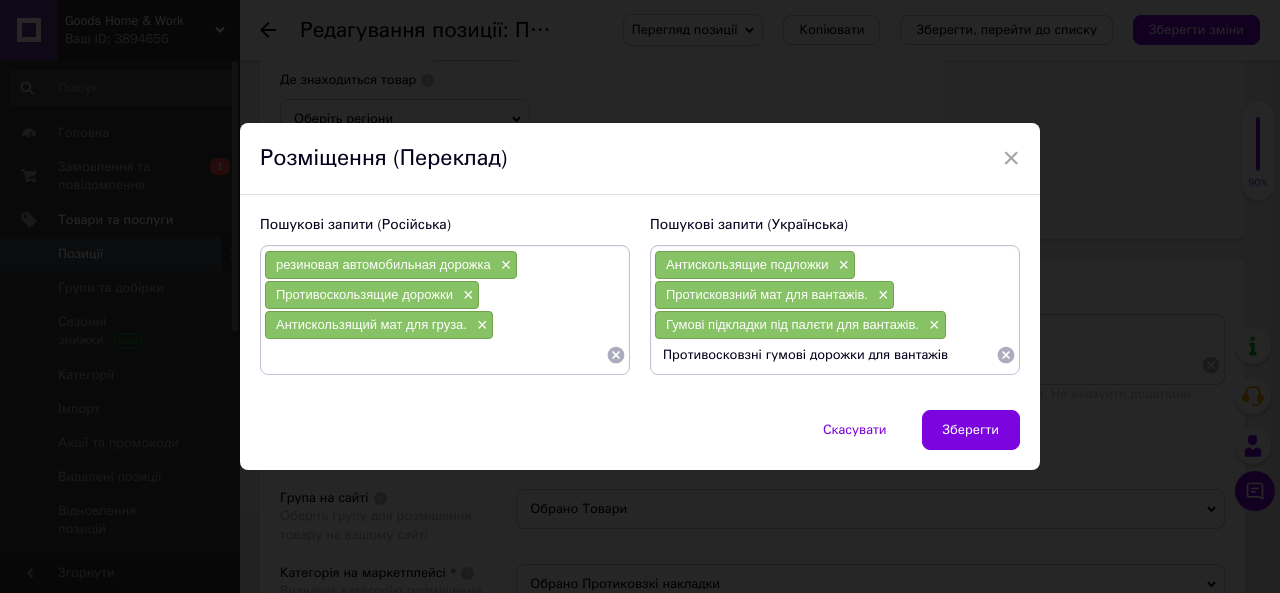 click on "Противосковзні гумові дорожки для вантажів" at bounding box center [825, 355] 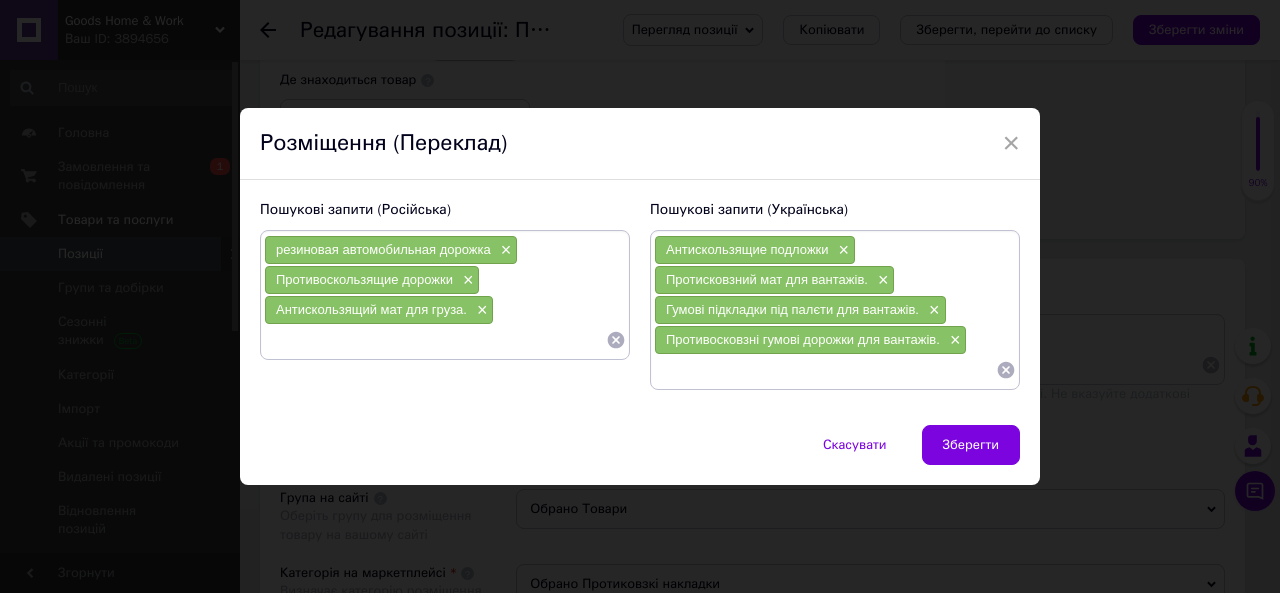 click at bounding box center [825, 370] 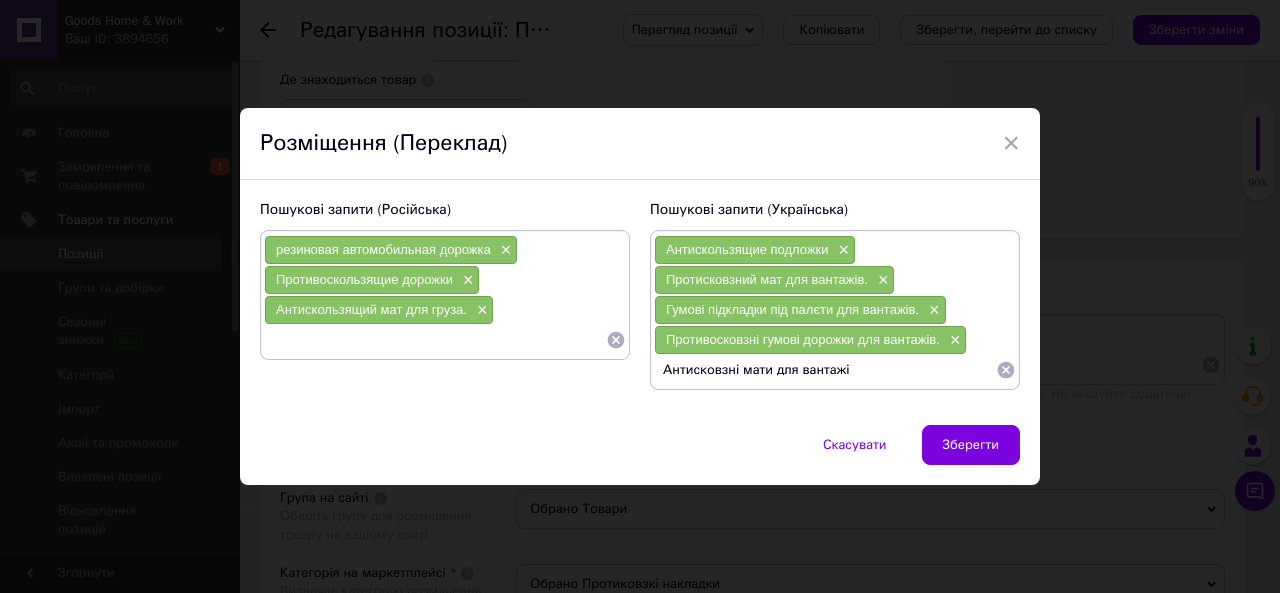 type on "Антисковзні мати для вантажів" 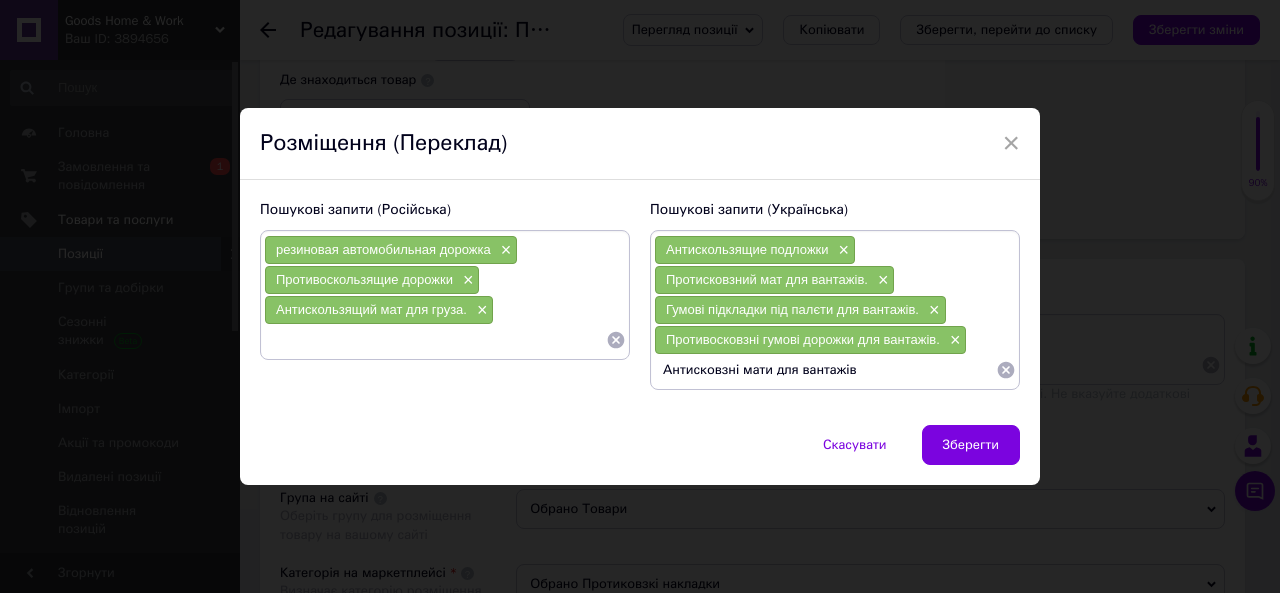 type 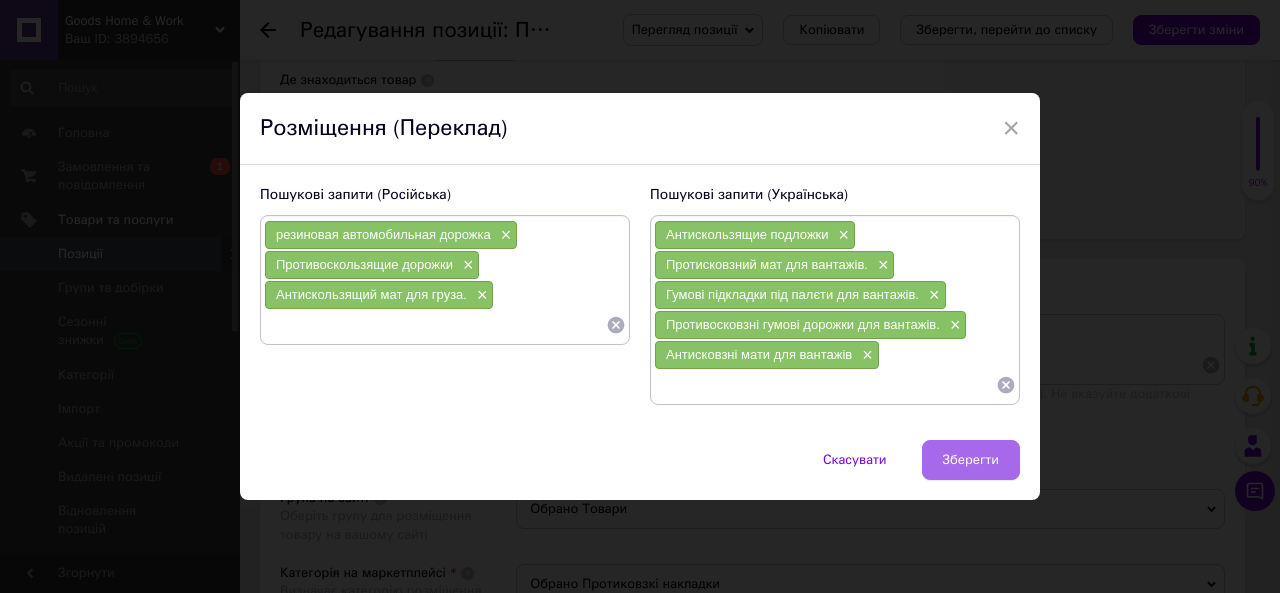 click on "Зберегти" at bounding box center (971, 460) 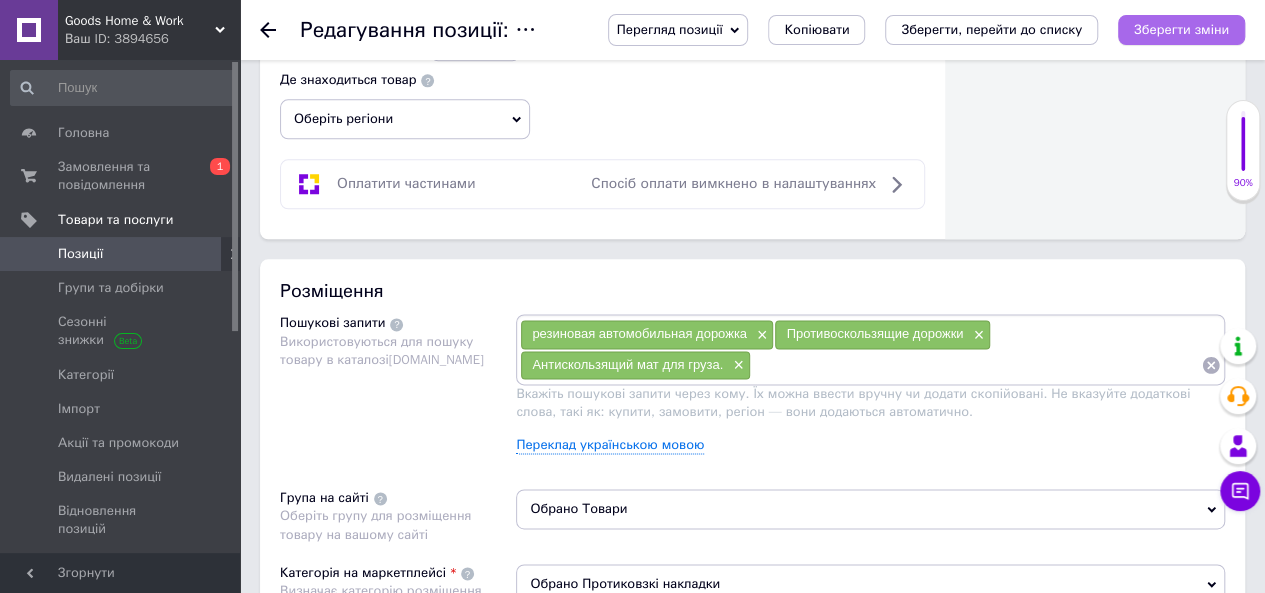 click on "Зберегти зміни" at bounding box center (1181, 30) 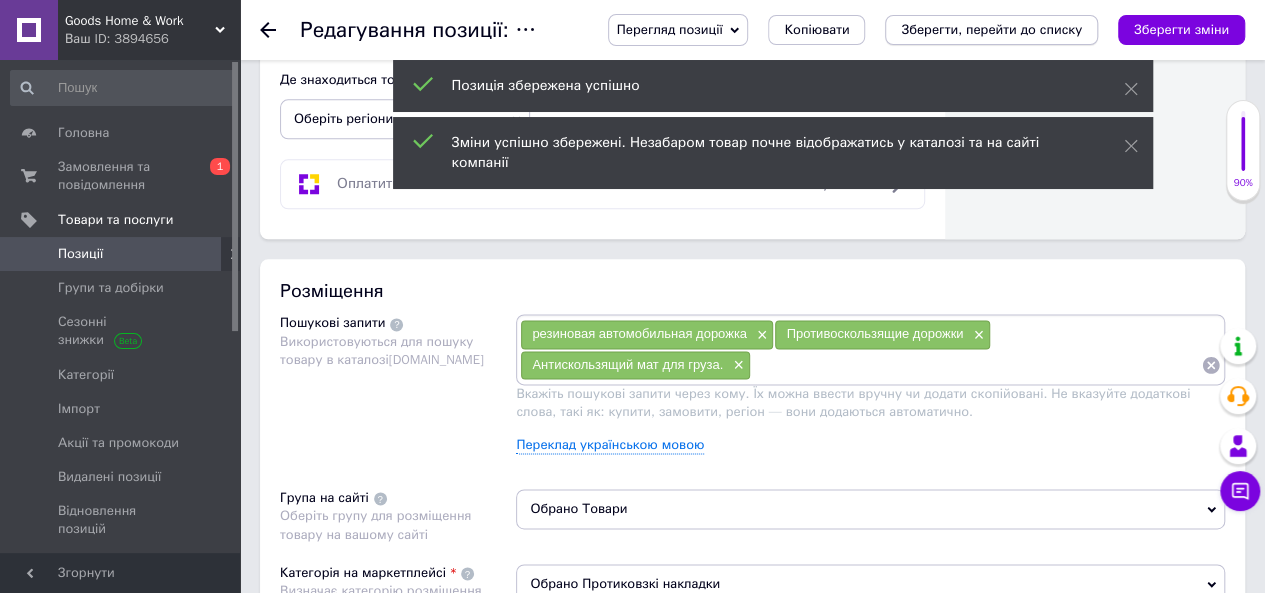 click on "Зберегти, перейти до списку" at bounding box center [991, 29] 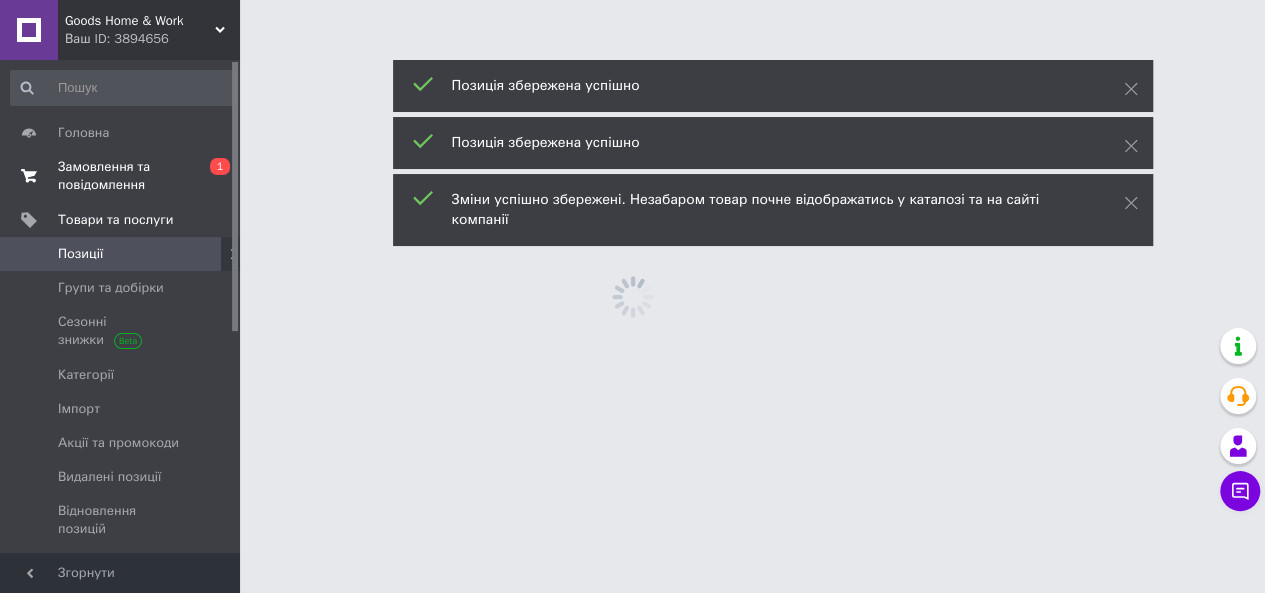 scroll, scrollTop: 0, scrollLeft: 0, axis: both 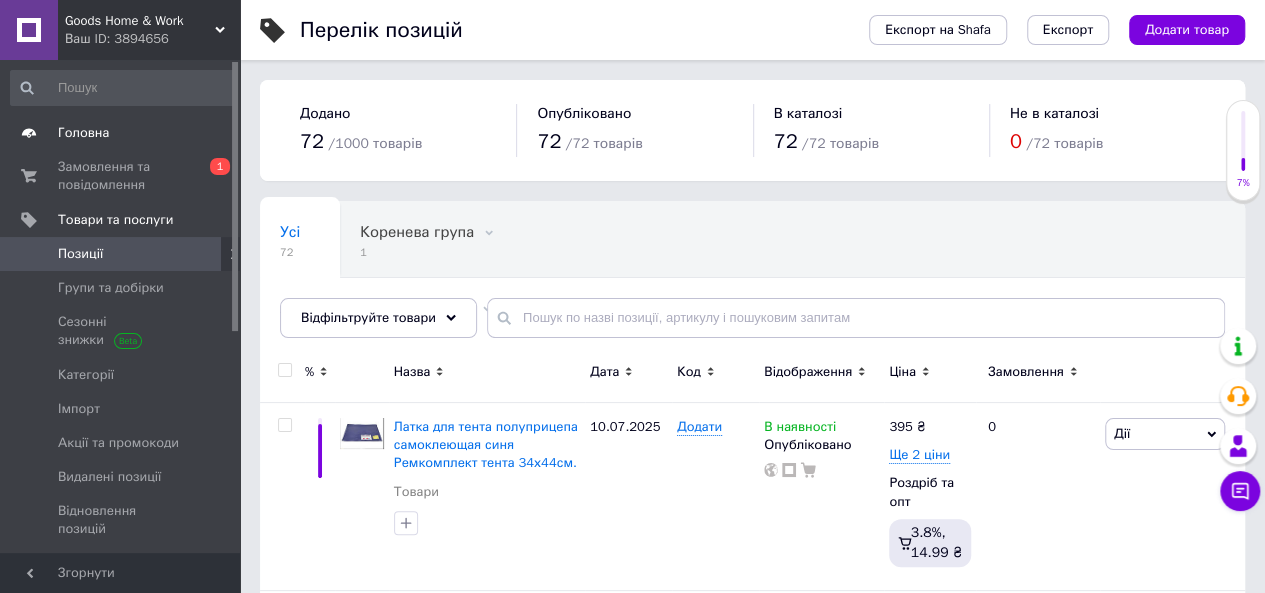 click on "Головна" at bounding box center [83, 133] 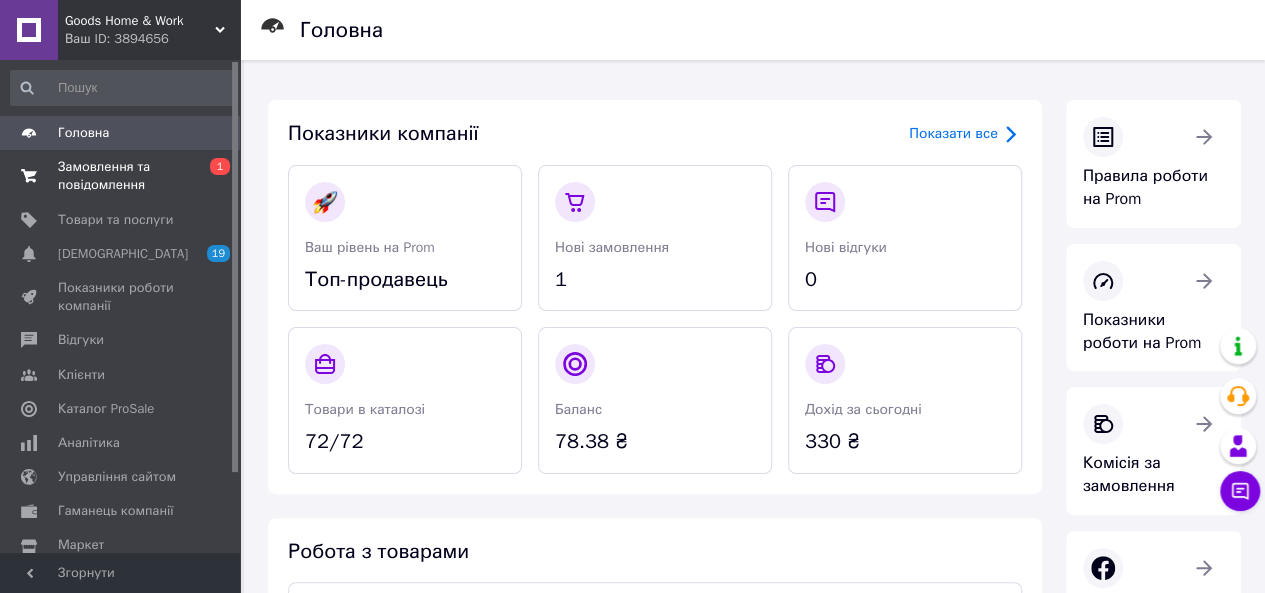 click on "Замовлення та повідомлення" at bounding box center [121, 176] 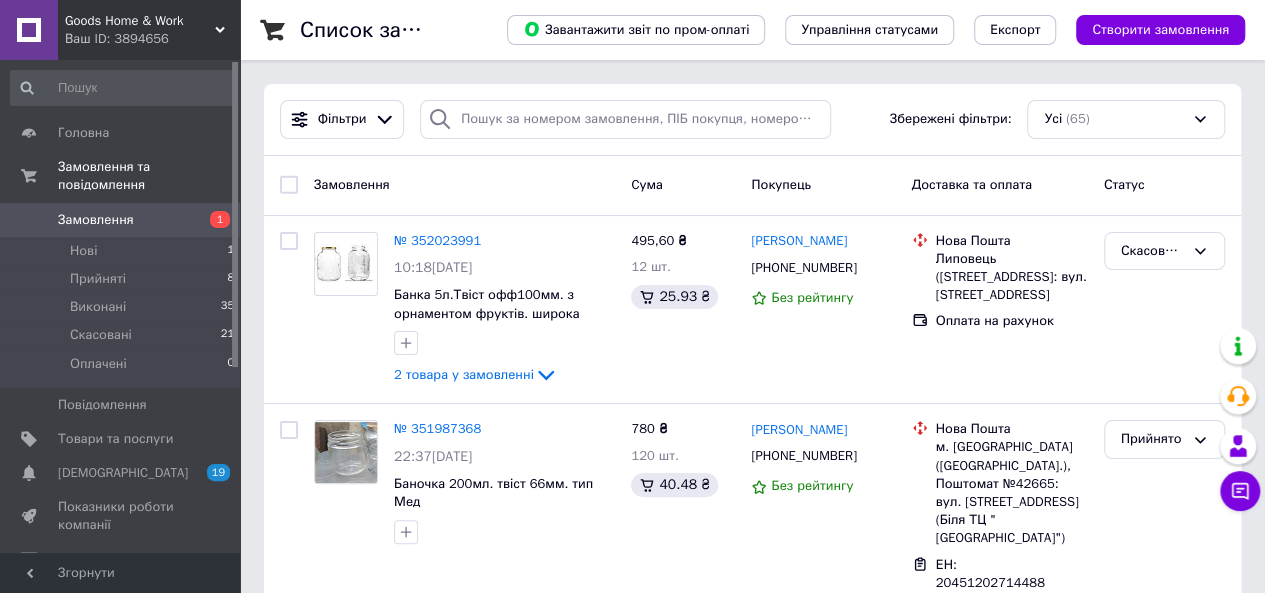 click on "Замовлення" at bounding box center [121, 220] 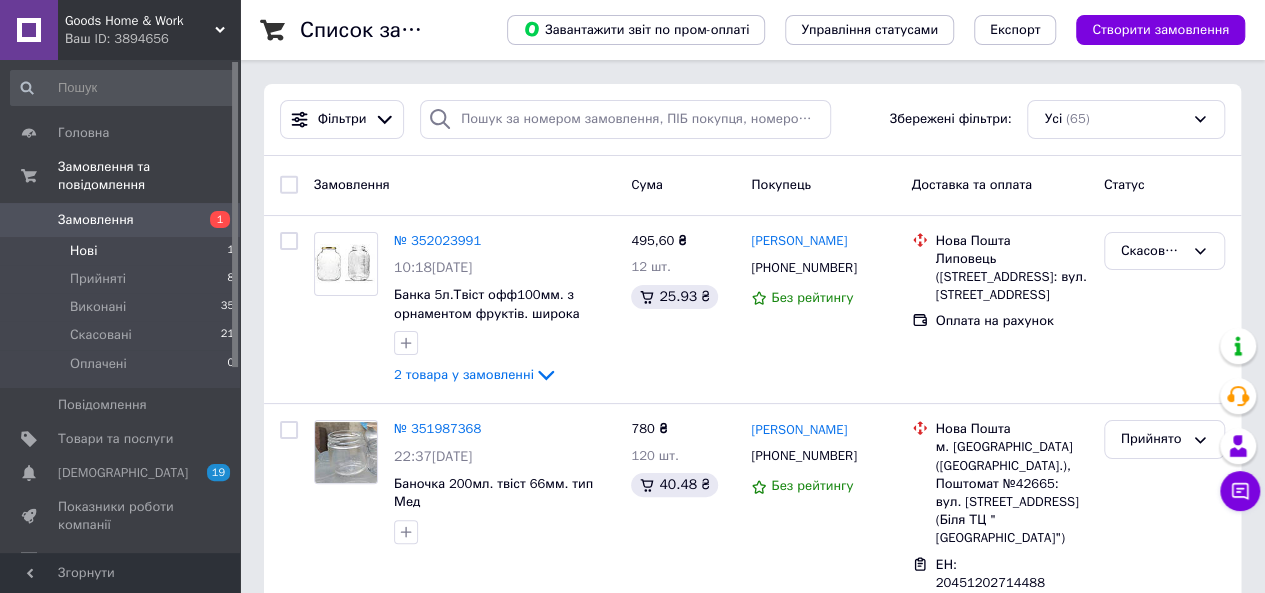 click on "Нові 1" at bounding box center (123, 251) 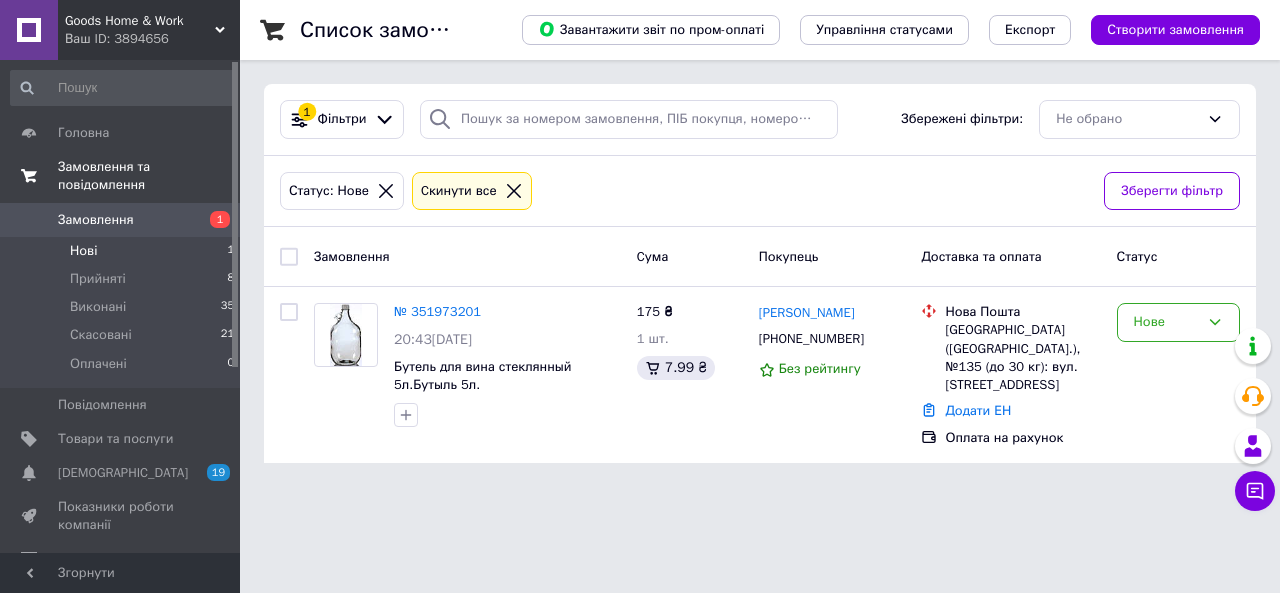 click on "Замовлення та повідомлення" at bounding box center [149, 176] 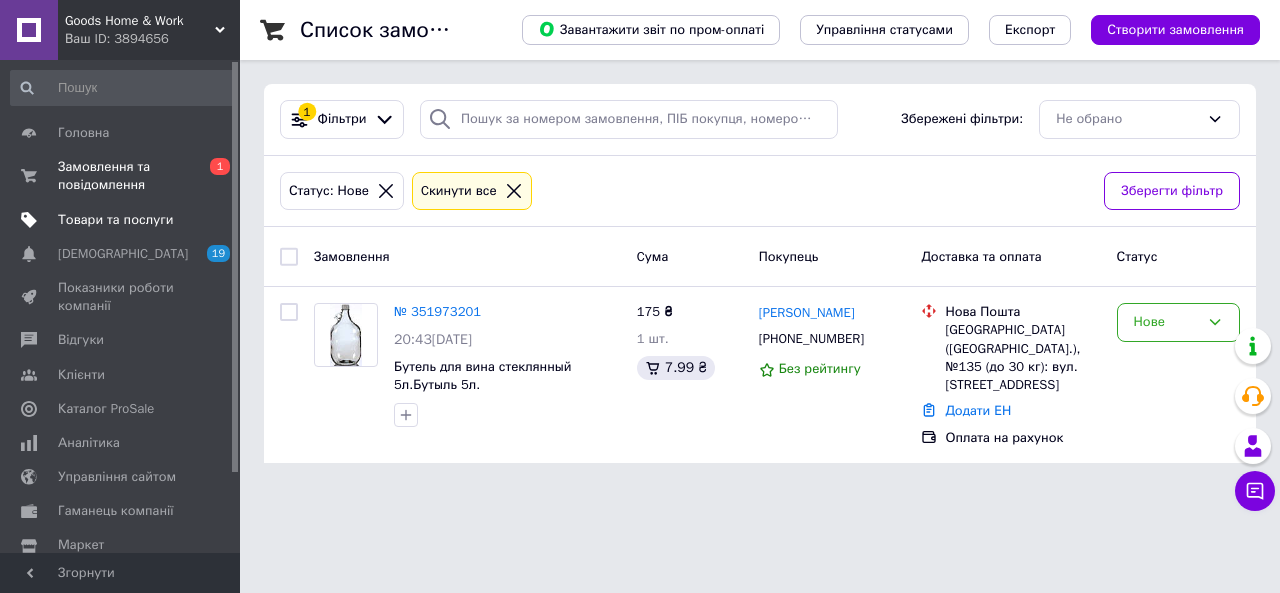click on "Товари та послуги" at bounding box center [115, 220] 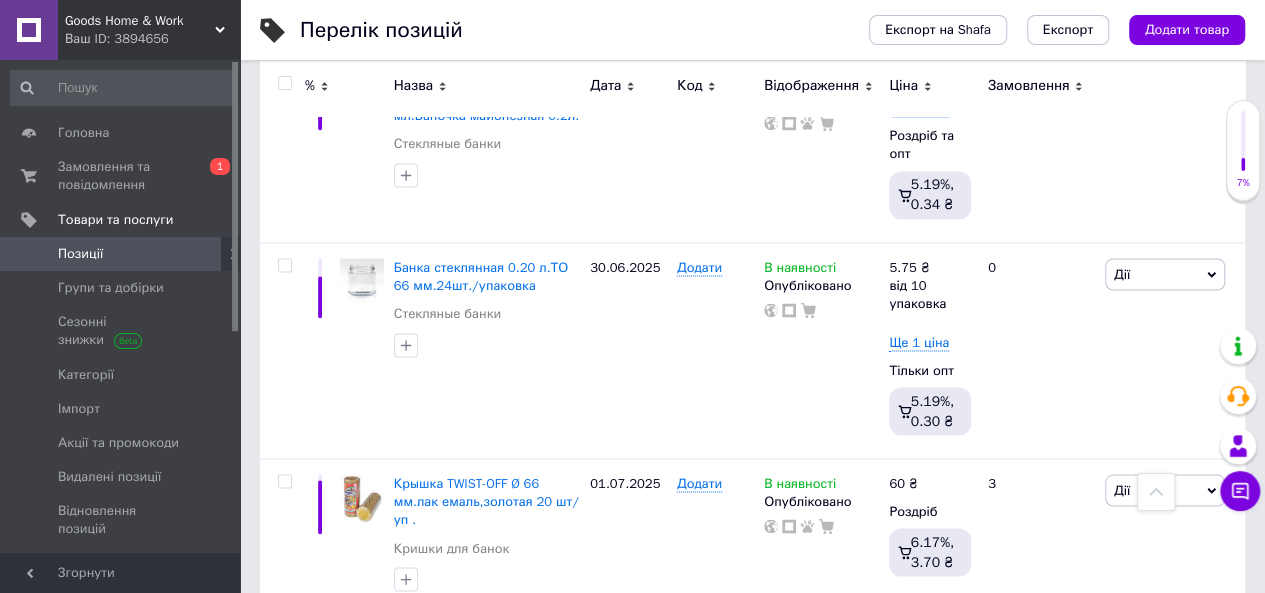 scroll, scrollTop: 1687, scrollLeft: 0, axis: vertical 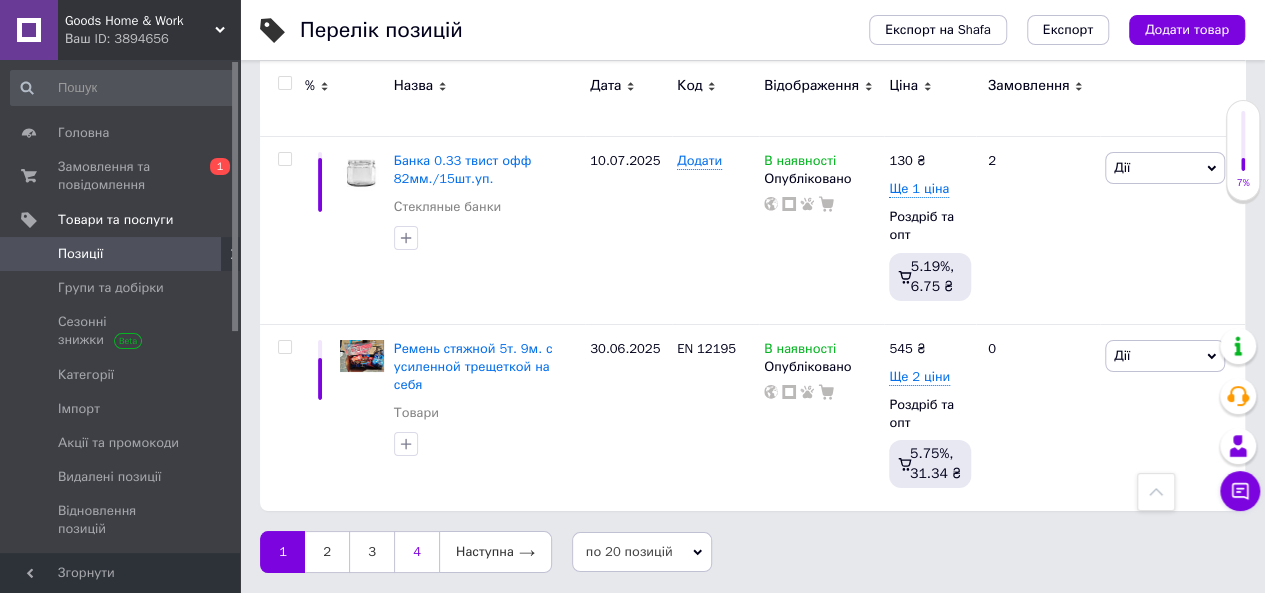 click on "4" at bounding box center [416, 552] 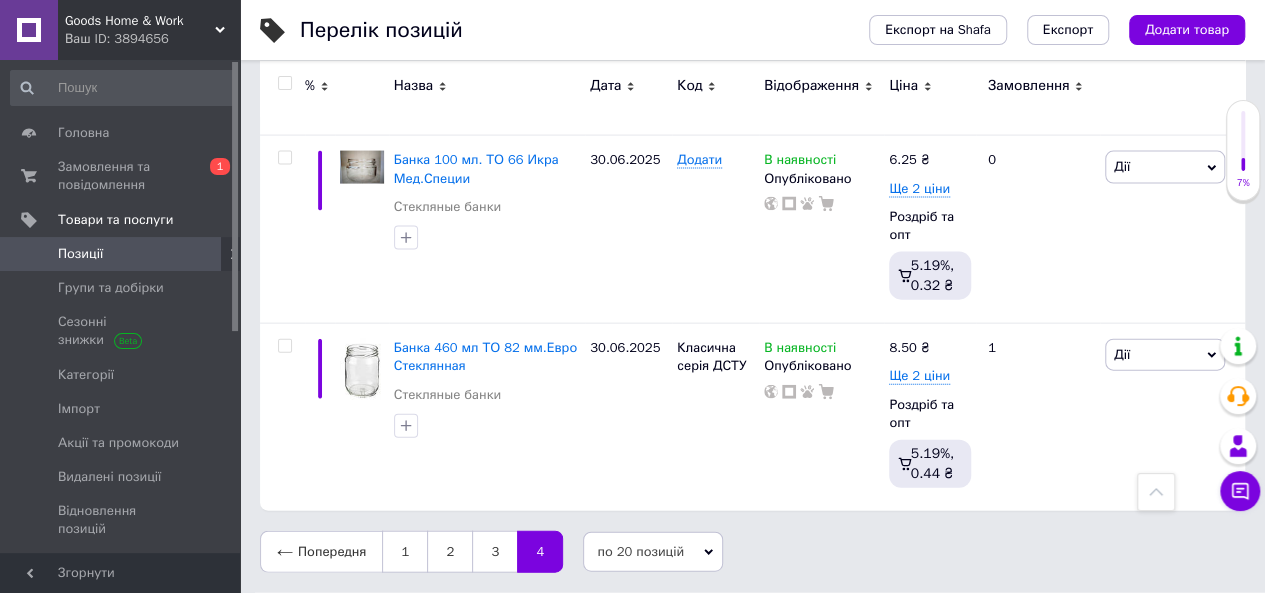 scroll, scrollTop: 2088, scrollLeft: 0, axis: vertical 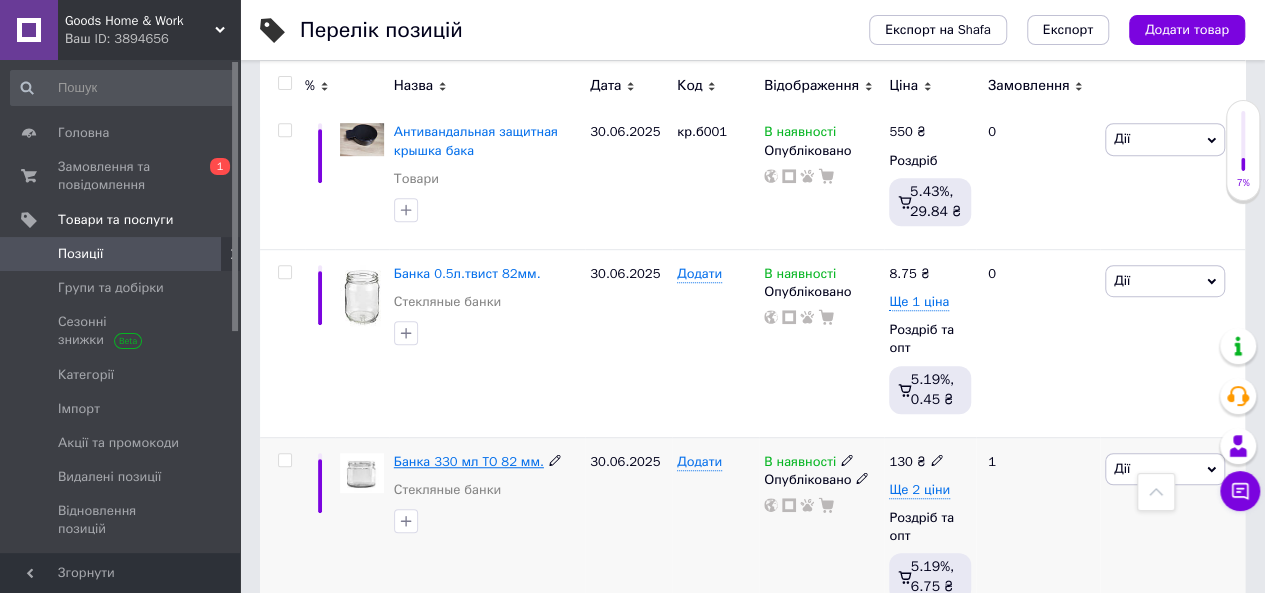 click on "Банка 330 мл TO 82 мм." at bounding box center (469, 461) 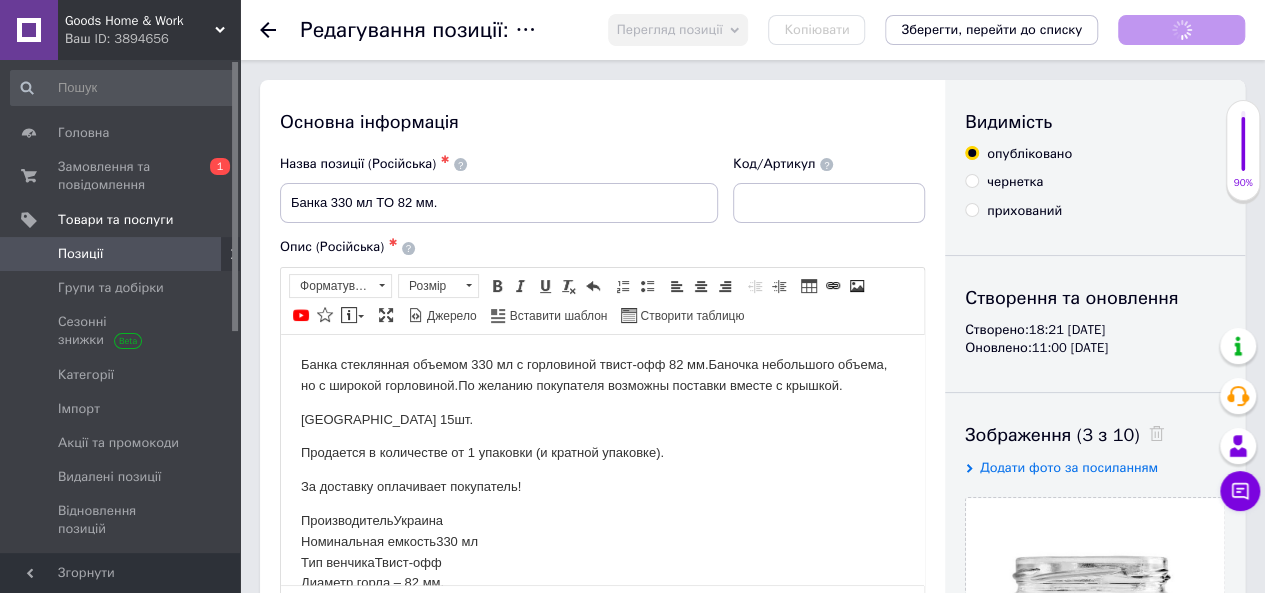 scroll, scrollTop: 0, scrollLeft: 0, axis: both 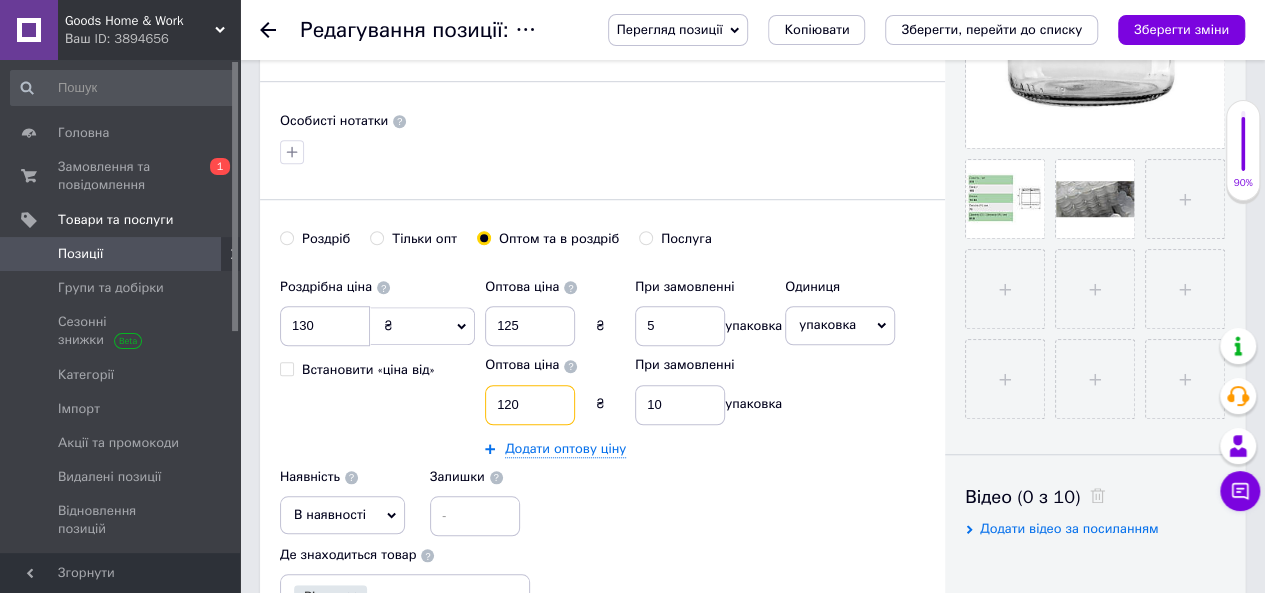 click on "120" at bounding box center [530, 405] 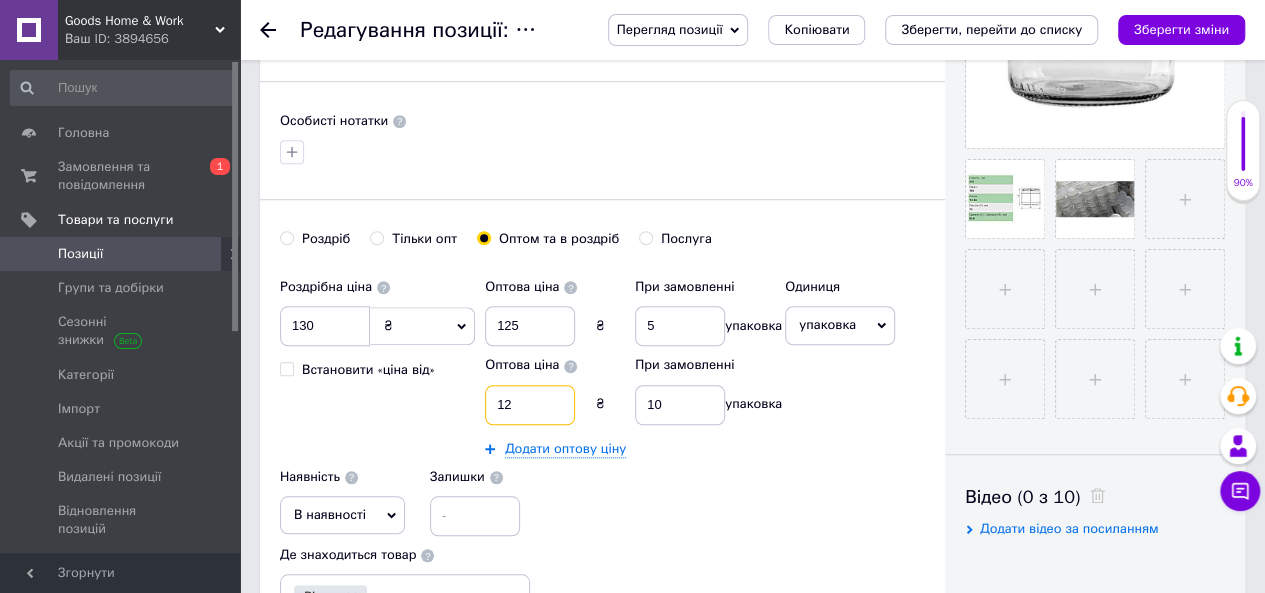 type on "1" 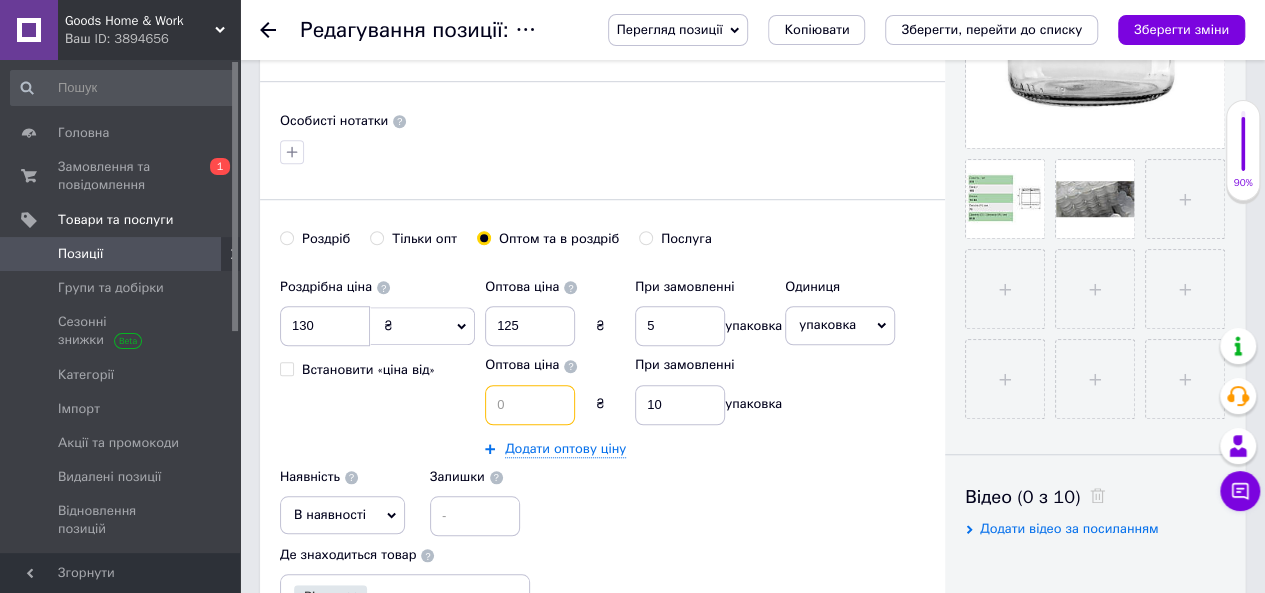 type 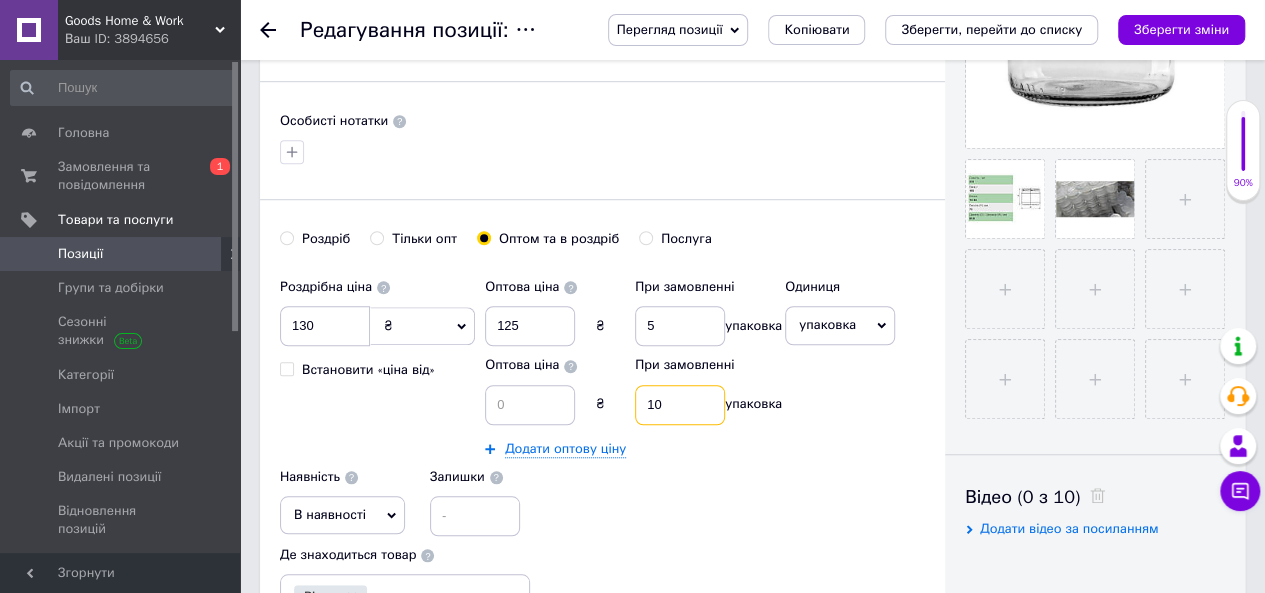 click on "10" at bounding box center (680, 405) 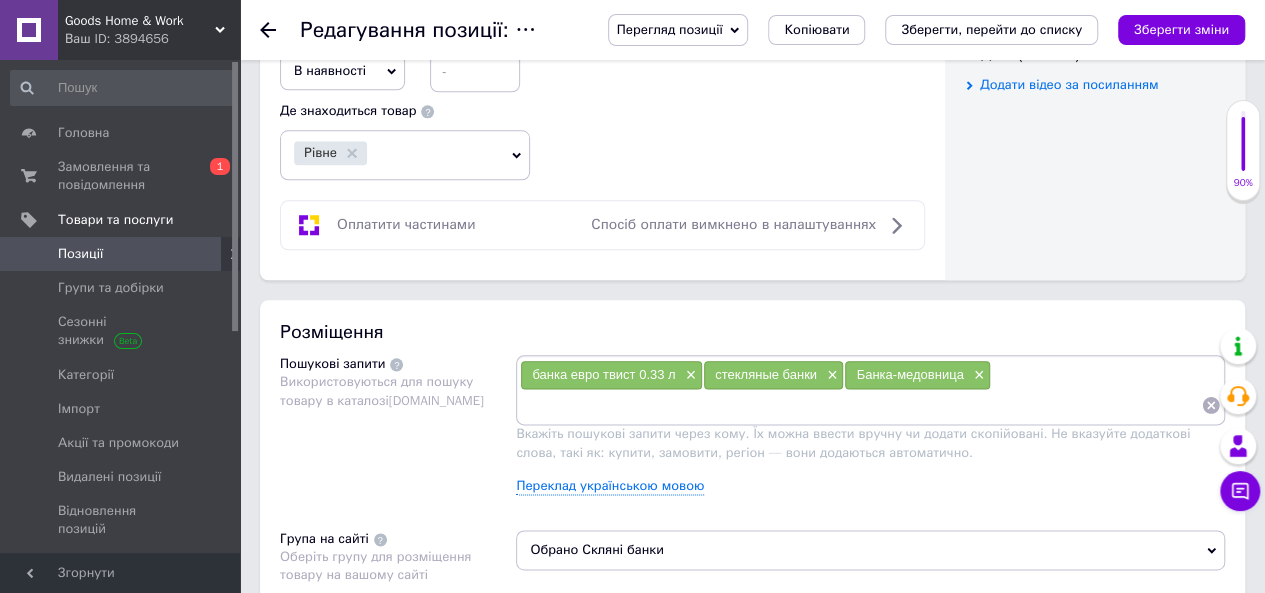 scroll, scrollTop: 1072, scrollLeft: 0, axis: vertical 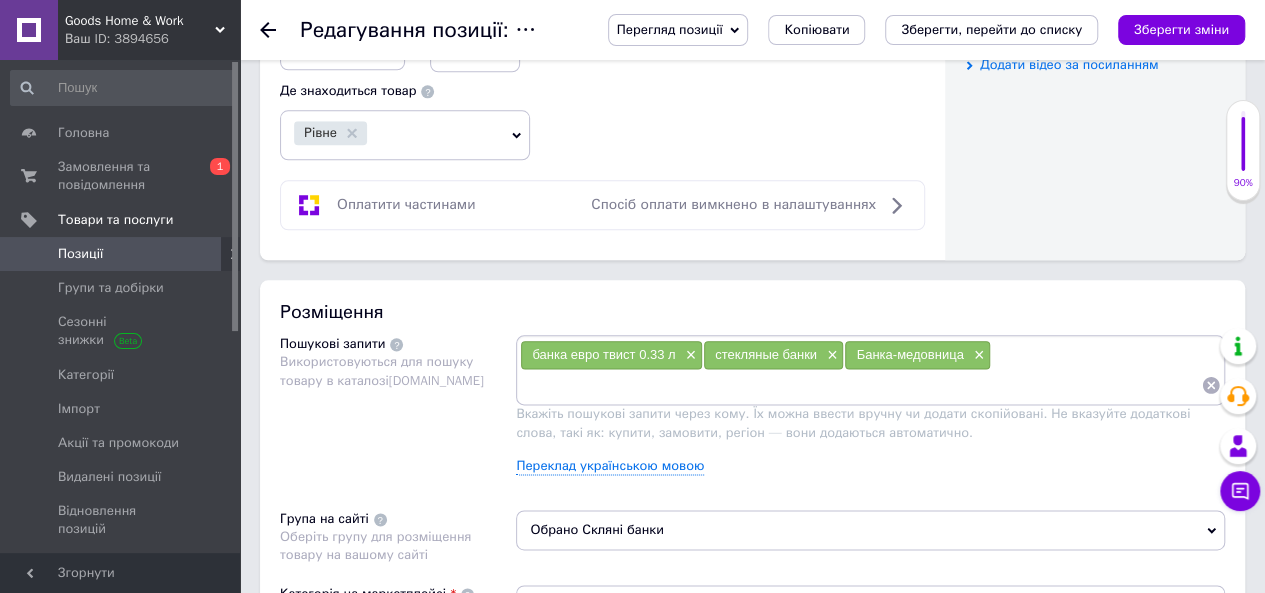 type 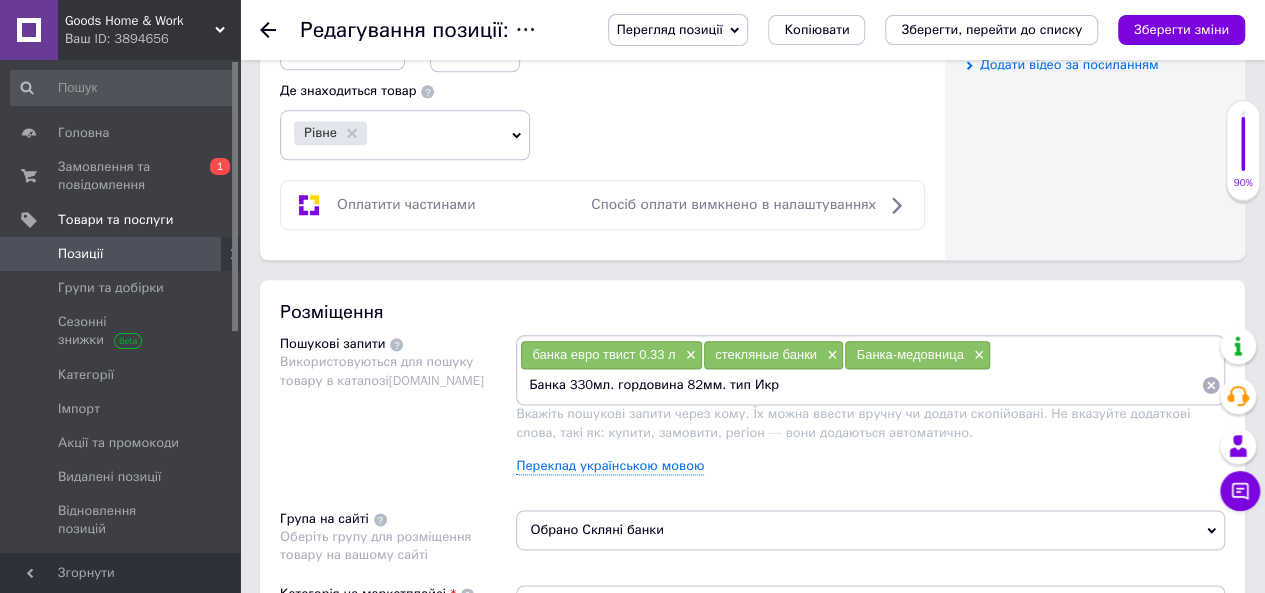 type on "Банка 330мл. гордовина 82мм. тип Икра" 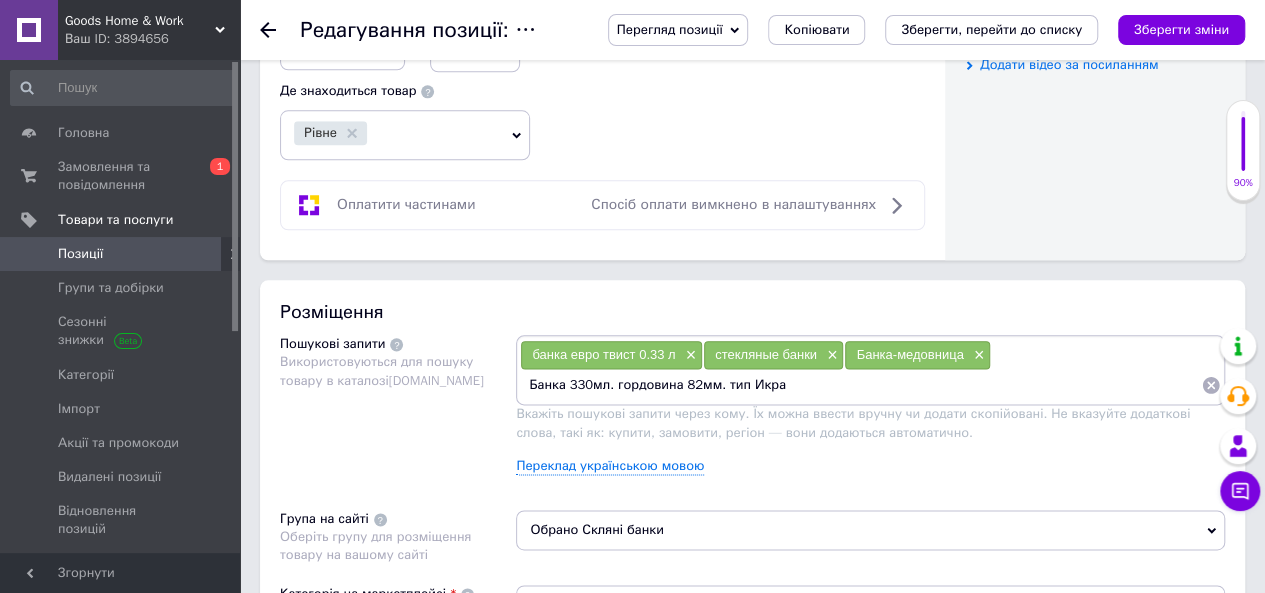 type 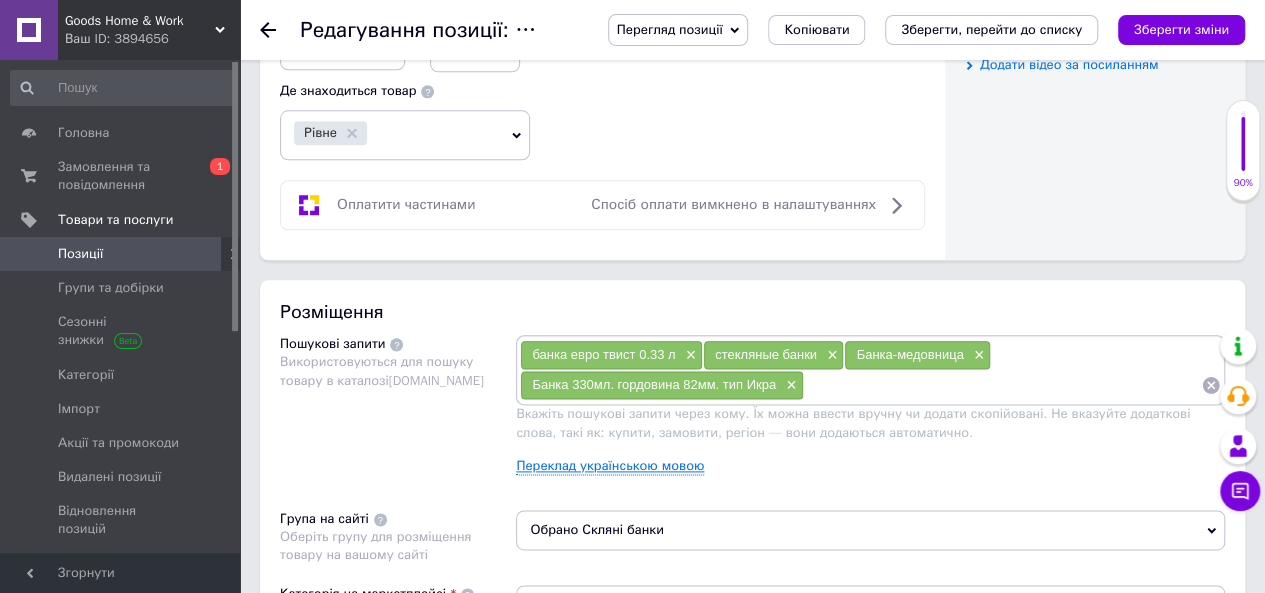 click on "Переклад українською мовою" at bounding box center (610, 466) 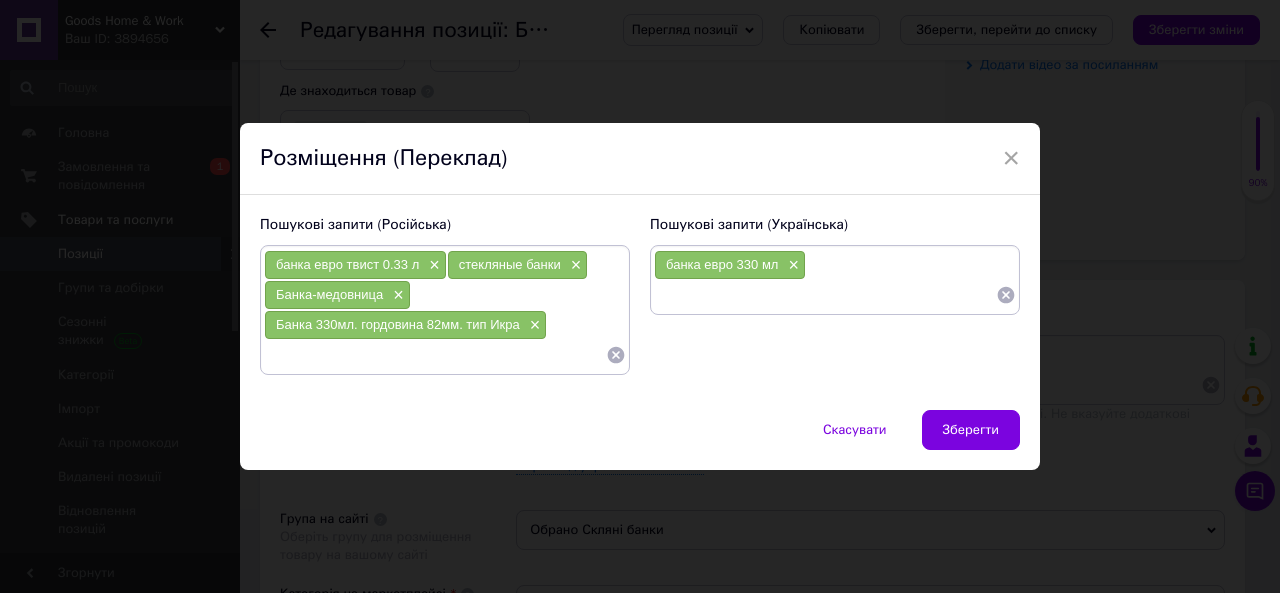 click at bounding box center [825, 295] 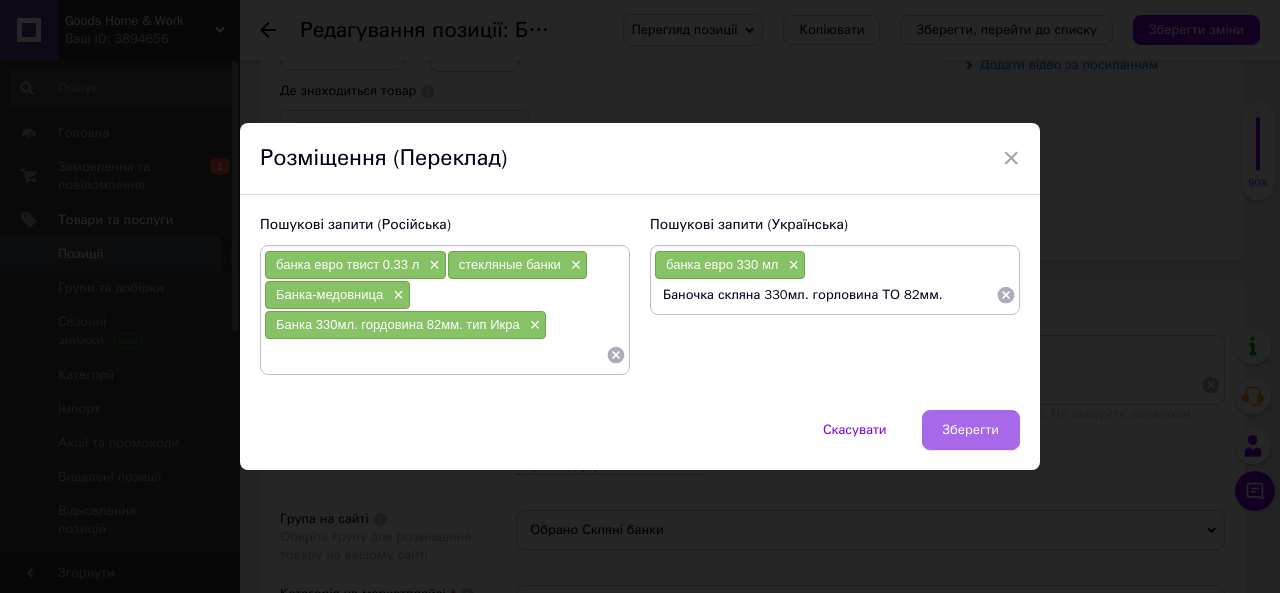 type on "Баночка скляна 330мл. горловина ТО 82мм." 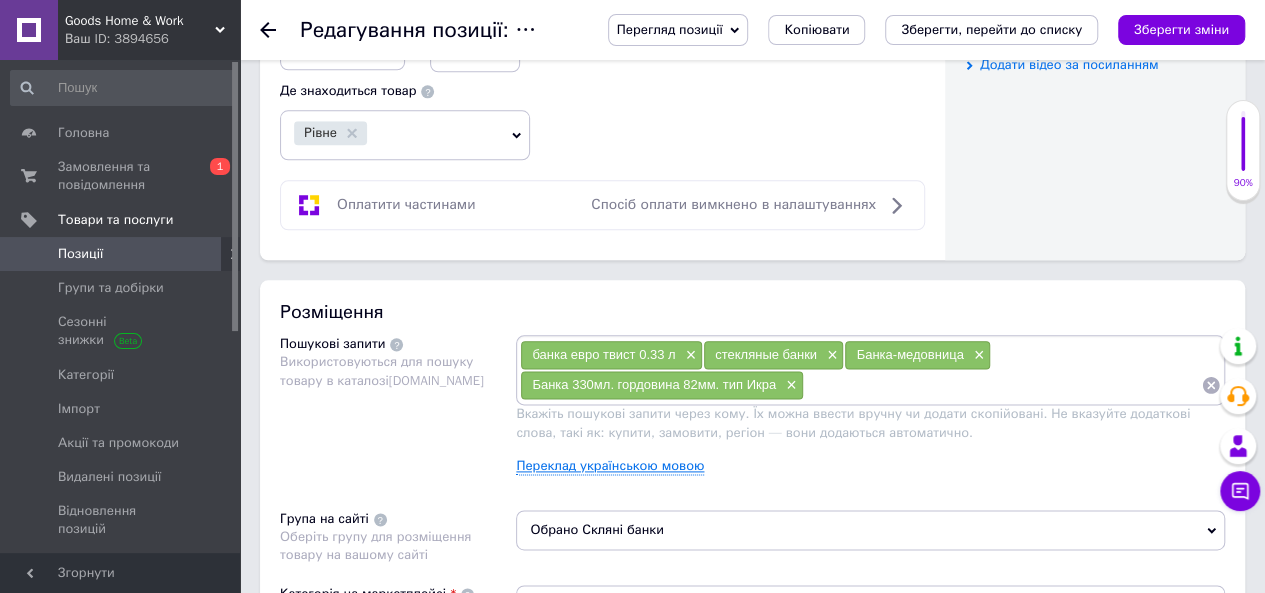 click on "Переклад українською мовою" at bounding box center [610, 466] 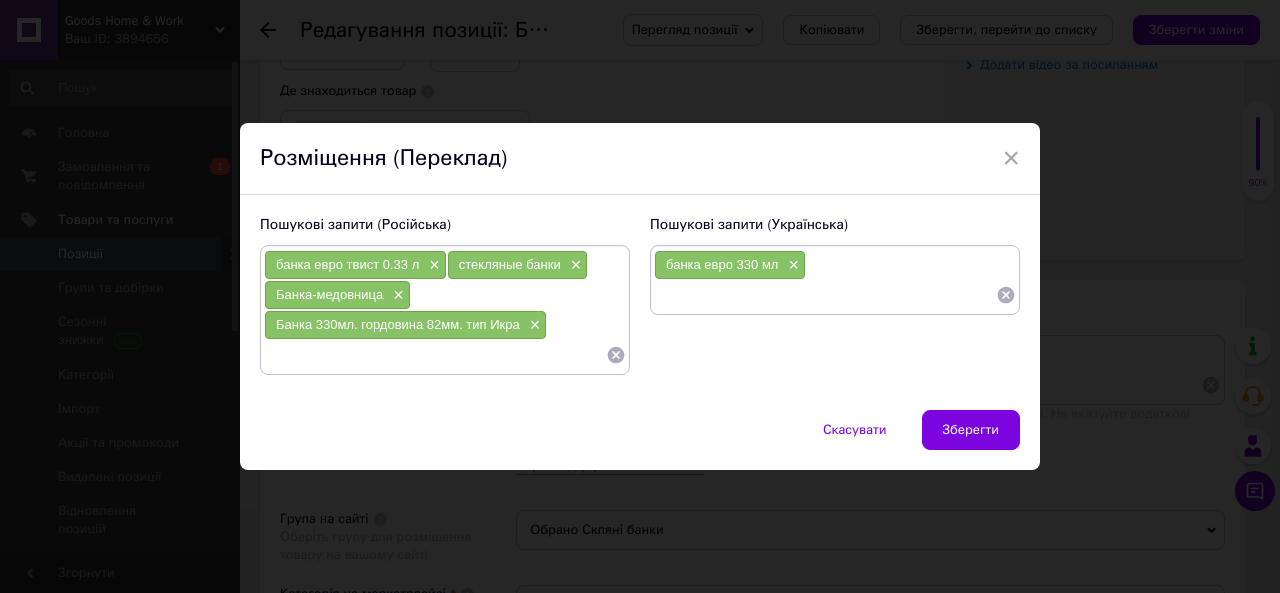 click at bounding box center (825, 295) 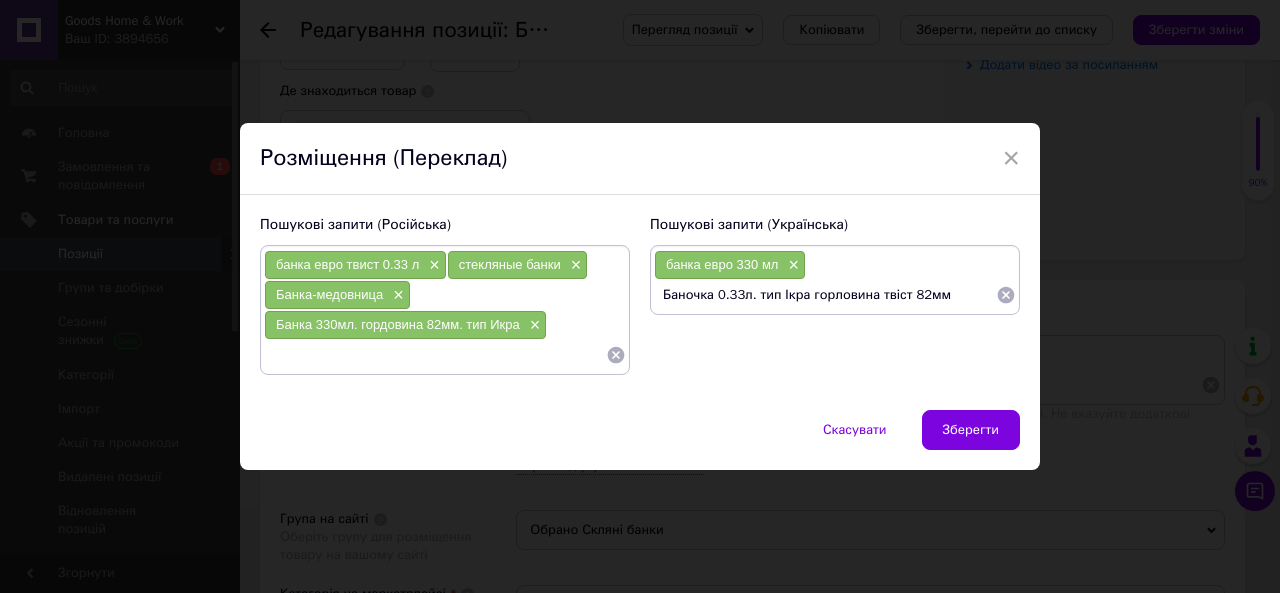 type on "Баночка 0.33л. тип Ікра горловина твіст 82мм." 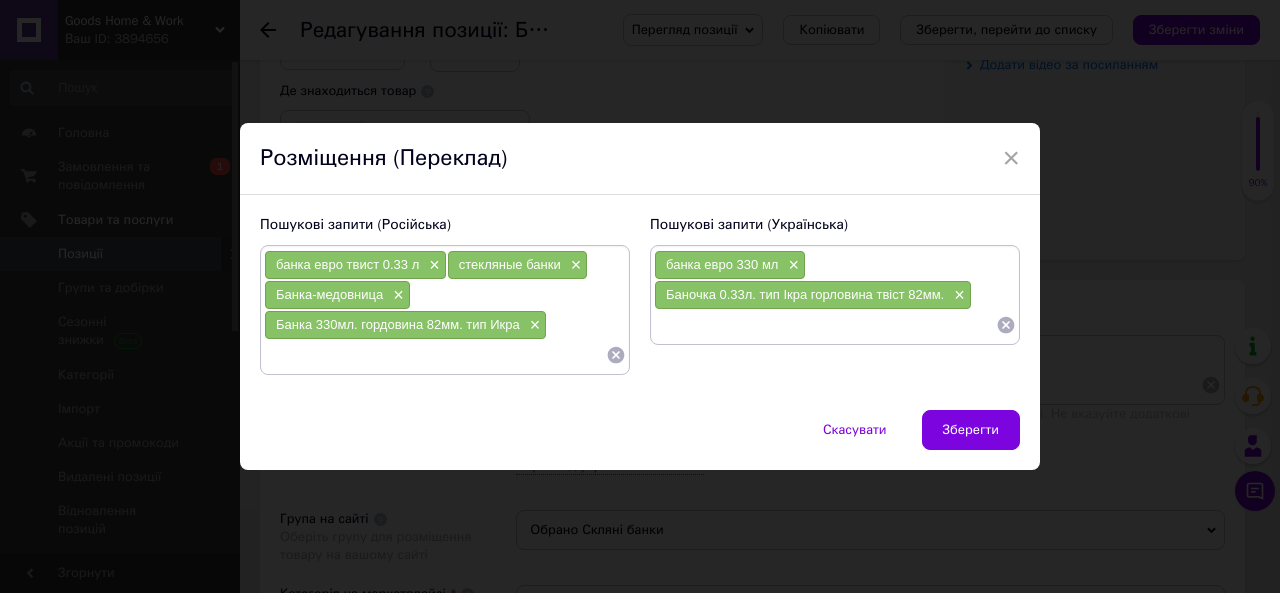 click at bounding box center [825, 325] 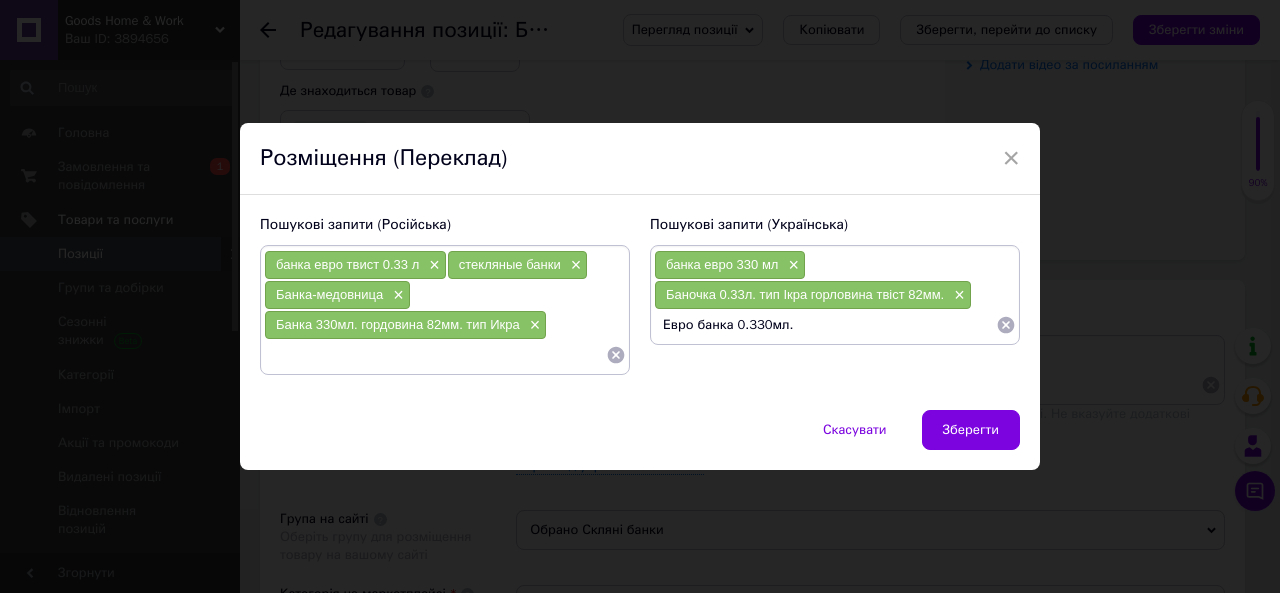 click on "Евро банка 0.330мл." at bounding box center (825, 325) 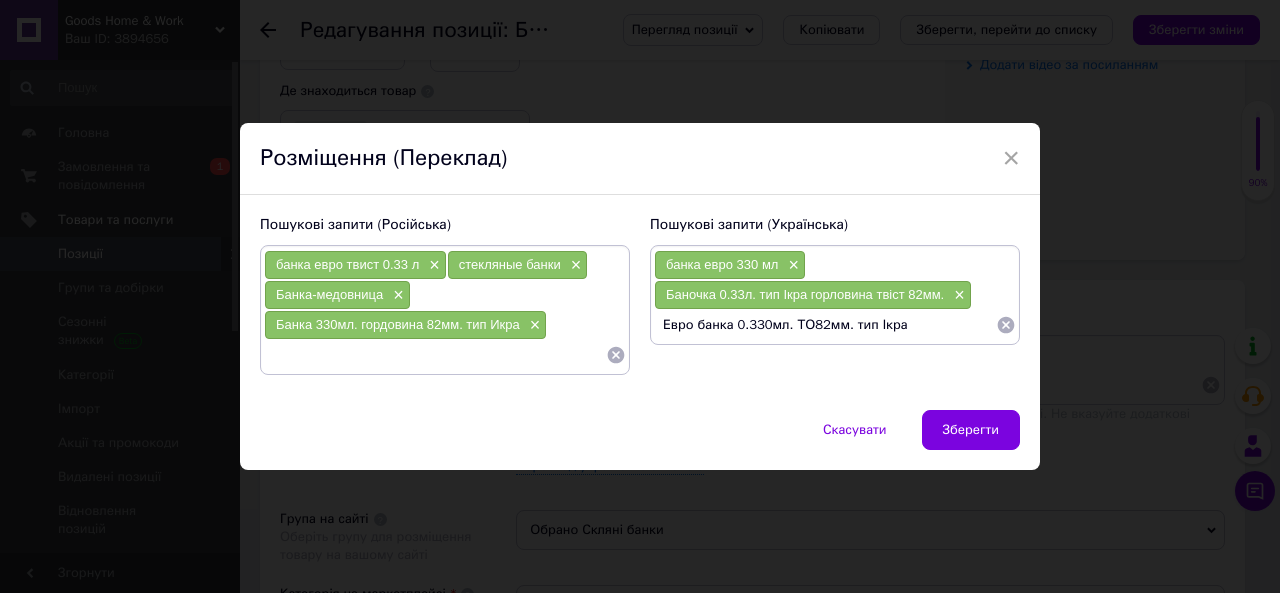 type on "Евро банка 0.330мл. ТО82мм. тип Ікра" 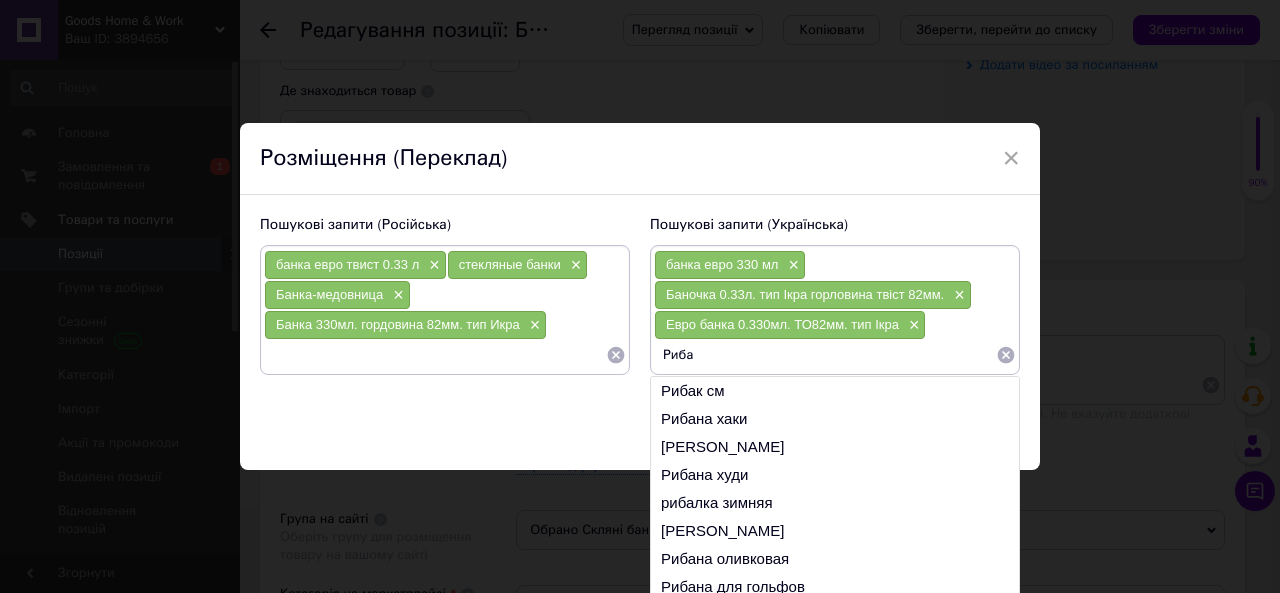 click on "Риба" at bounding box center [825, 355] 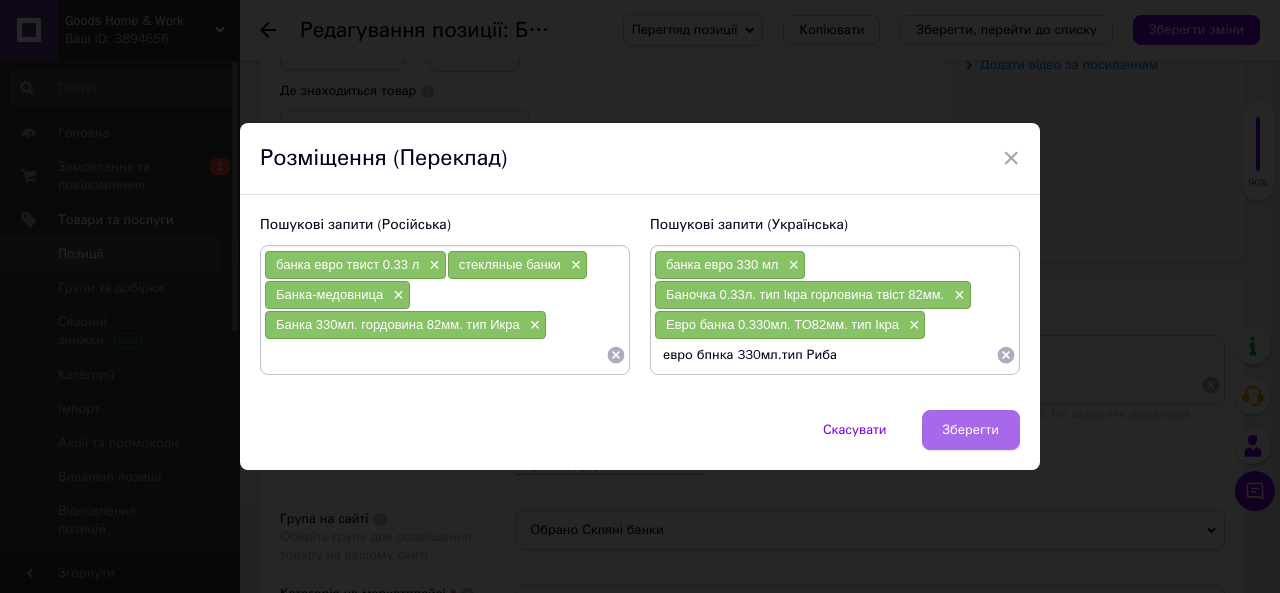 type on "евро бпнка 330мл.тип Риба" 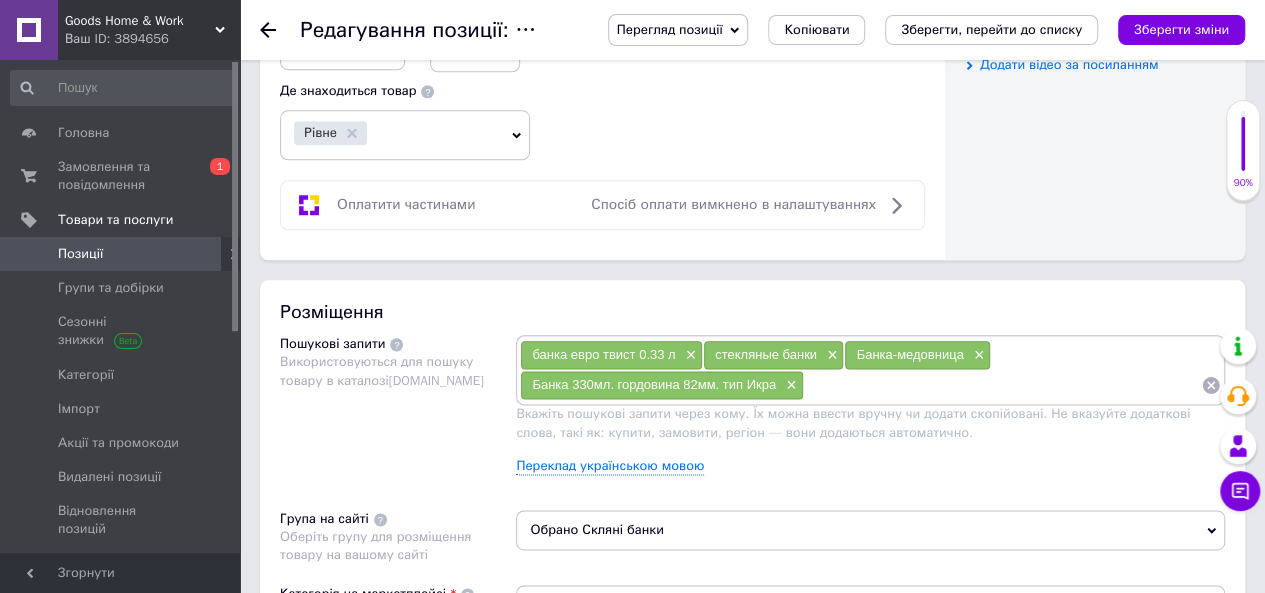 click at bounding box center (1003, 385) 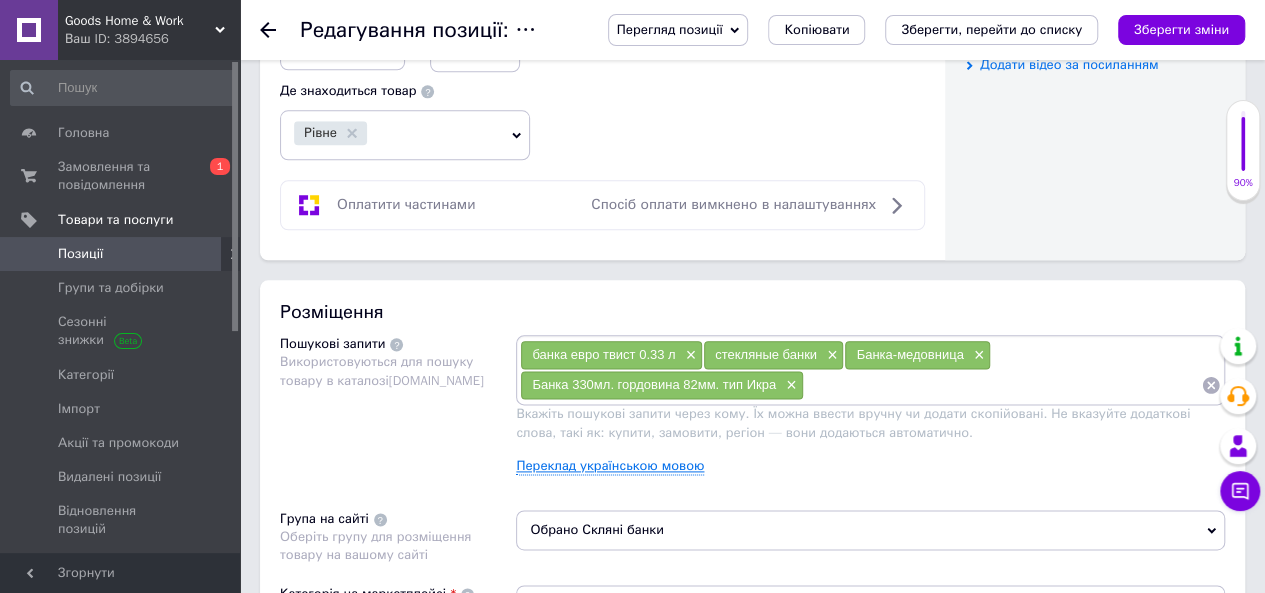 click on "Переклад українською мовою" at bounding box center [610, 466] 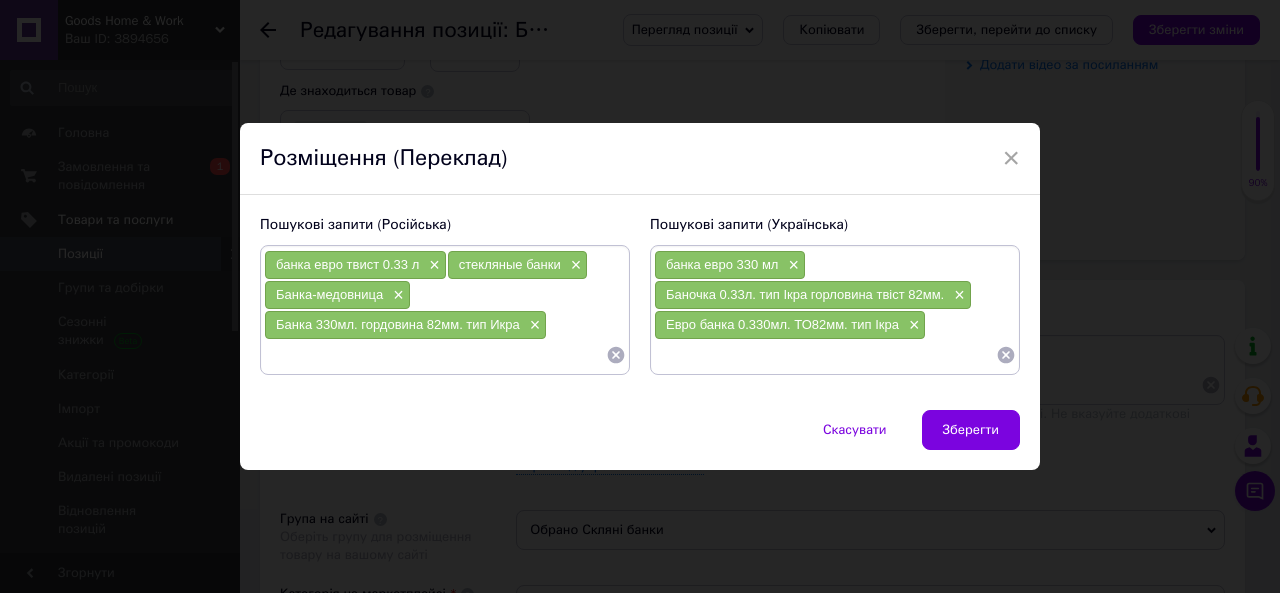click on "банка евро 330 мл × Баночка 0.33л. тип Ікра горловина твіст 82мм. × Евро банка 0.330мл. ТО82мм. тип Ікра ×" at bounding box center (835, 310) 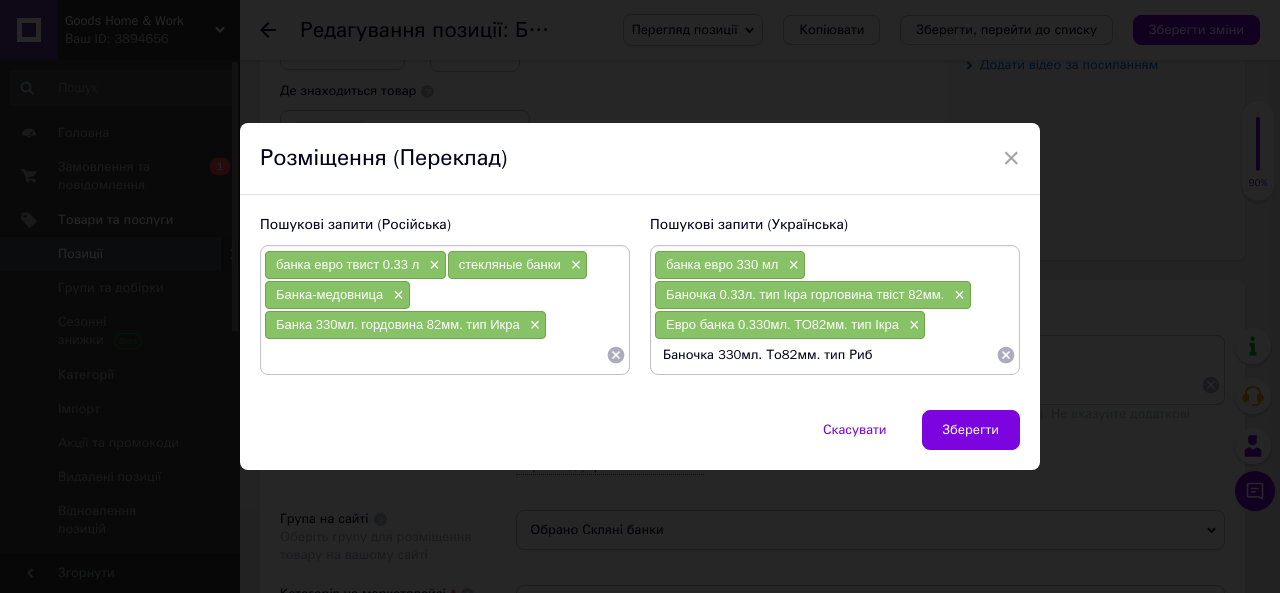 type on "Баночка 330мл. То82мм. тип Риба" 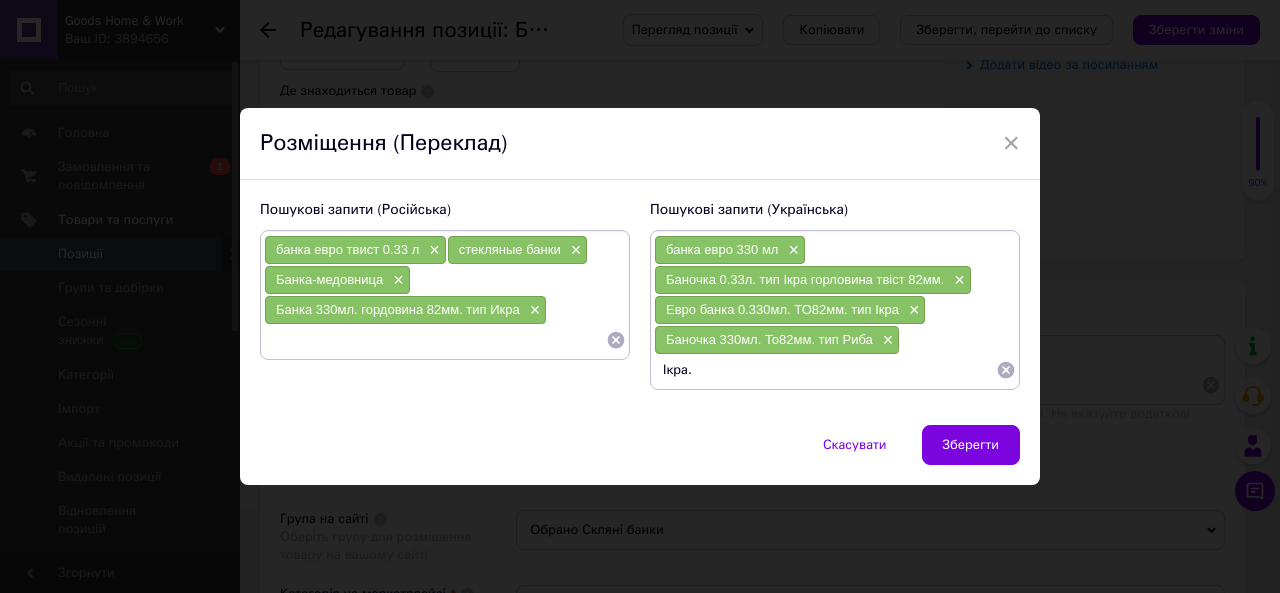 click on "Ікра." at bounding box center [825, 370] 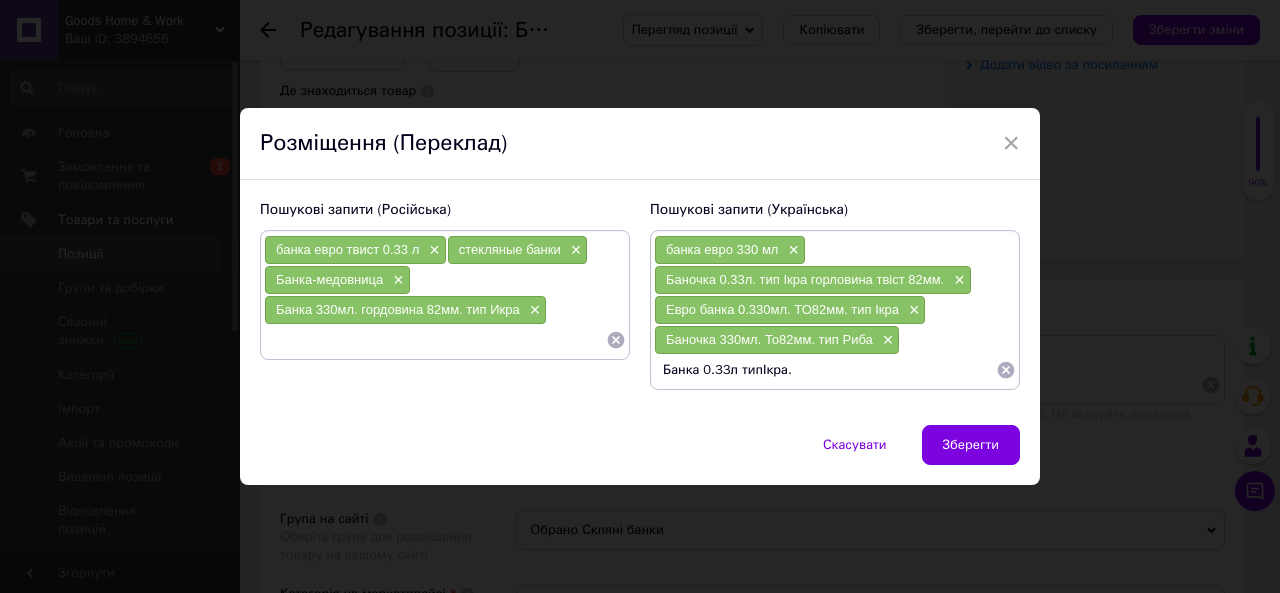 type on "Банка 0.33л тип Ікра." 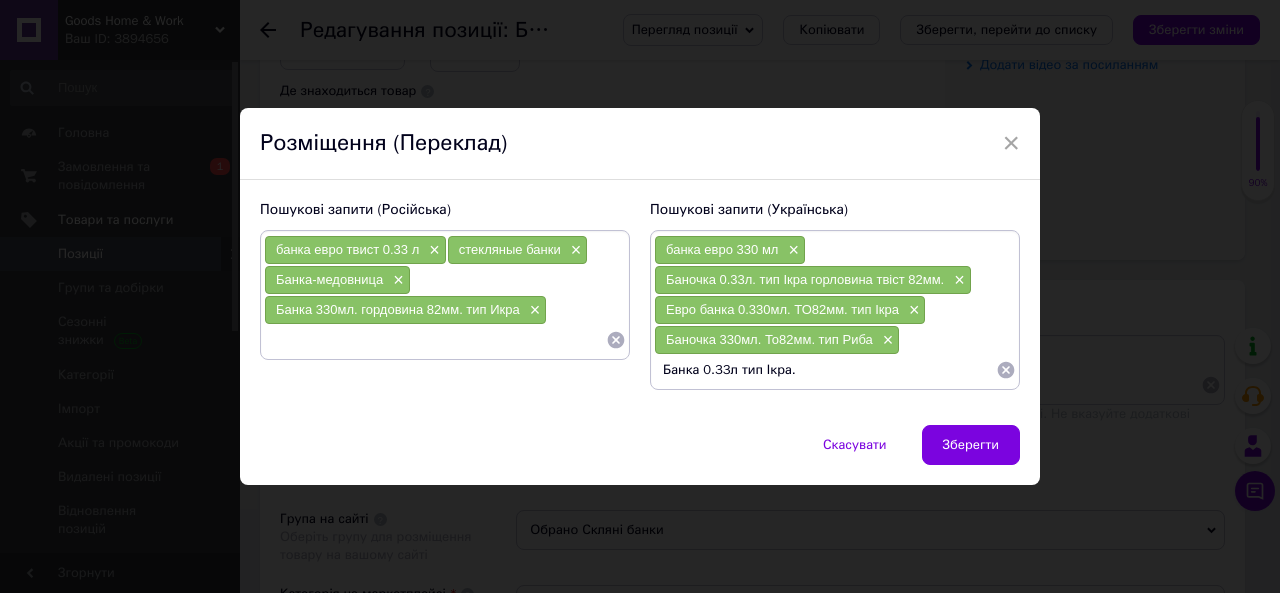 click on "Банка 0.33л тип Ікра." at bounding box center [825, 370] 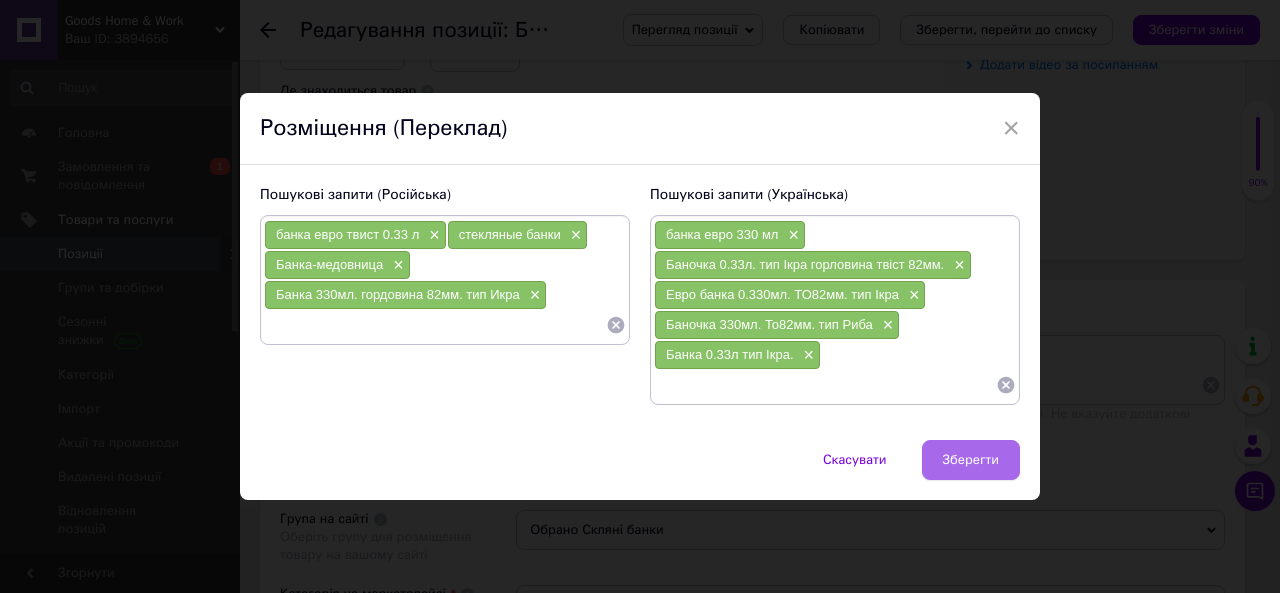 click on "Зберегти" at bounding box center [971, 460] 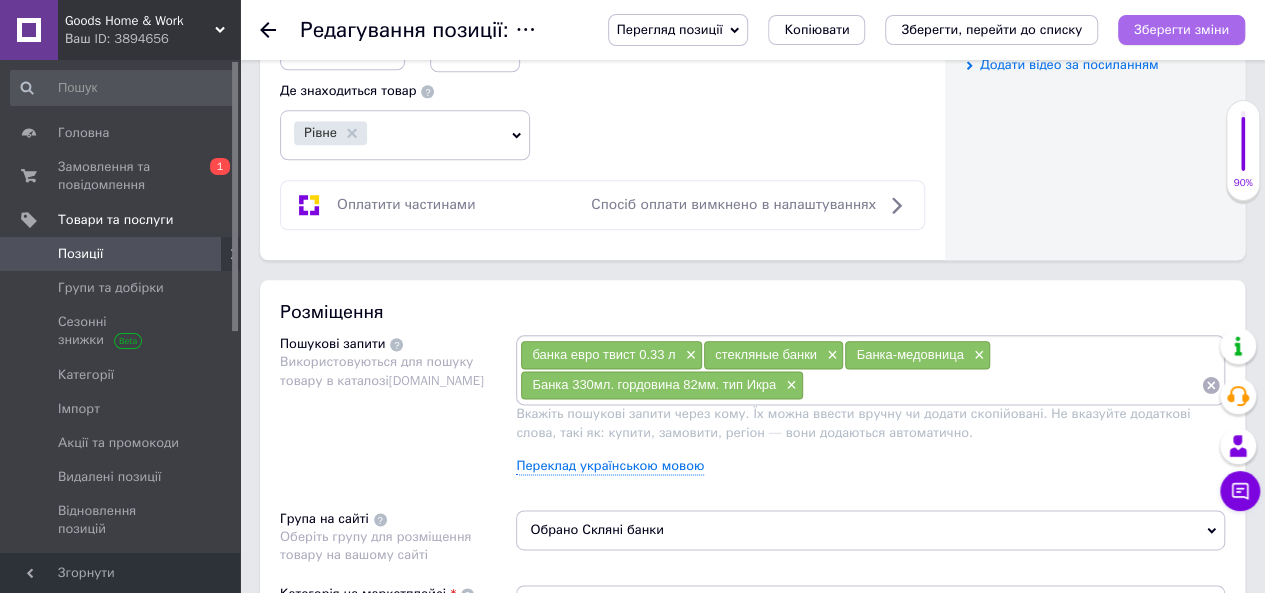 click on "Зберегти зміни" at bounding box center (1181, 30) 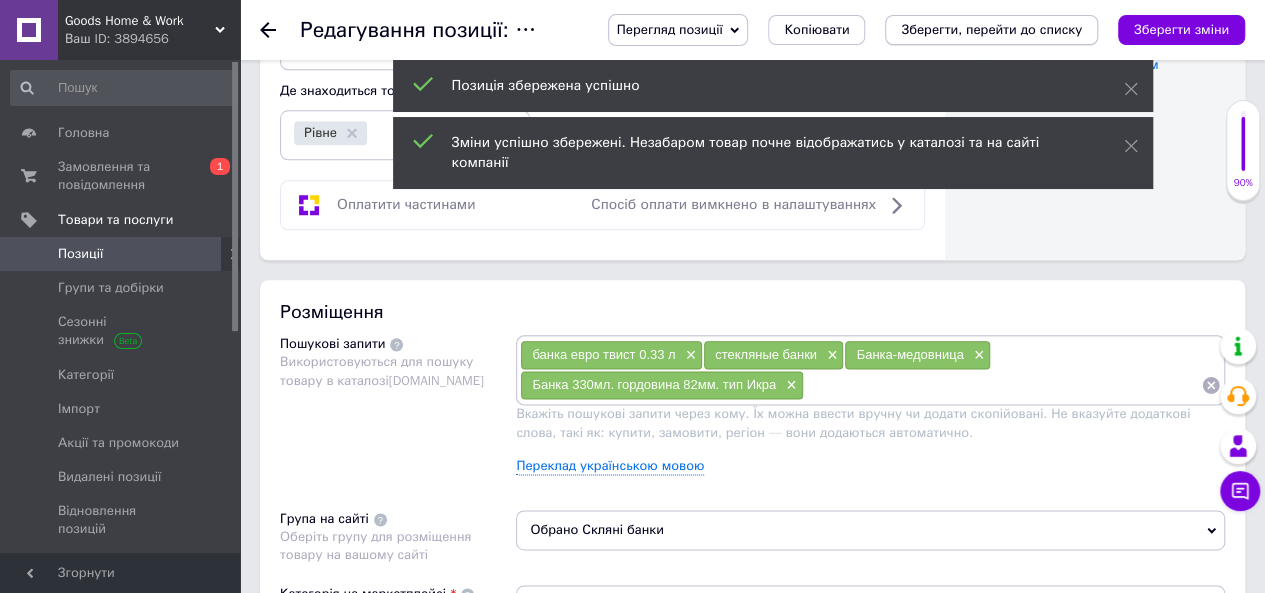 click on "Зберегти, перейти до списку" at bounding box center [991, 29] 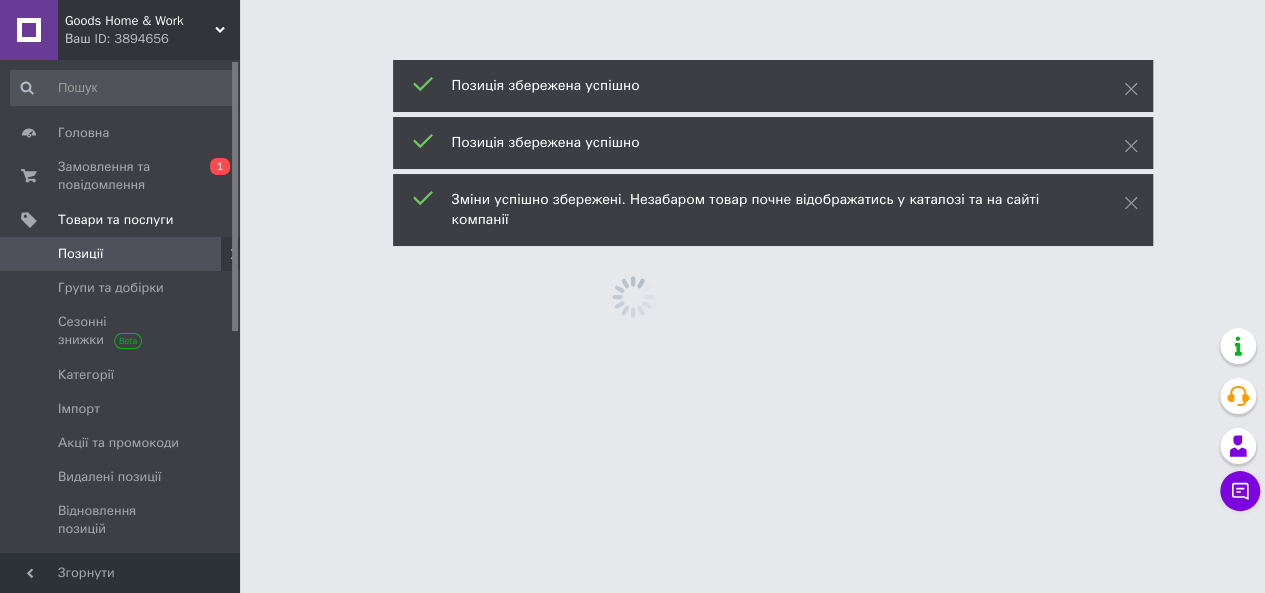 scroll, scrollTop: 0, scrollLeft: 0, axis: both 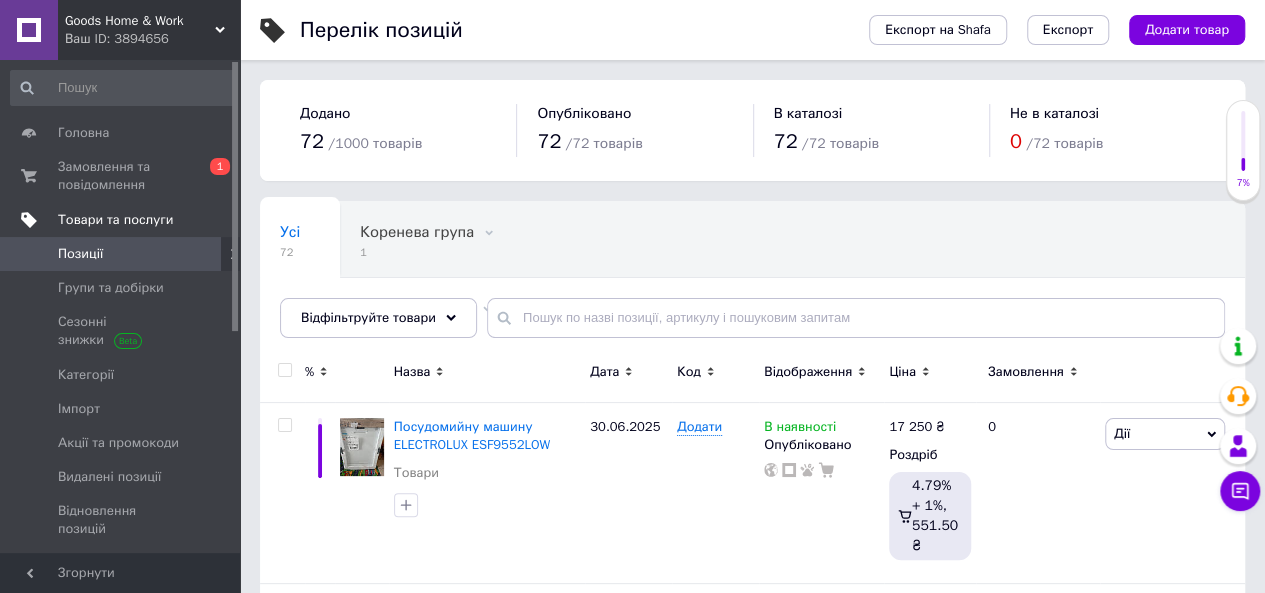 click on "Товари та послуги" at bounding box center (115, 220) 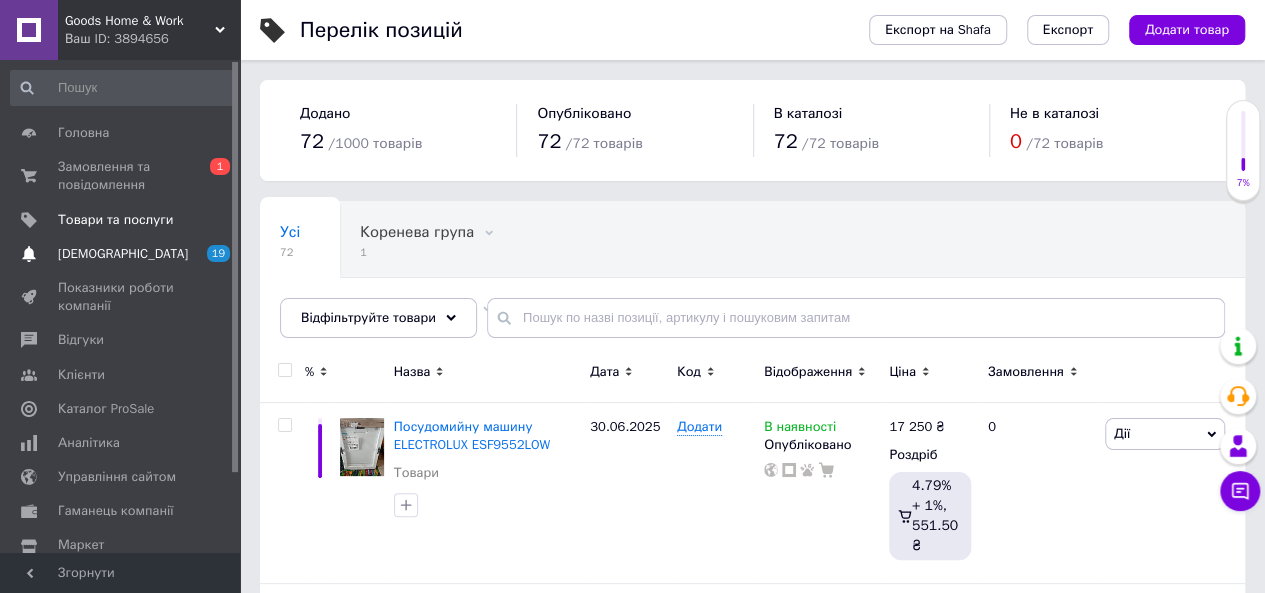 click on "[DEMOGRAPHIC_DATA]" at bounding box center (123, 254) 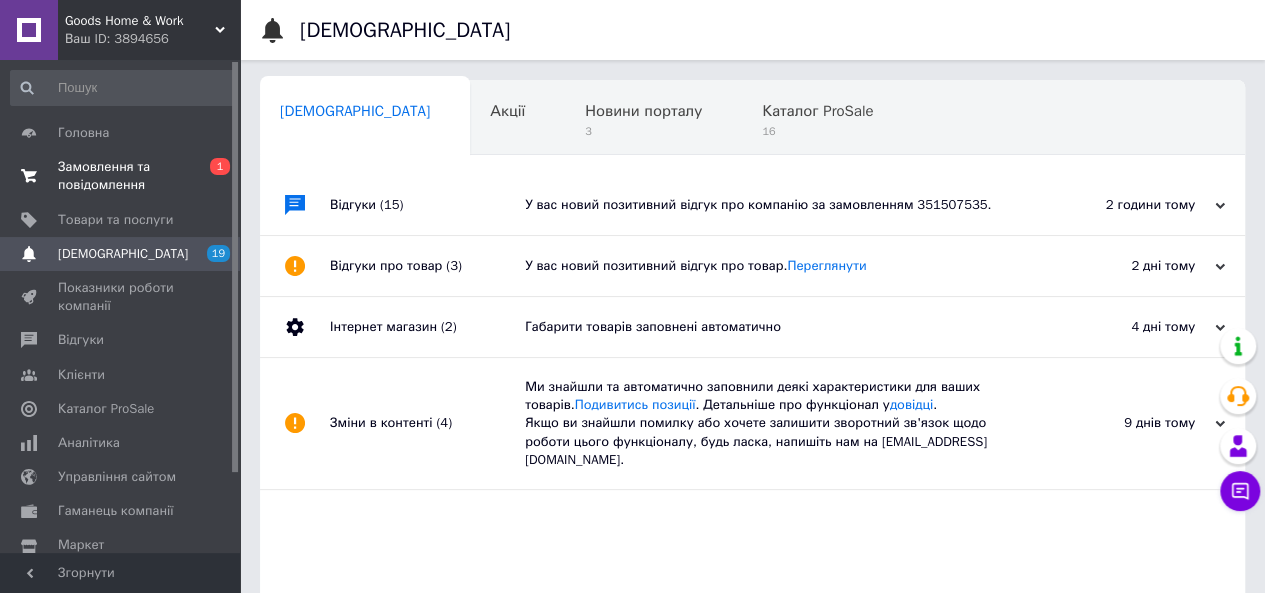 click on "Замовлення та повідомлення" at bounding box center (121, 176) 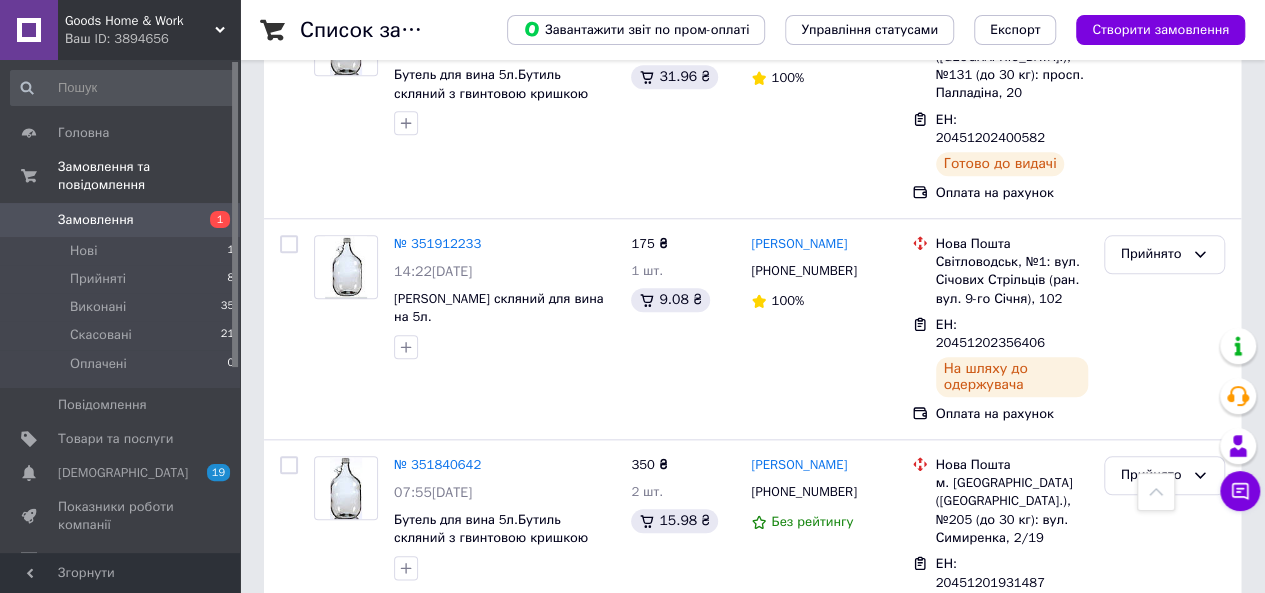 scroll, scrollTop: 924, scrollLeft: 0, axis: vertical 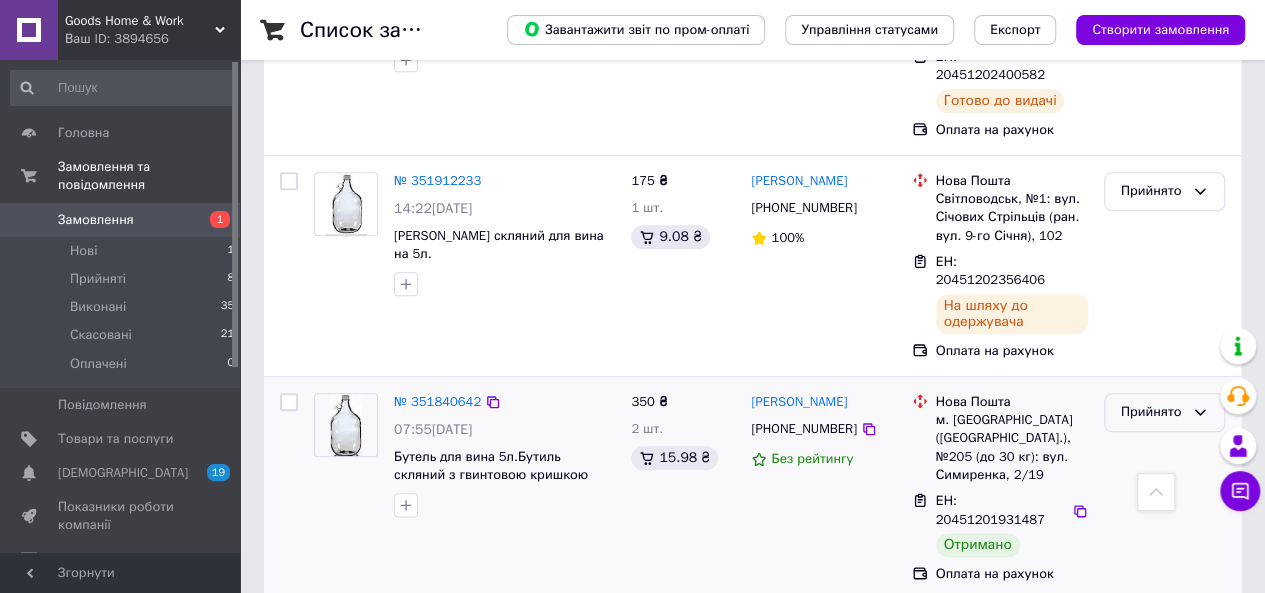 click 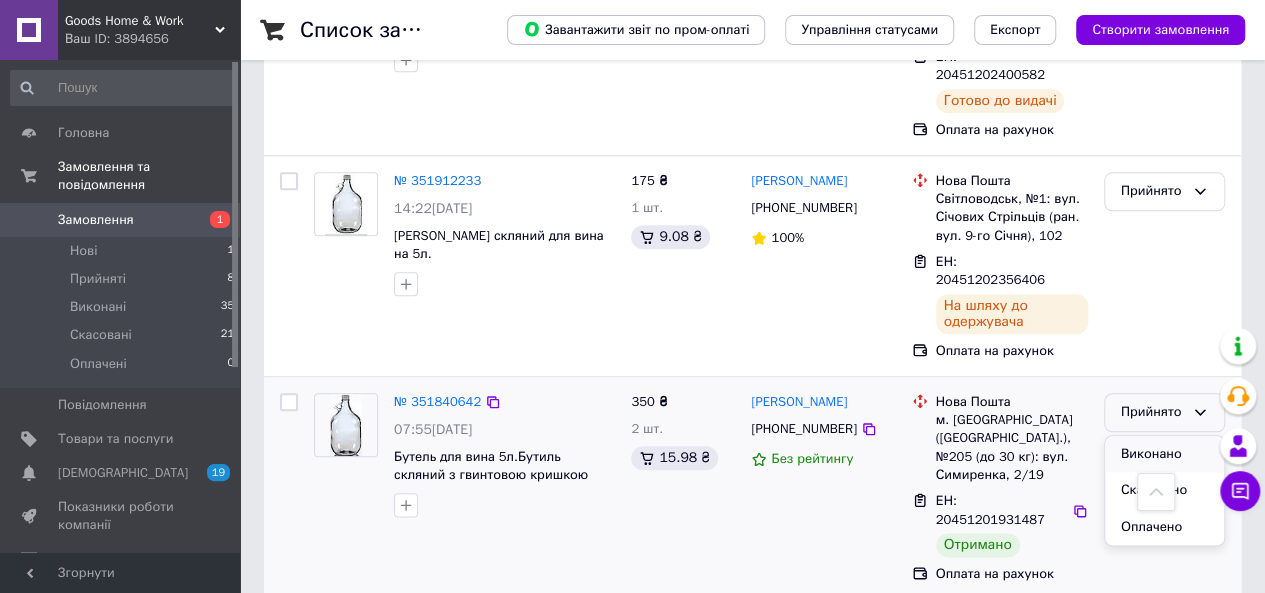 click on "Виконано" at bounding box center [1164, 454] 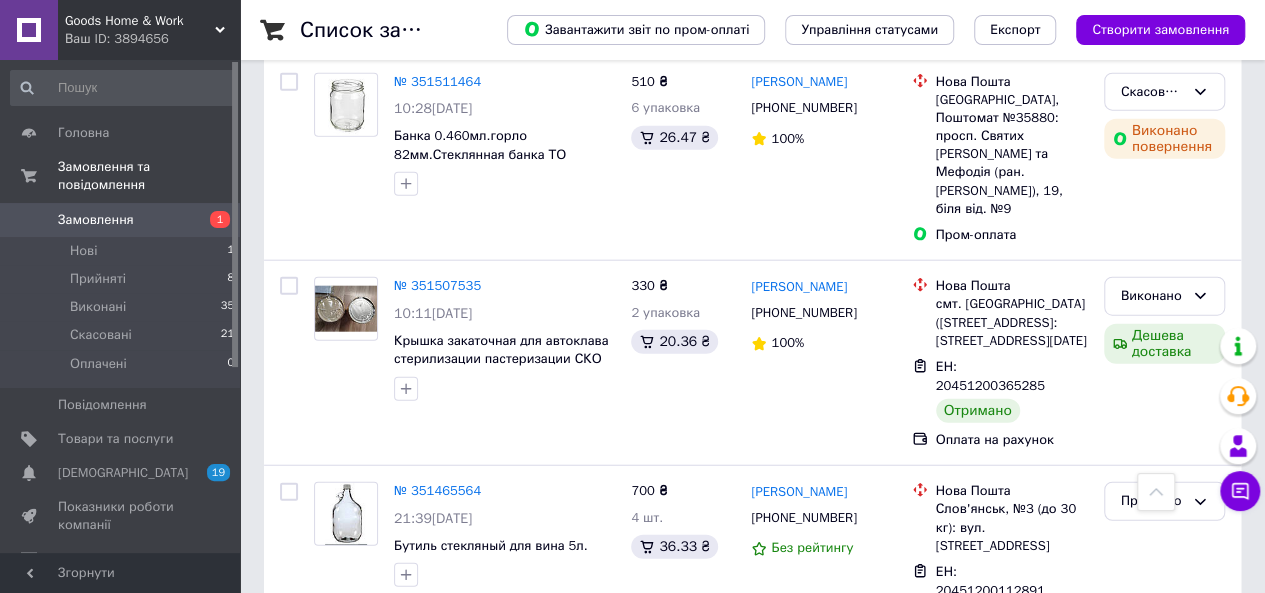 scroll, scrollTop: 2253, scrollLeft: 0, axis: vertical 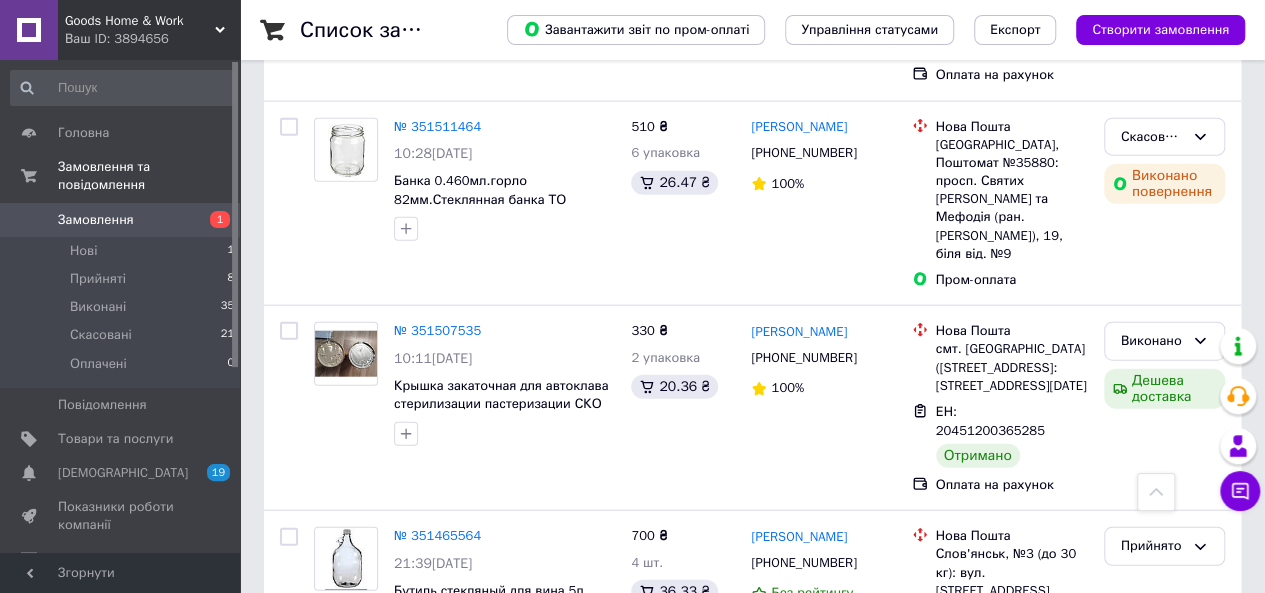 click on "Замовлення" at bounding box center [121, 220] 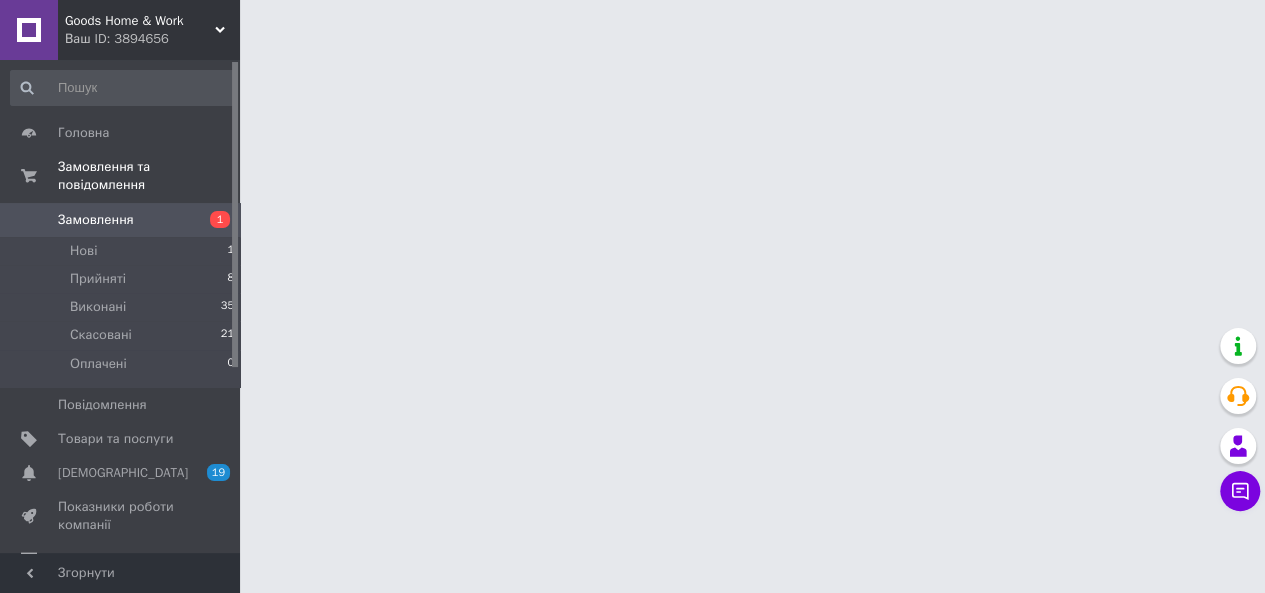 scroll, scrollTop: 0, scrollLeft: 0, axis: both 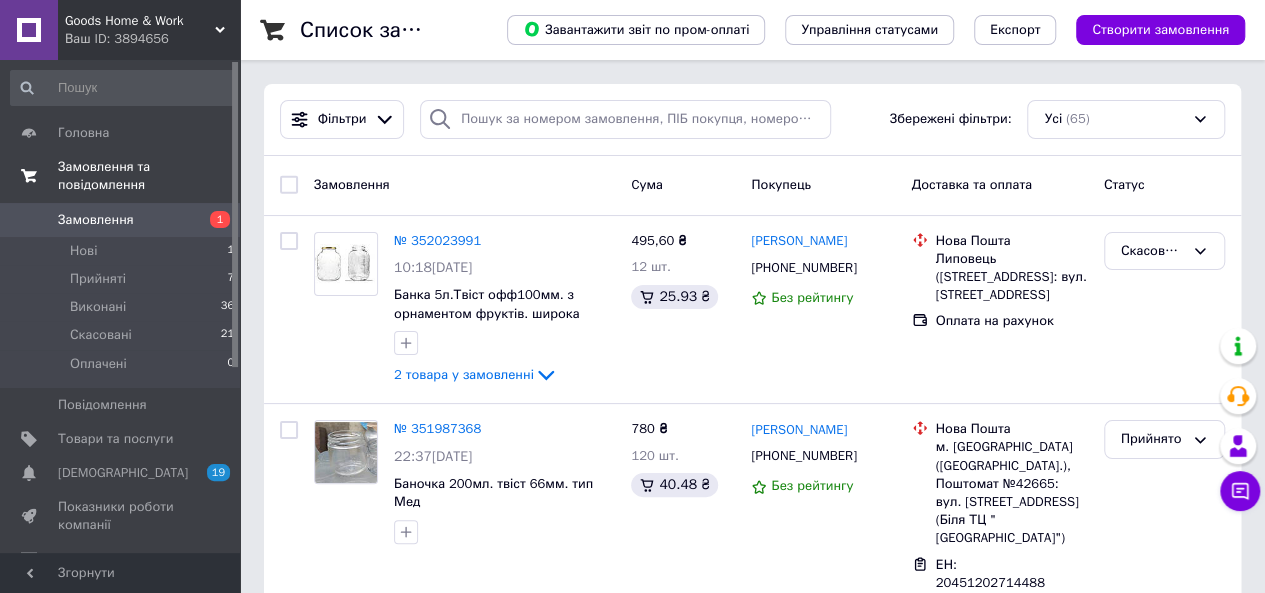 click on "Замовлення та повідомлення" at bounding box center [149, 176] 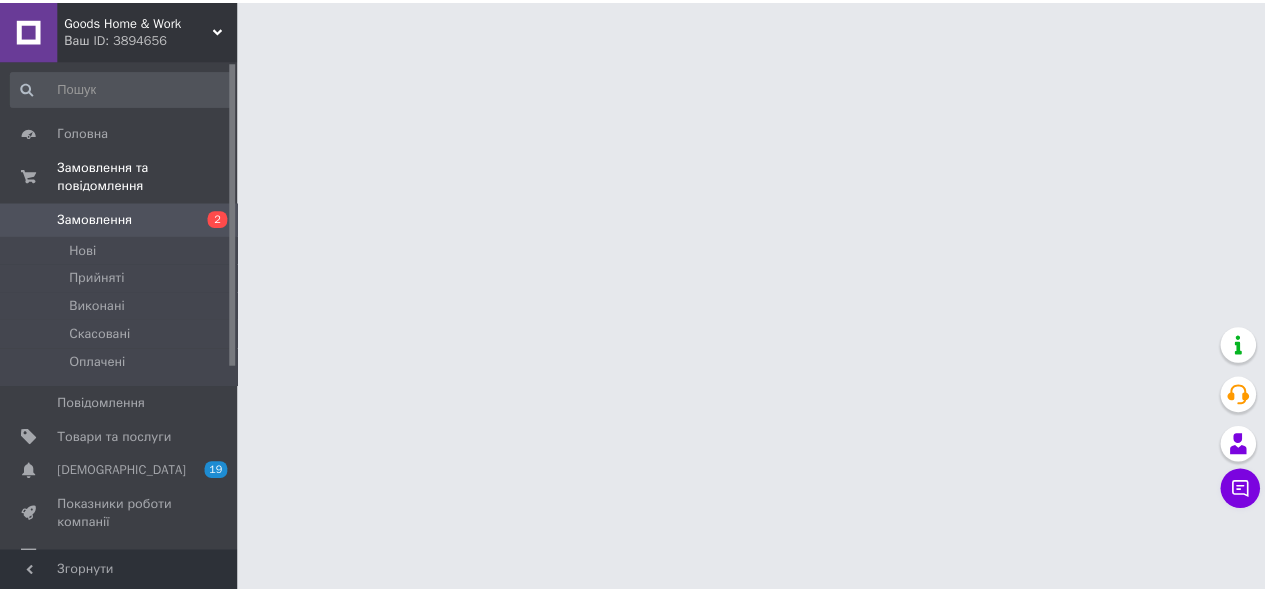 scroll, scrollTop: 0, scrollLeft: 0, axis: both 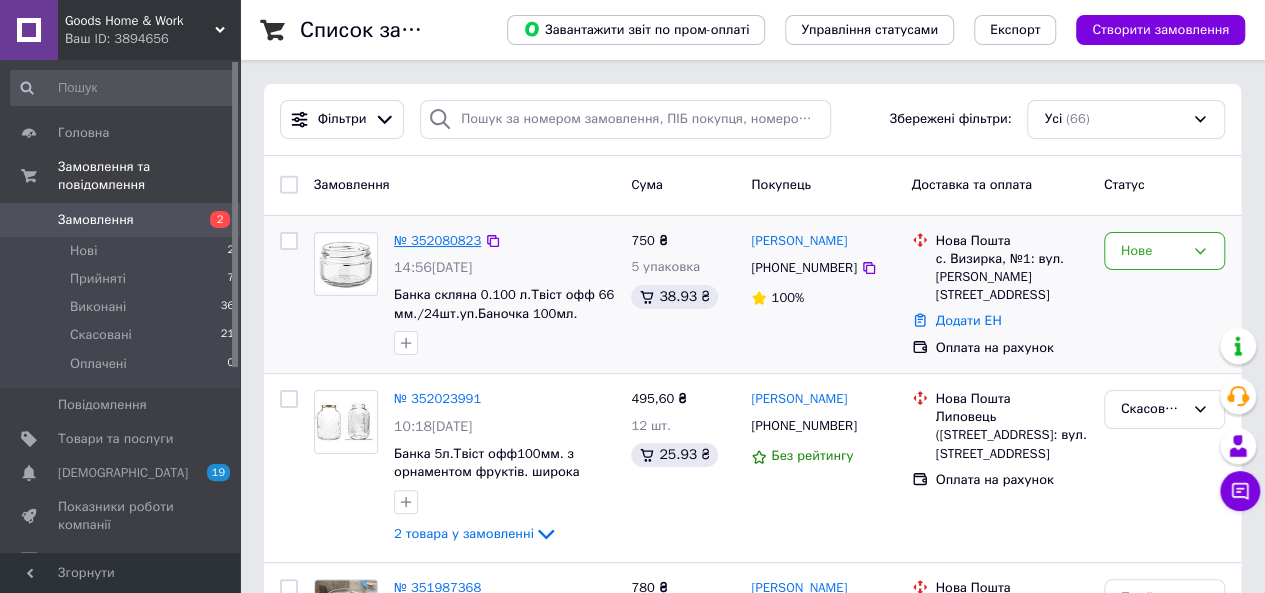 click on "№ 352080823" at bounding box center [437, 240] 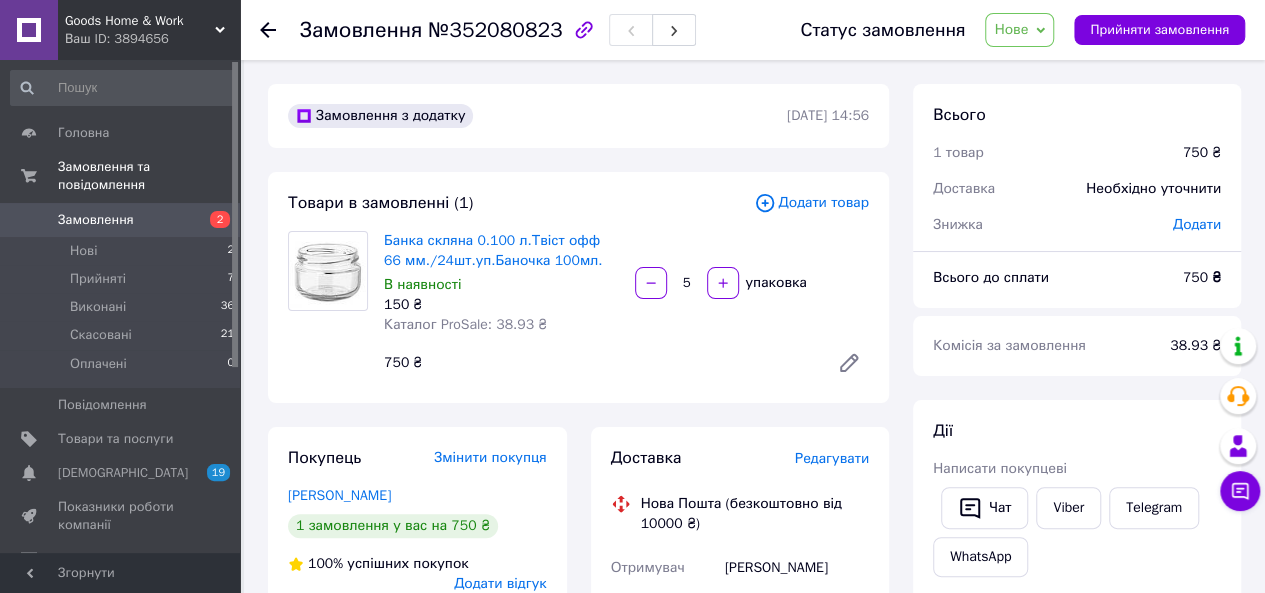 click on "Банка скляна 0.100 л.Твіст офф 66 мм./24шт.уп.Баночка 100мл." at bounding box center (493, 250) 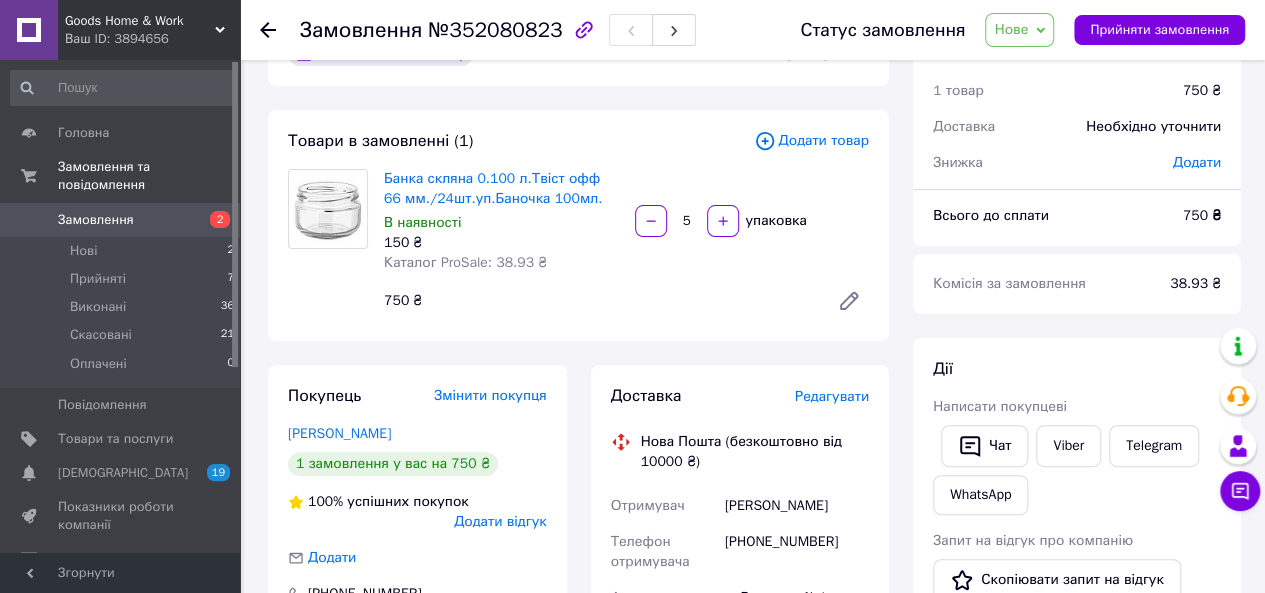 scroll, scrollTop: 64, scrollLeft: 0, axis: vertical 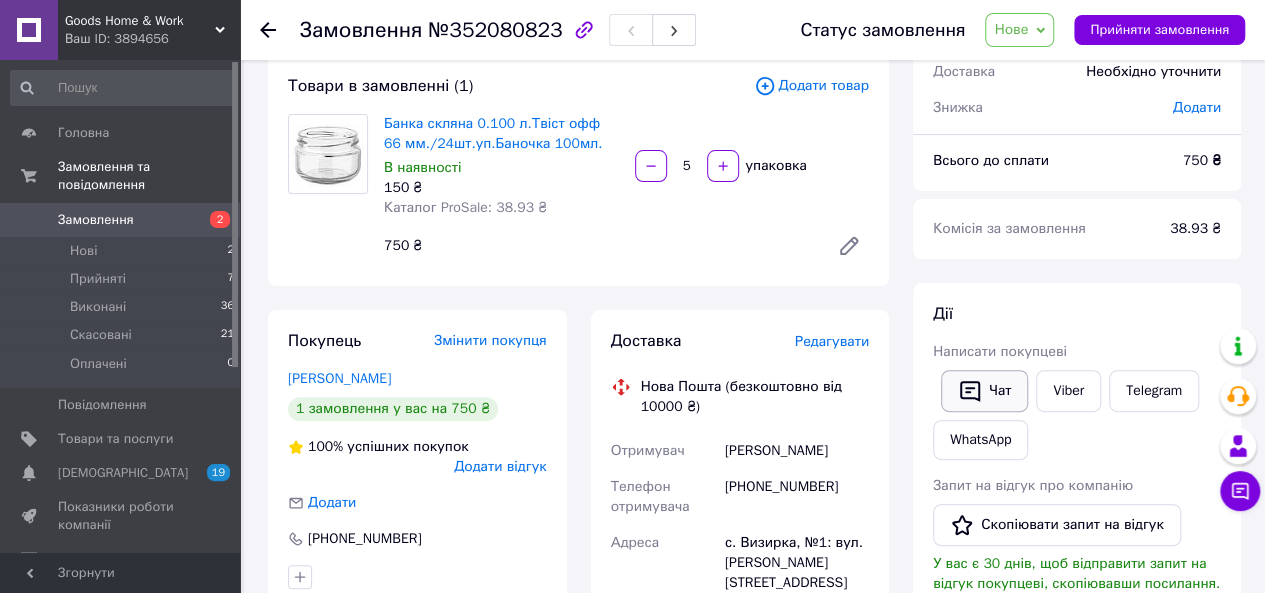 click on "Чат" at bounding box center (984, 391) 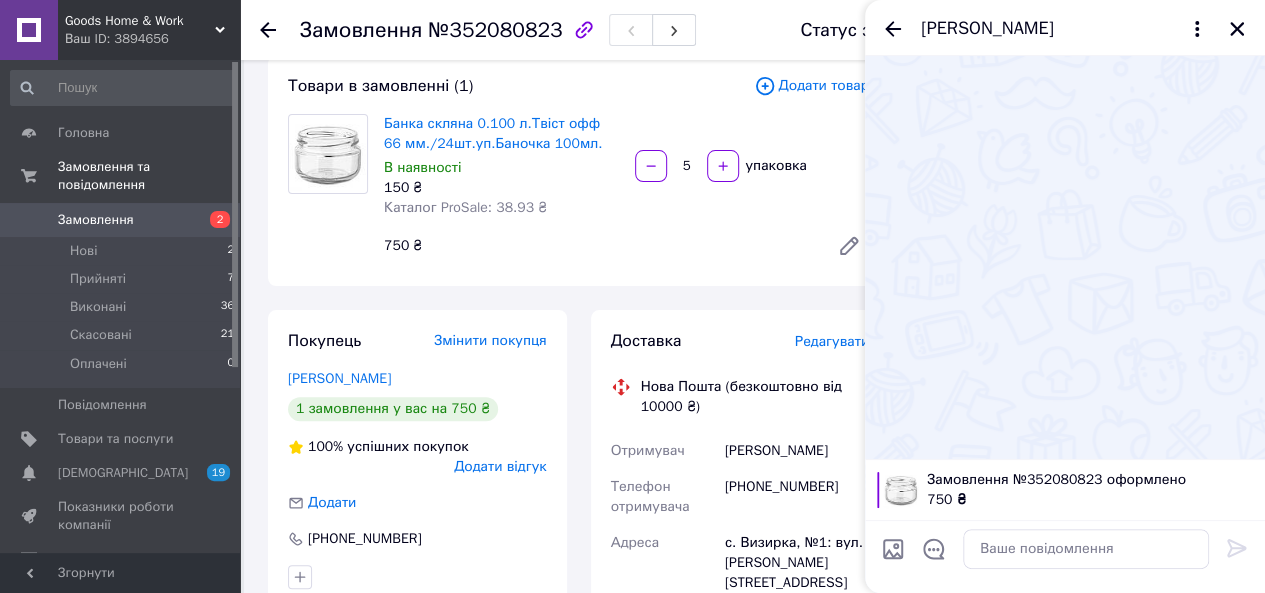 click at bounding box center (893, 549) 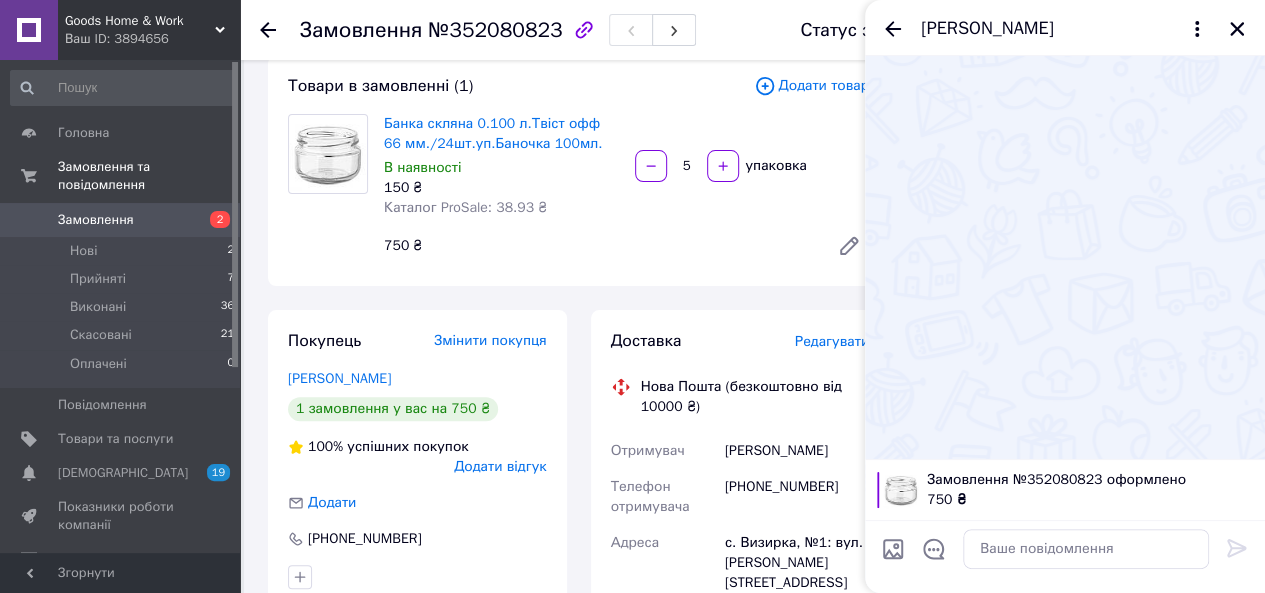 type on "C:\fakepath\123.jpg" 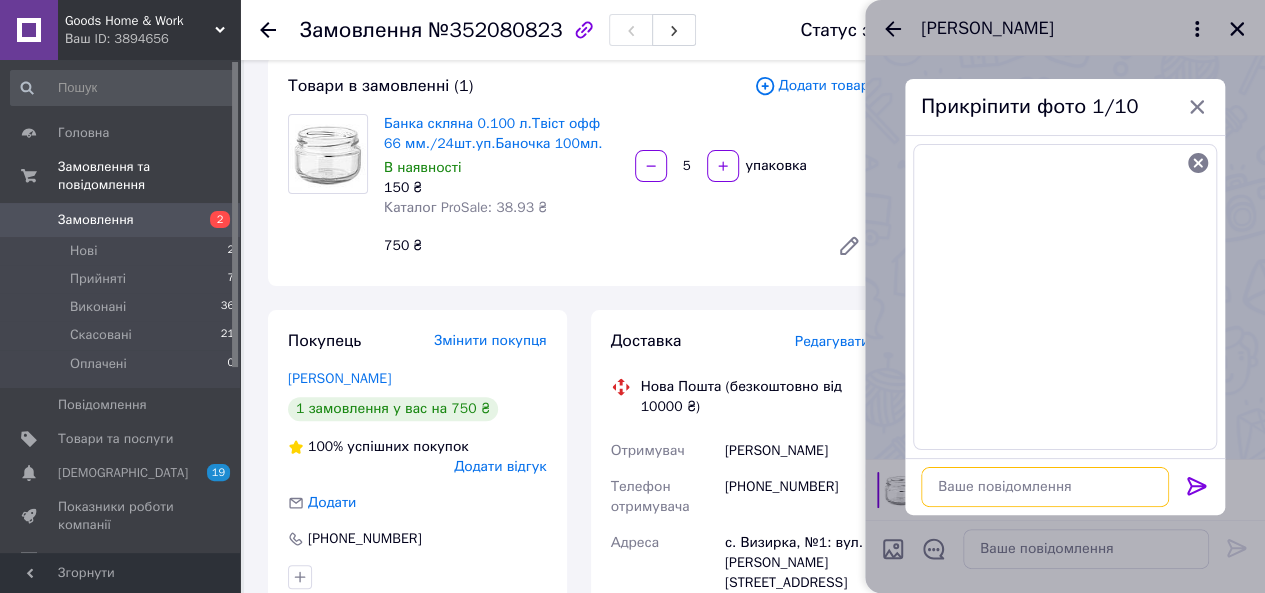 click at bounding box center (1045, 487) 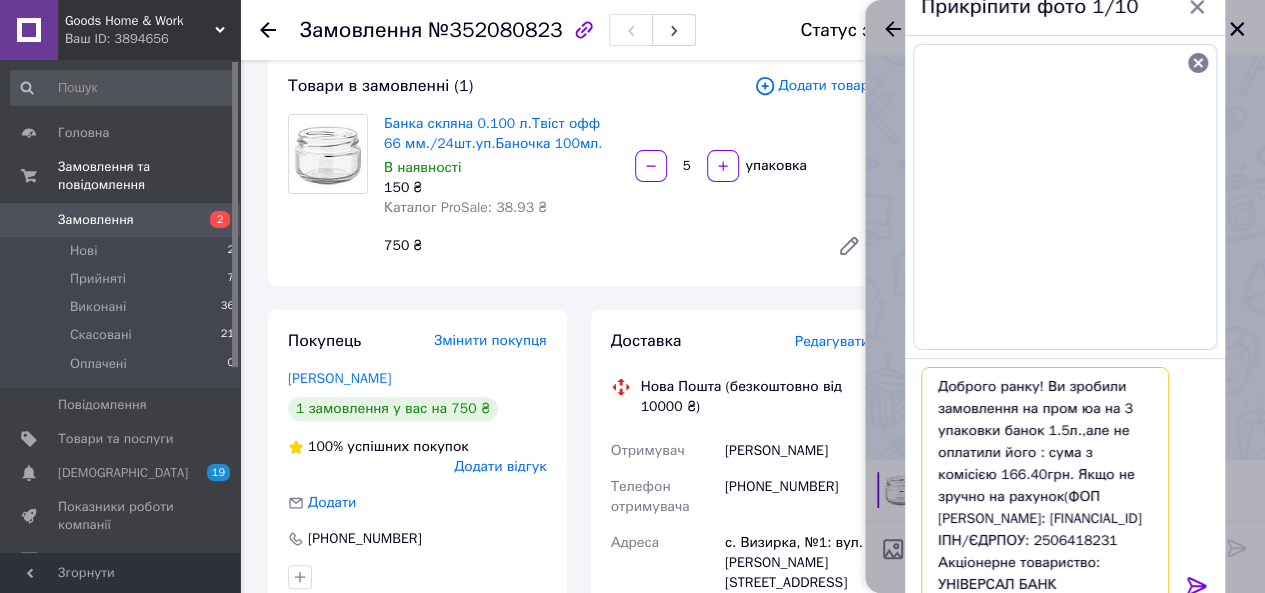 scroll, scrollTop: 186, scrollLeft: 0, axis: vertical 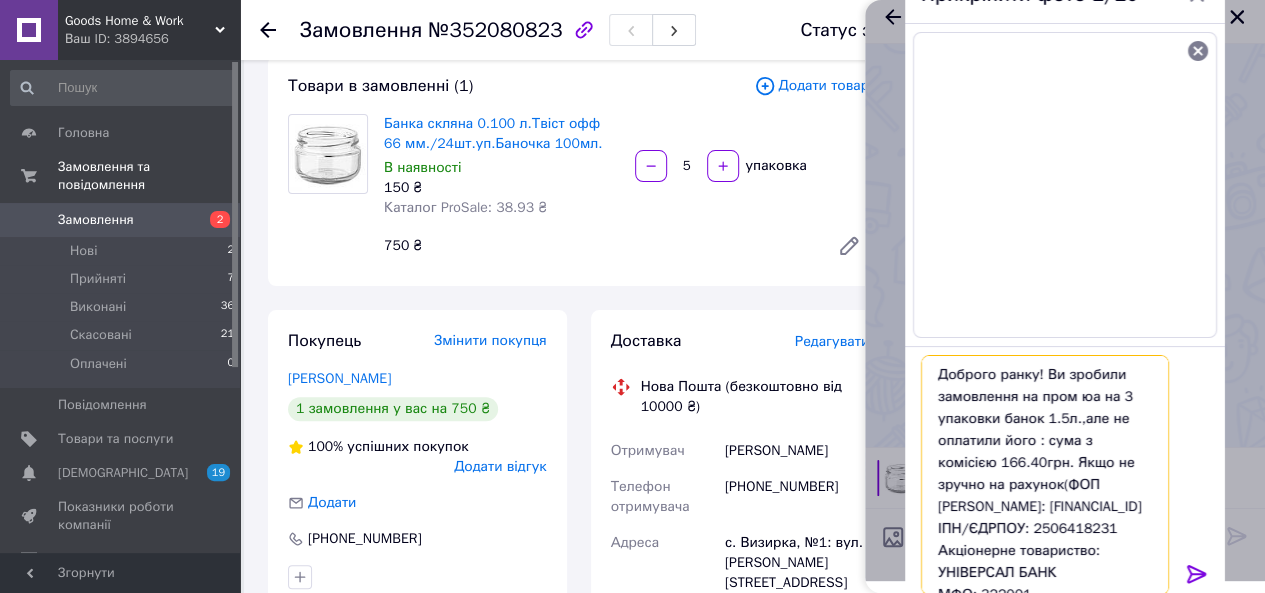 click on "Доброго ранку! Ви зробили замовлення на пром юа на 3 упаковки банок 1.5л.,але не оплатили його : сума з комісією 166.40грн. Якщо не зручно на рахунок(ФОП [PERSON_NAME]: [FINANCIAL_ID]
ІПН/ЄДРПОУ: 2506418231
Акціонерне товариство: УНІВЕРСАЛ БАНК
МФО: 322001
ЄДРПОУ Банку: 21133352)
тоді оплата на карту: Аваль: [CREDIT_CARD_NUMBER]
або Моно:[CREDIT_CARD_NUMBER]" at bounding box center [1045, 475] 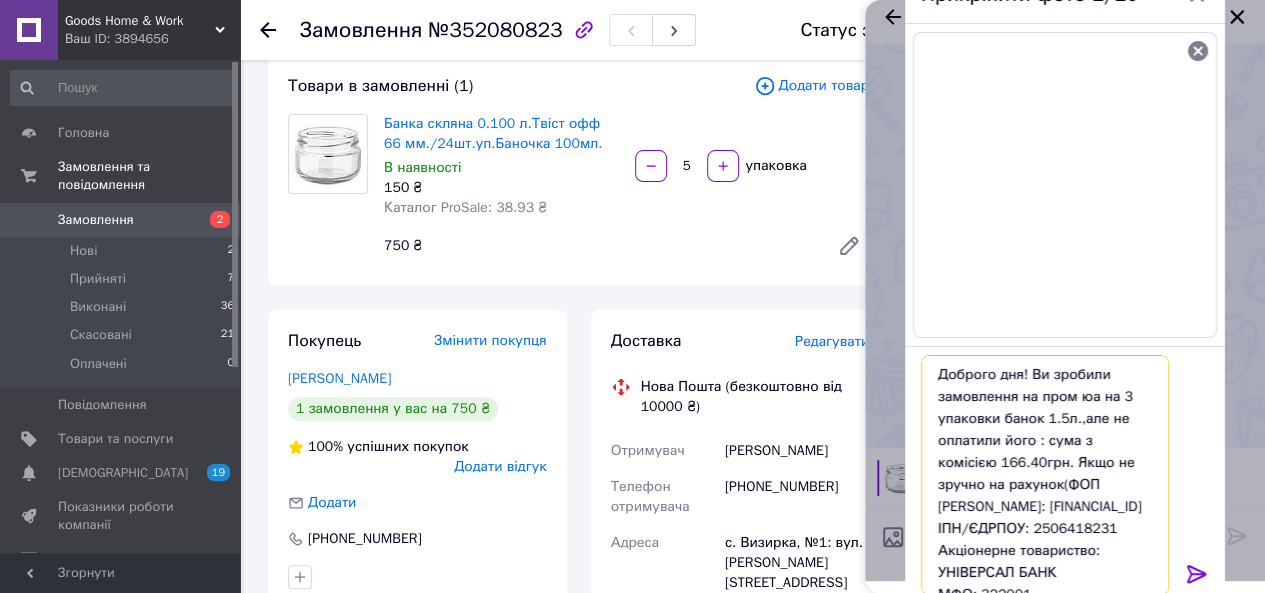 click on "Доброго дня! Ви зробили замовлення на пром юа на 3 упаковки банок 1.5л.,але не оплатили його : сума з комісією 166.40грн. Якщо не зручно на рахунок(ФОП [PERSON_NAME]: [FINANCIAL_ID]
ІПН/ЄДРПОУ: 2506418231
Акціонерне товариство: УНІВЕРСАЛ БАНК
МФО: 322001
ЄДРПОУ Банку: 21133352)
тоді оплата на карту: Аваль: [CREDIT_CARD_NUMBER]
або Моно:[CREDIT_CARD_NUMBER]" at bounding box center [1045, 475] 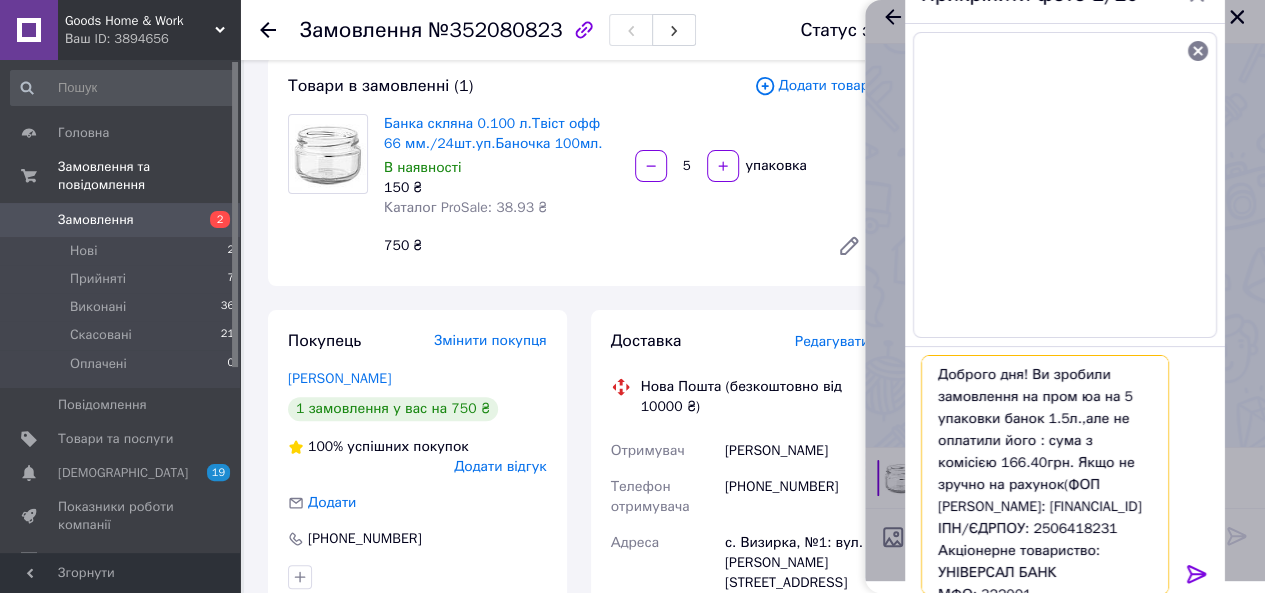 click on "Доброго дня! Ви зробили замовлення на пром юа на 5 упаковки банок 1.5л.,але не оплатили його : сума з комісією 166.40грн. Якщо не зручно на рахунок(ФОП [PERSON_NAME]: [FINANCIAL_ID]
ІПН/ЄДРПОУ: 2506418231
Акціонерне товариство: УНІВЕРСАЛ БАНК
МФО: 322001
ЄДРПОУ Банку: 21133352)
тоді оплата на карту: Аваль: [CREDIT_CARD_NUMBER]
або Моно:[CREDIT_CARD_NUMBER]" at bounding box center [1045, 475] 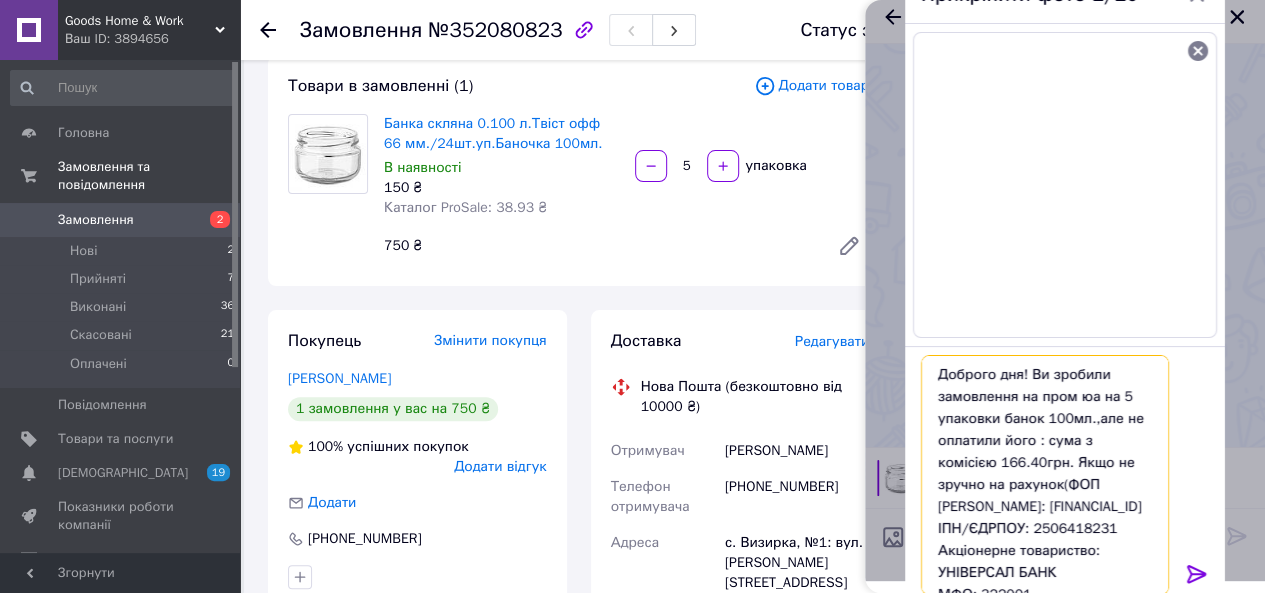 click on "Доброго дня! Ви зробили замовлення на пром юа на 5 упаковки банок 100мл.,але не оплатили його : сума з комісією 166.40грн. Якщо не зручно на рахунок(ФОП [PERSON_NAME]: [FINANCIAL_ID]
ІПН/ЄДРПОУ: 2506418231
Акціонерне товариство: УНІВЕРСАЛ БАНК
МФО: 322001
ЄДРПОУ Банку: 21133352)
тоді оплата на карту: Аваль: [CREDIT_CARD_NUMBER]
або Моно:[CREDIT_CARD_NUMBER]" at bounding box center (1045, 475) 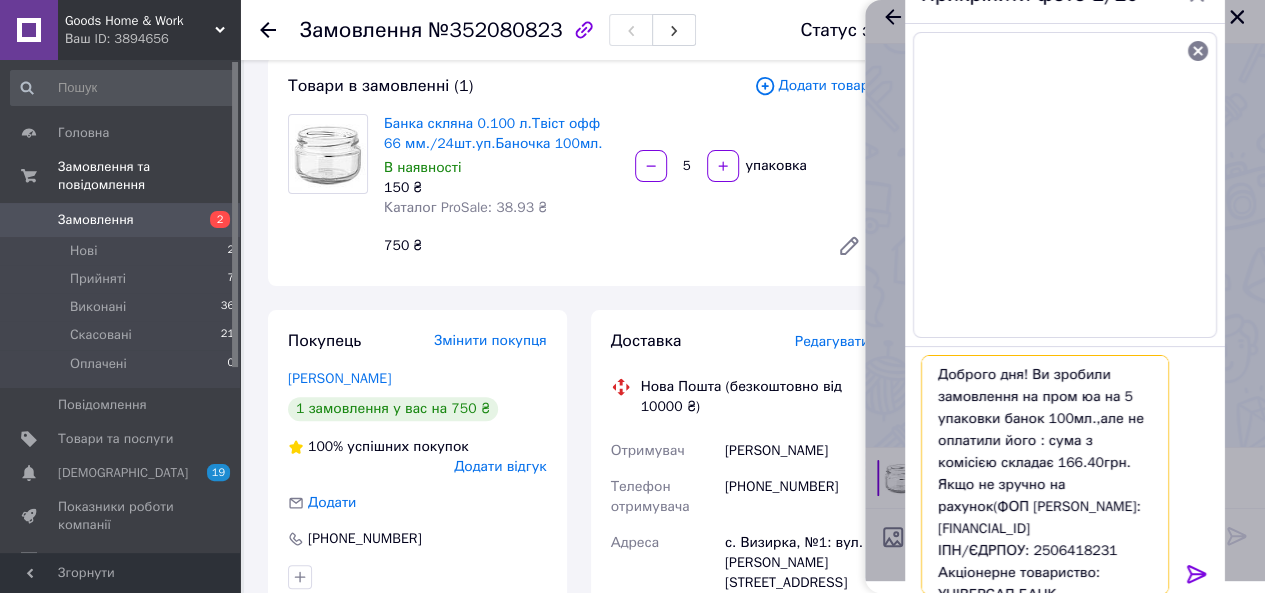 click on "Доброго дня! Ви зробили замовлення на пром юа на 5 упаковки банок 100мл.,але не оплатили його : сума з комісією складає 166.40грн. Якщо не зручно на рахунок(ФОП [PERSON_NAME]: [FINANCIAL_ID]
ІПН/ЄДРПОУ: 2506418231
Акціонерне товариство: УНІВЕРСАЛ БАНК
МФО: 322001
ЄДРПОУ Банку: 21133352)
тоді оплата на карту: Аваль: [CREDIT_CARD_NUMBER]
або Моно:[CREDIT_CARD_NUMBER]" at bounding box center [1045, 475] 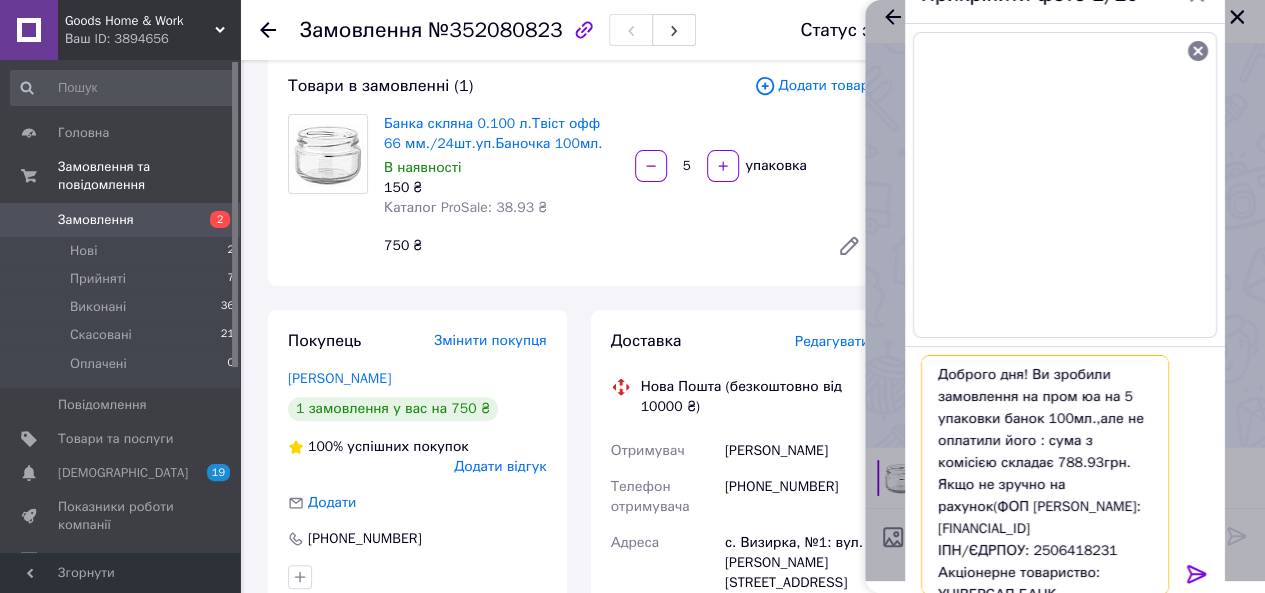 type on "Доброго дня! Ви зробили замовлення на пром юа на 5 упаковки банок 100мл.,але не оплатили його : сума з комісією складає 788.93грн. Якщо не зручно на рахунок(ФОП [PERSON_NAME]: [FINANCIAL_ID]
ІПН/ЄДРПОУ: 2506418231
Акціонерне товариство: УНІВЕРСАЛ БАНК
МФО: 322001
ЄДРПОУ Банку: 21133352)
тоді оплата на карту: Аваль: [CREDIT_CARD_NUMBER]
або Моно:[CREDIT_CARD_NUMBER]" 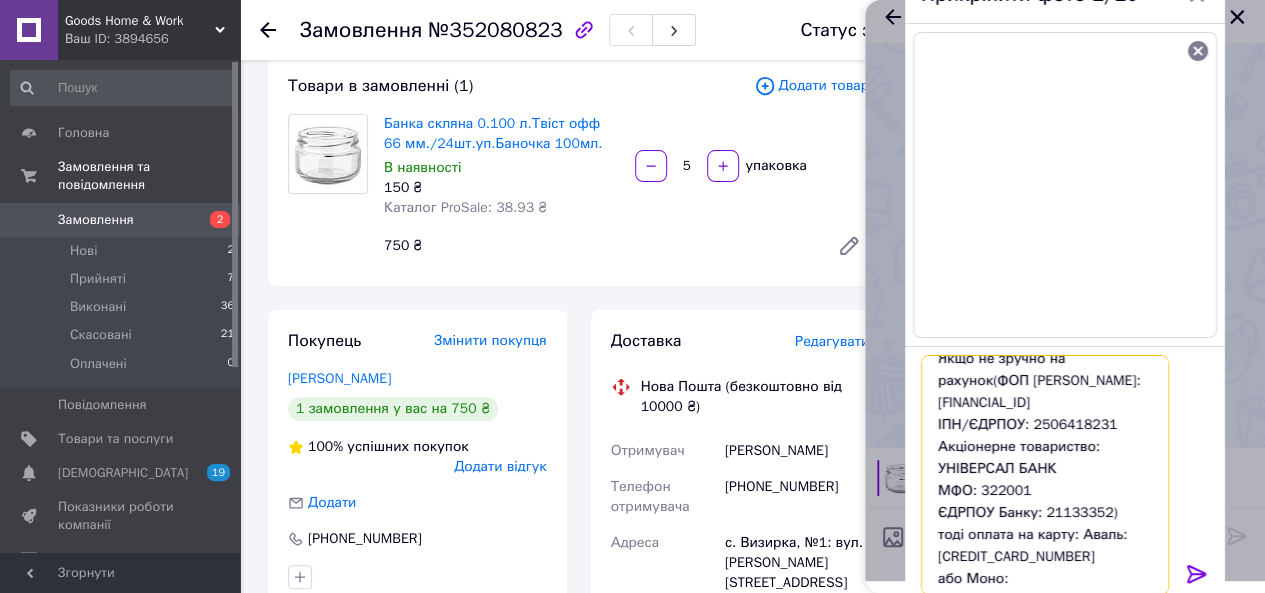 scroll, scrollTop: 217, scrollLeft: 0, axis: vertical 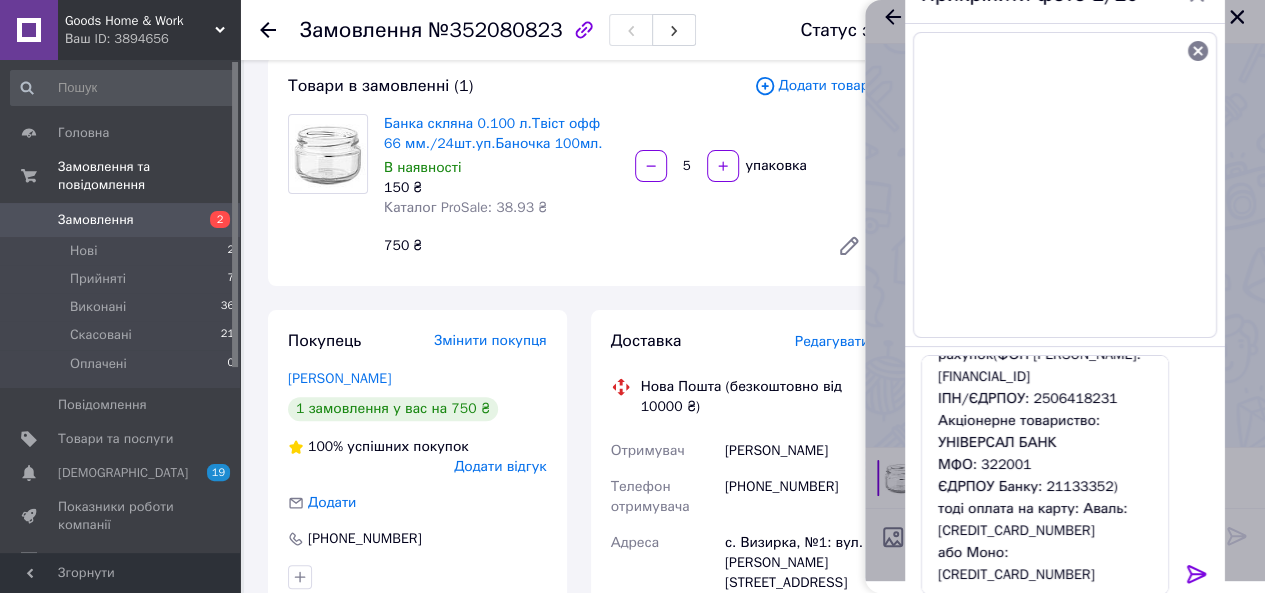 click 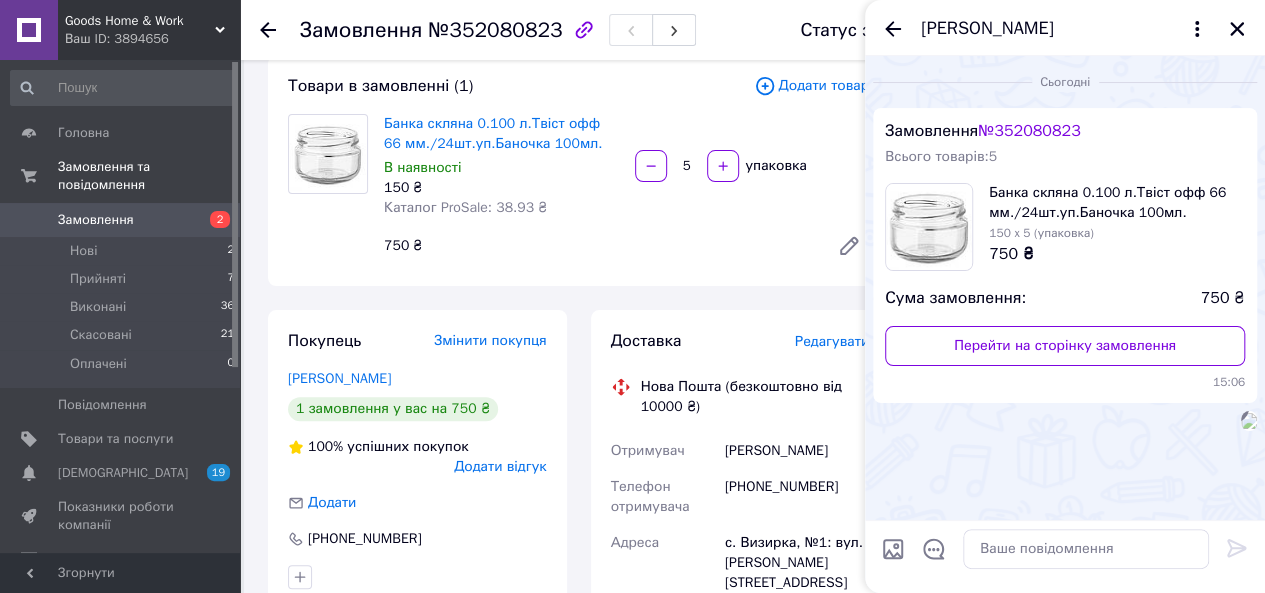 scroll, scrollTop: 0, scrollLeft: 0, axis: both 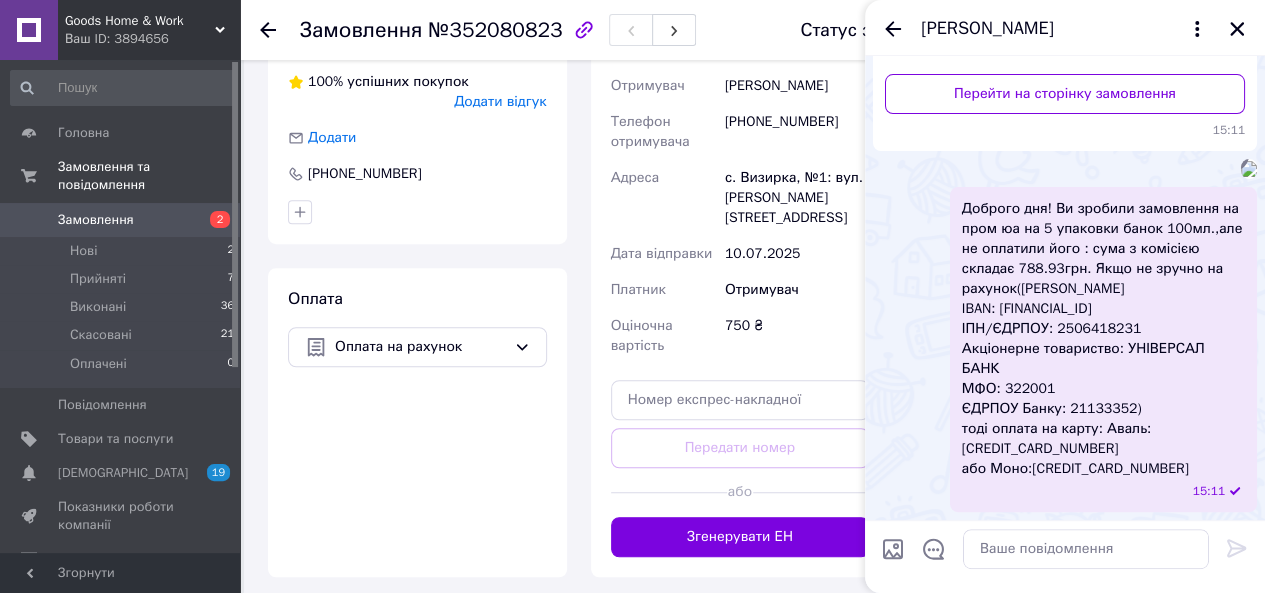 click at bounding box center (1249, 169) 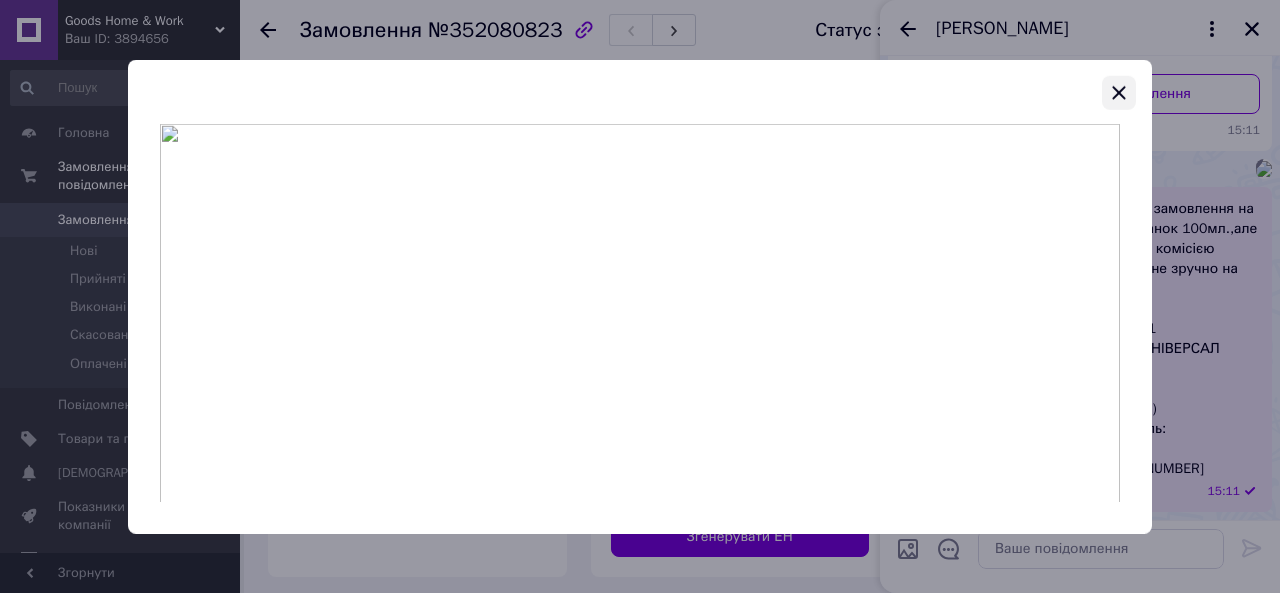 click 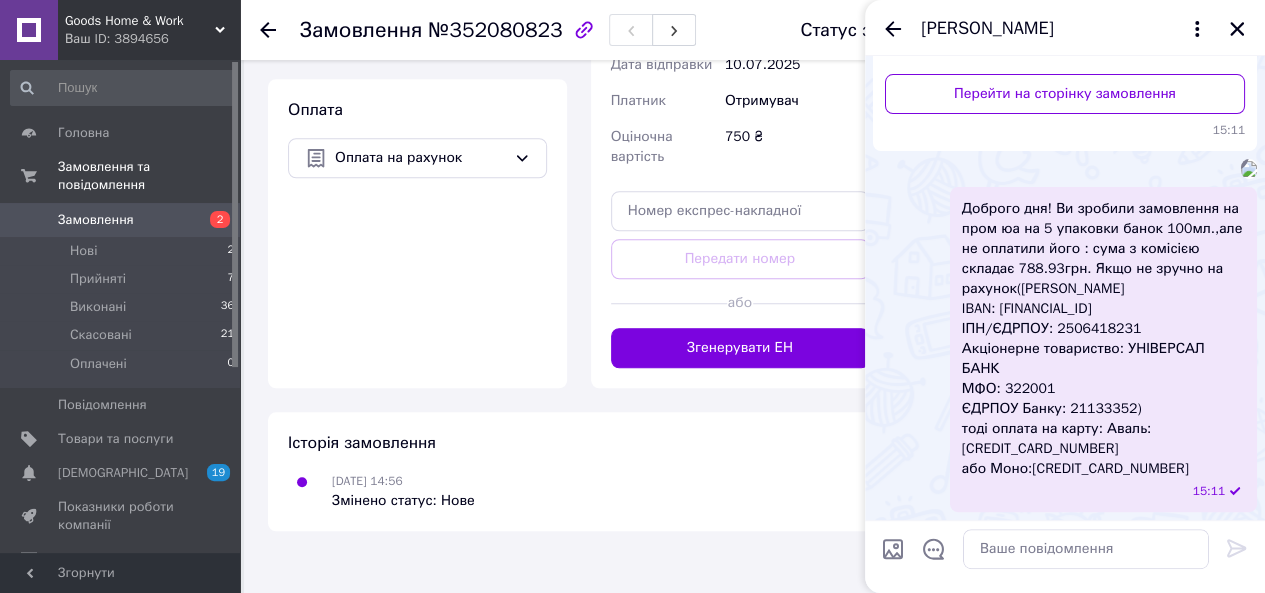 scroll, scrollTop: 676, scrollLeft: 0, axis: vertical 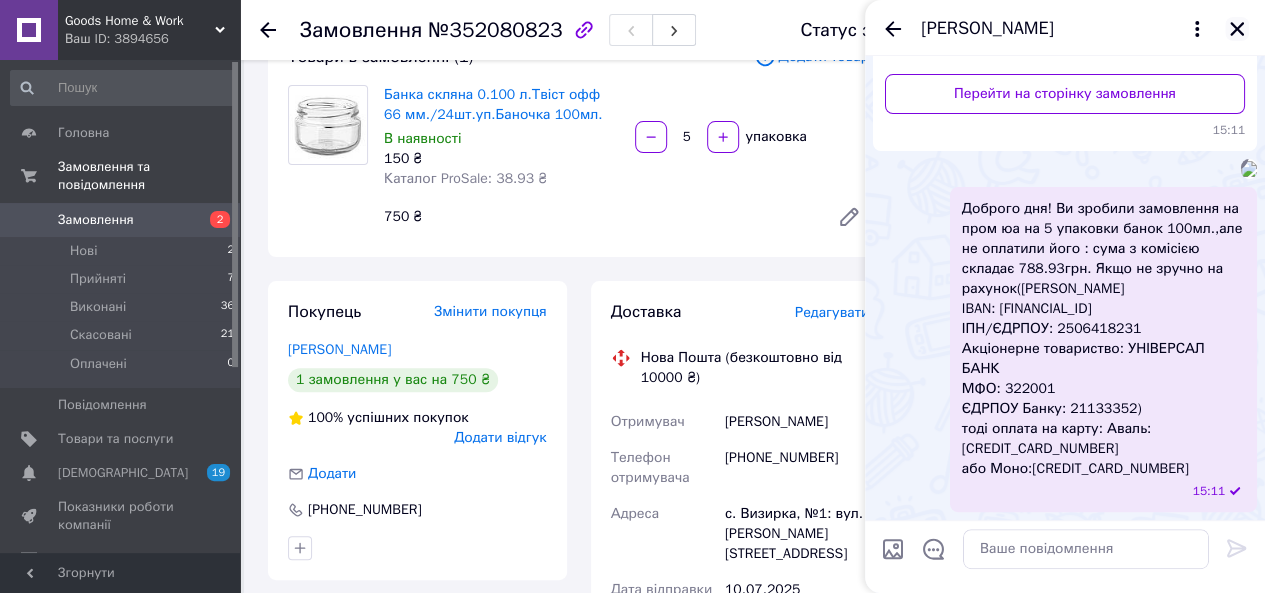 click 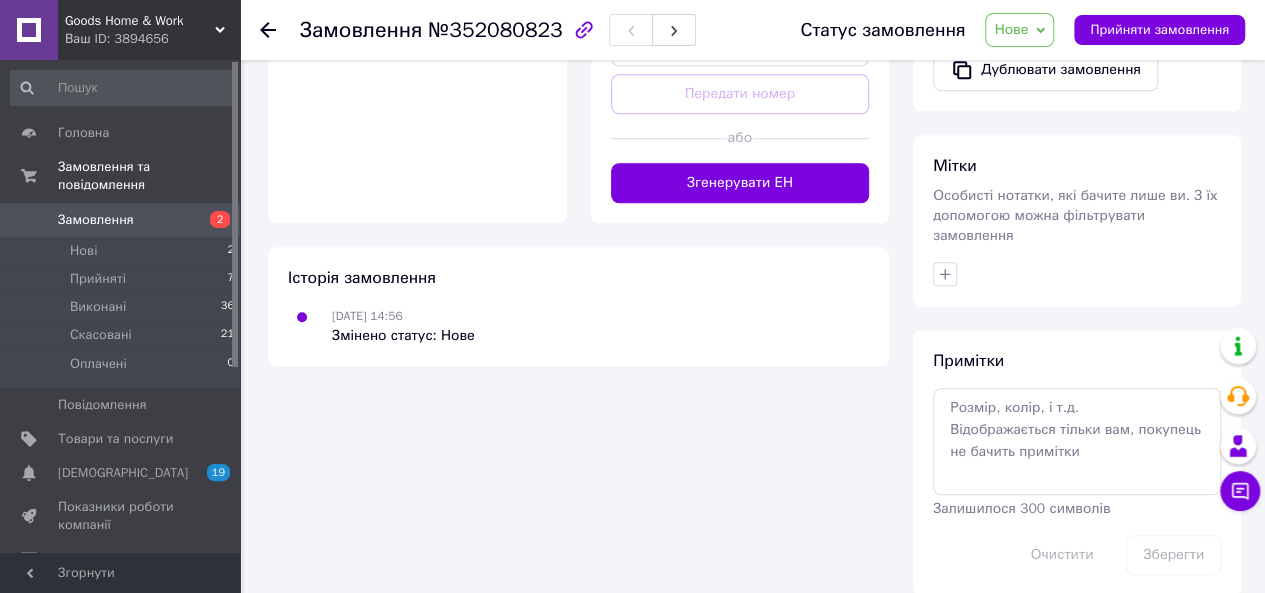 scroll, scrollTop: 0, scrollLeft: 0, axis: both 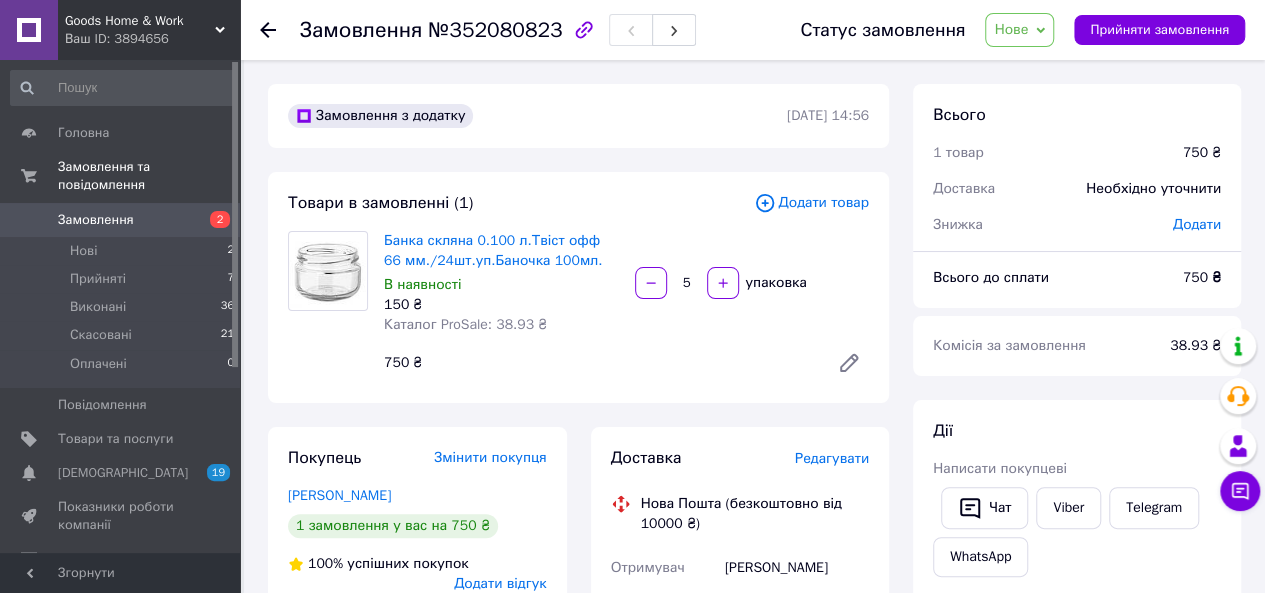click on "Замовлення" at bounding box center [121, 220] 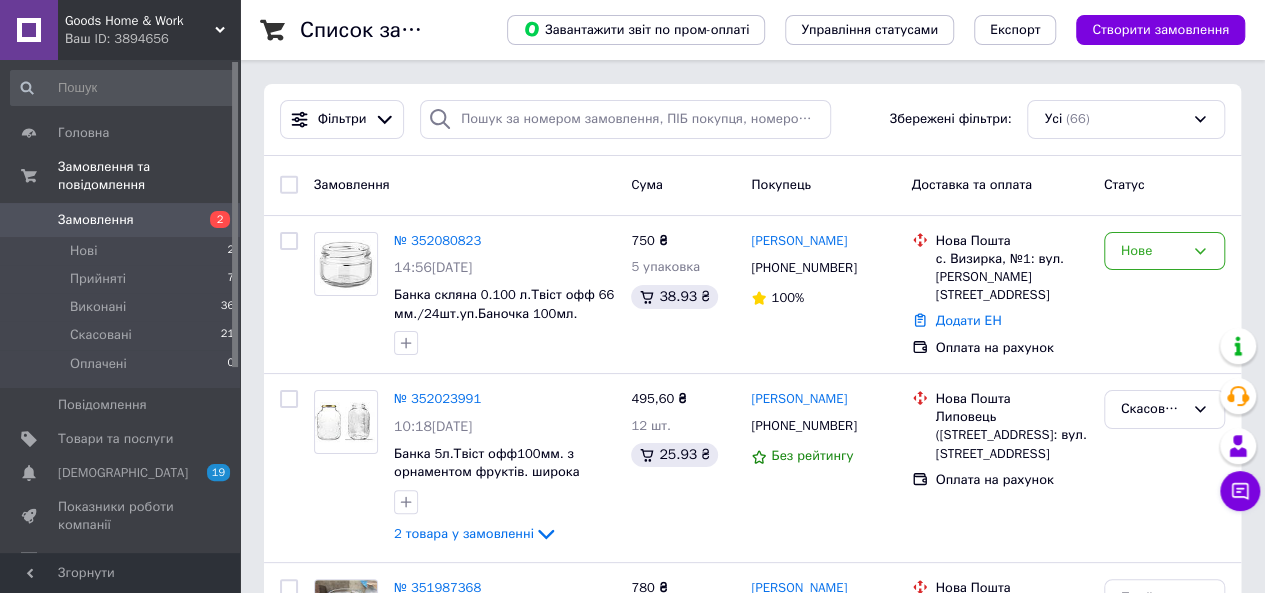 click on "Замовлення" at bounding box center [121, 220] 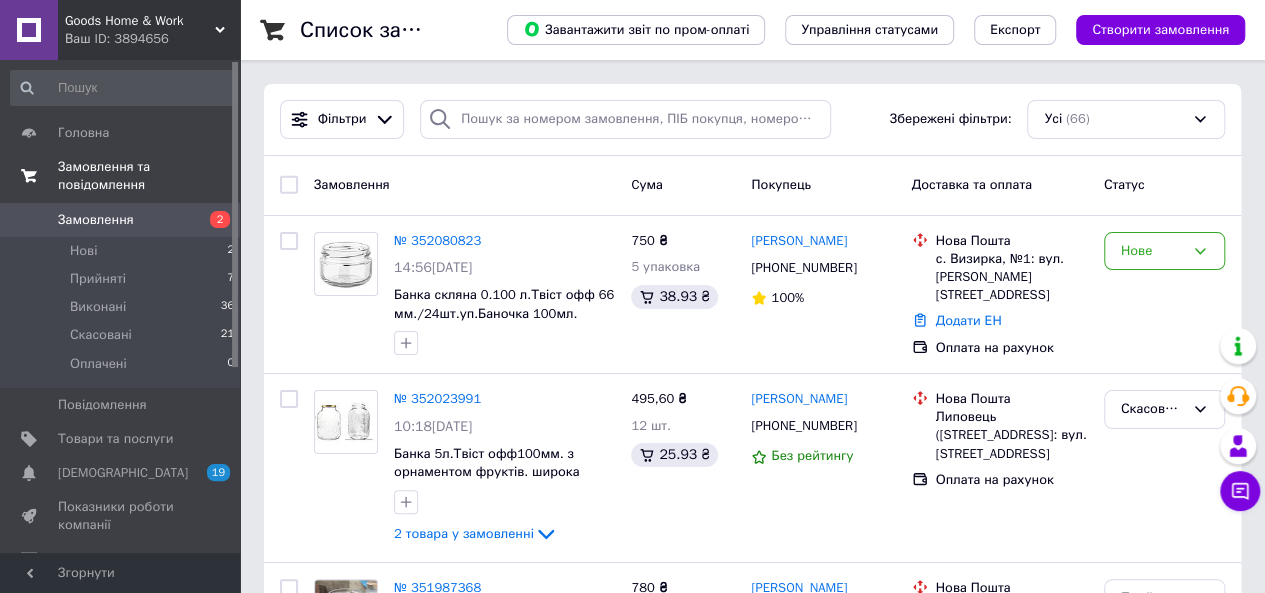 click on "Замовлення та повідомлення" at bounding box center (149, 176) 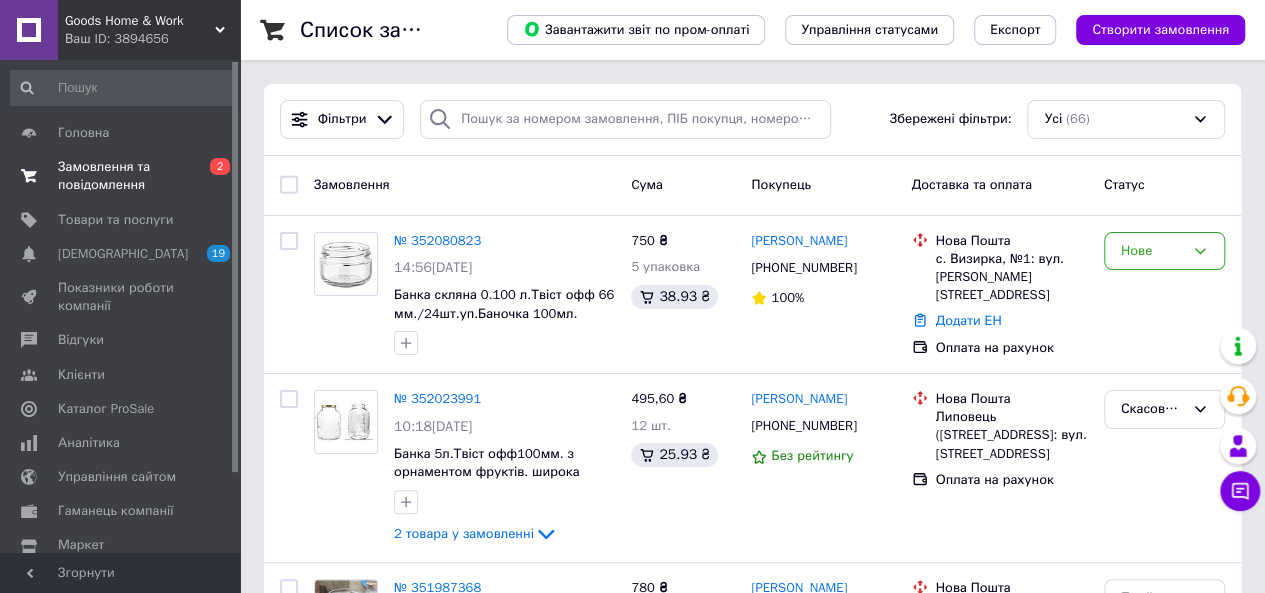 click on "Замовлення та повідомлення" at bounding box center [121, 176] 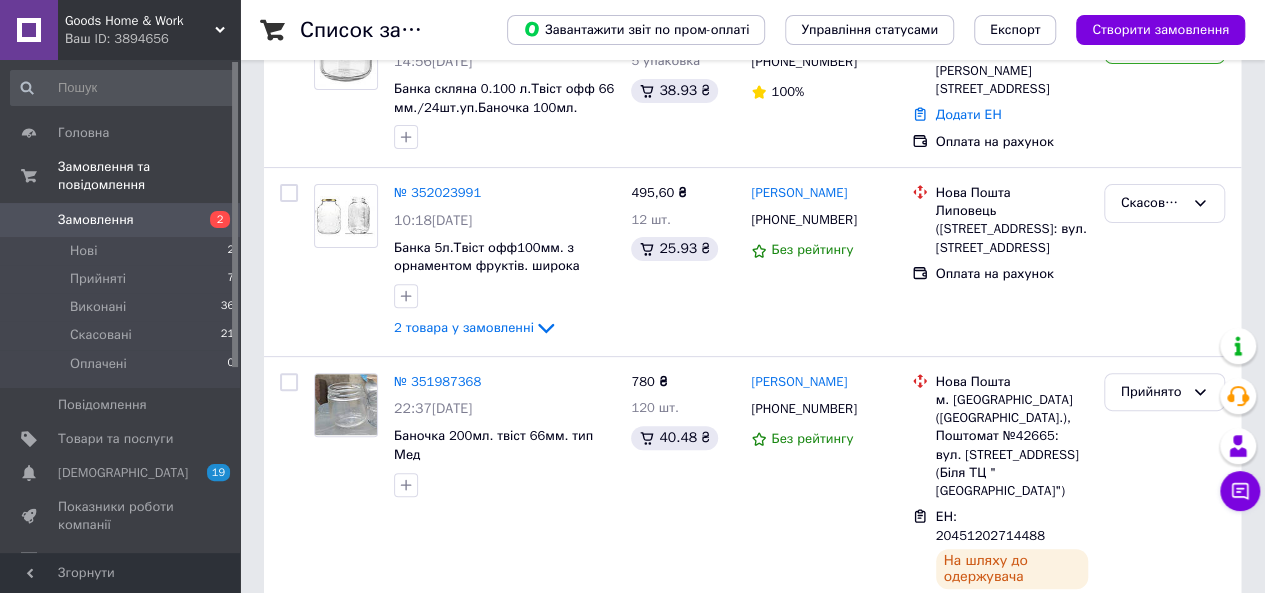 scroll, scrollTop: 0, scrollLeft: 0, axis: both 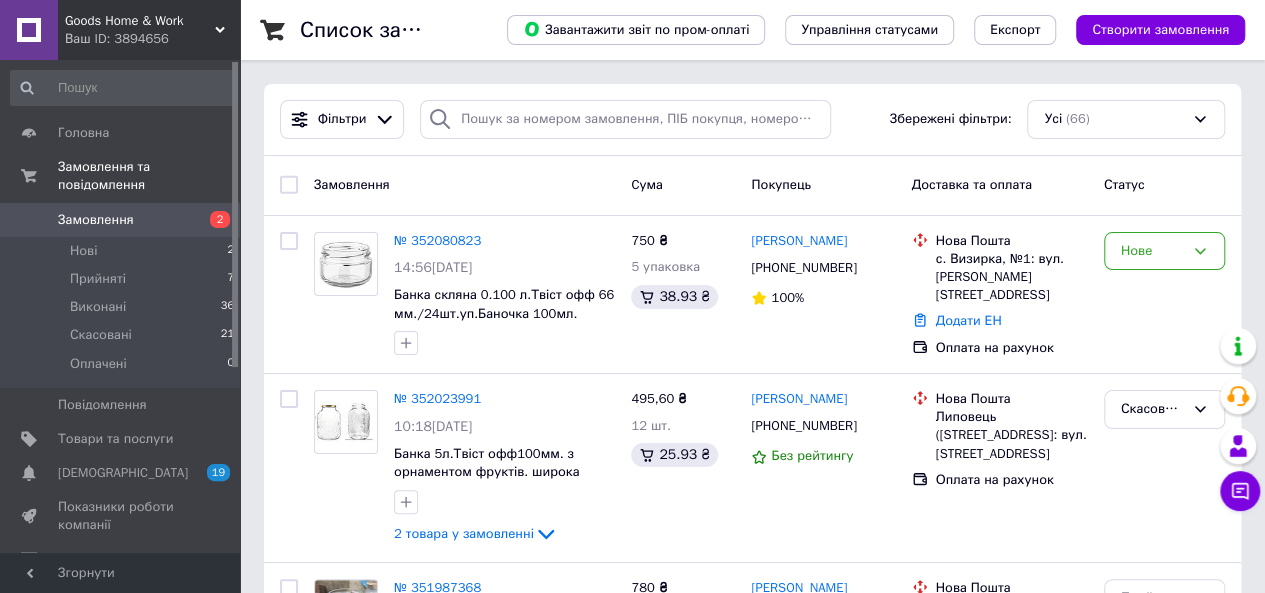 click on "Замовлення" at bounding box center (96, 220) 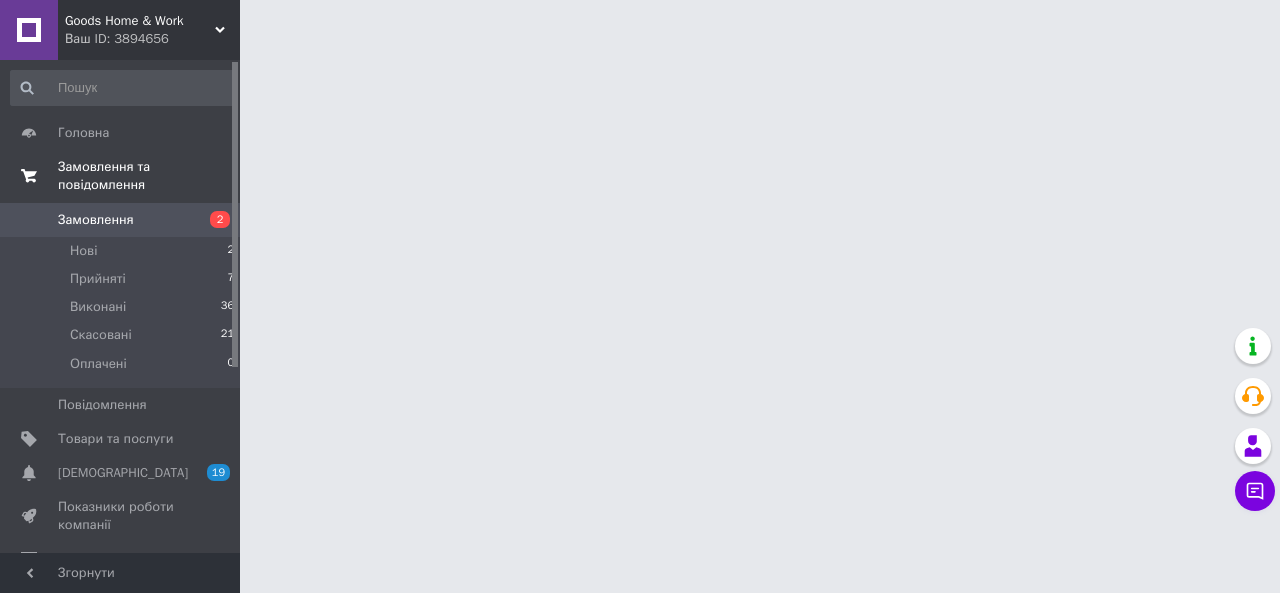 click on "Замовлення та повідомлення" at bounding box center [149, 176] 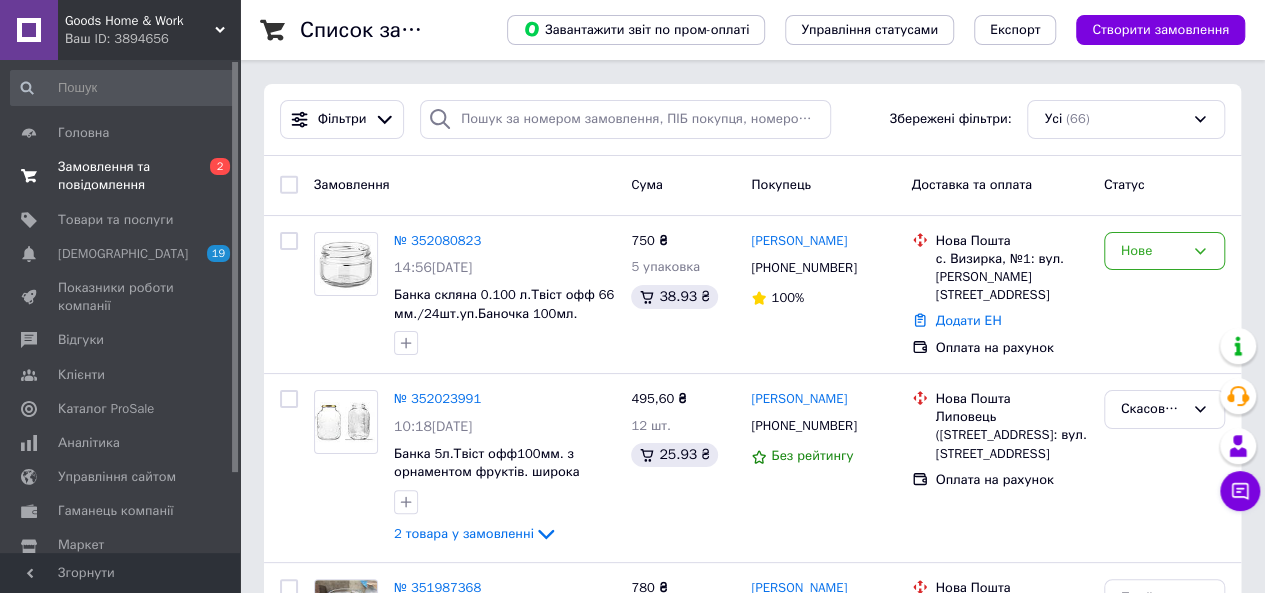 click on "Замовлення та повідомлення" at bounding box center [121, 176] 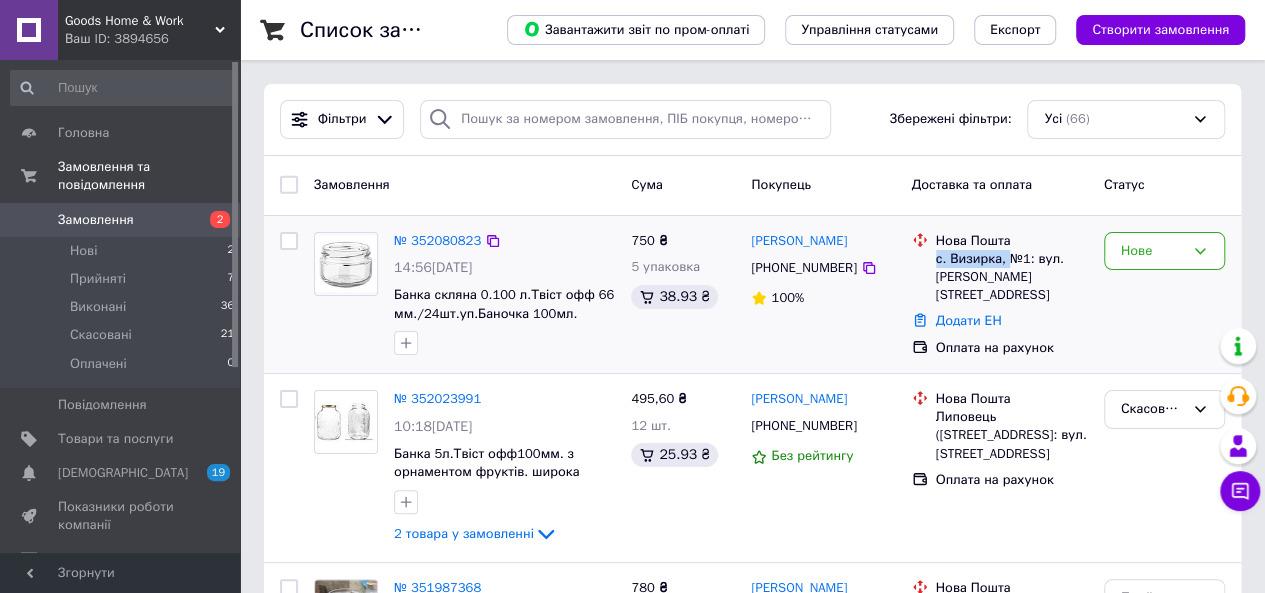 drag, startPoint x: 933, startPoint y: 257, endPoint x: 1003, endPoint y: 259, distance: 70.028564 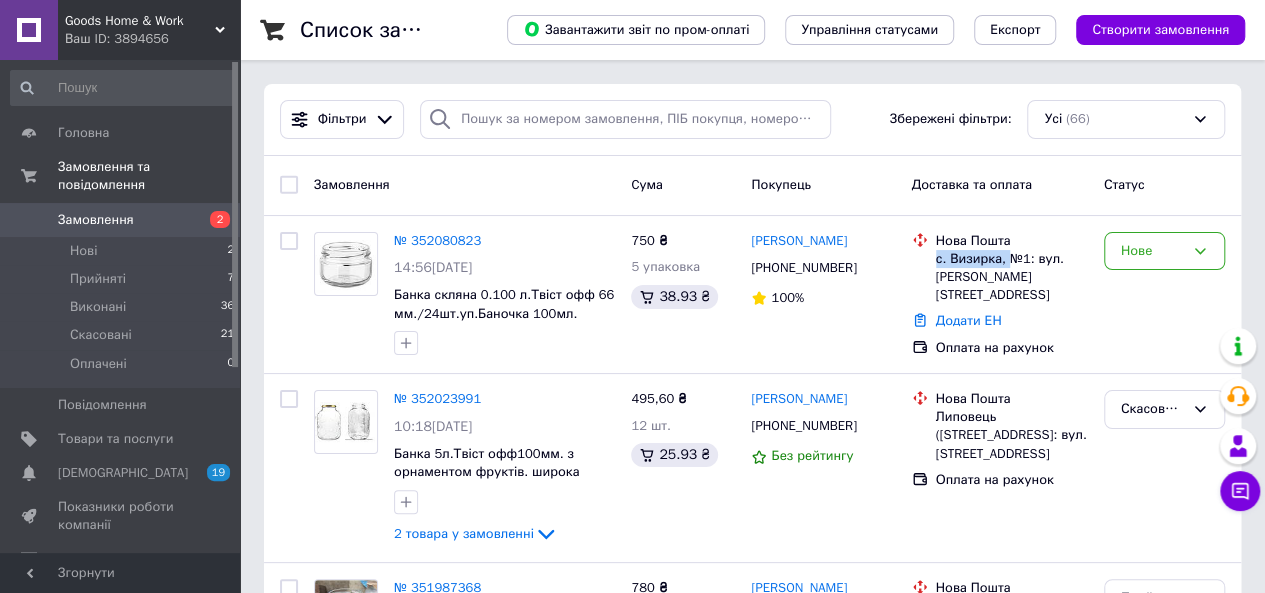 click on "Замовлення" at bounding box center [121, 220] 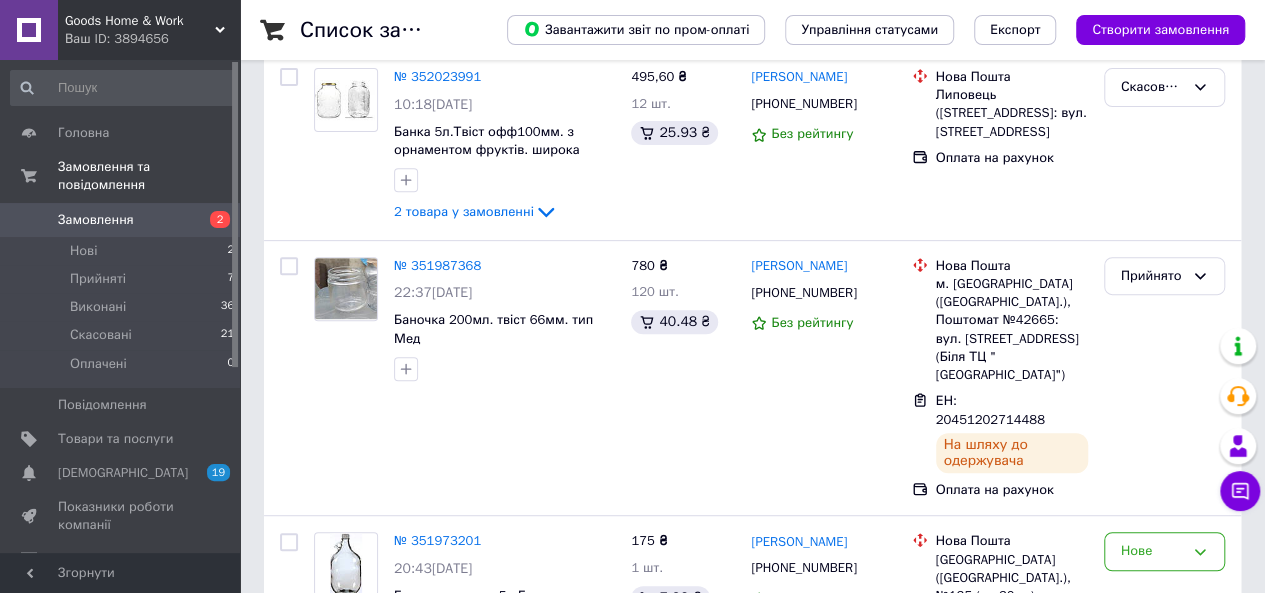 scroll, scrollTop: 424, scrollLeft: 0, axis: vertical 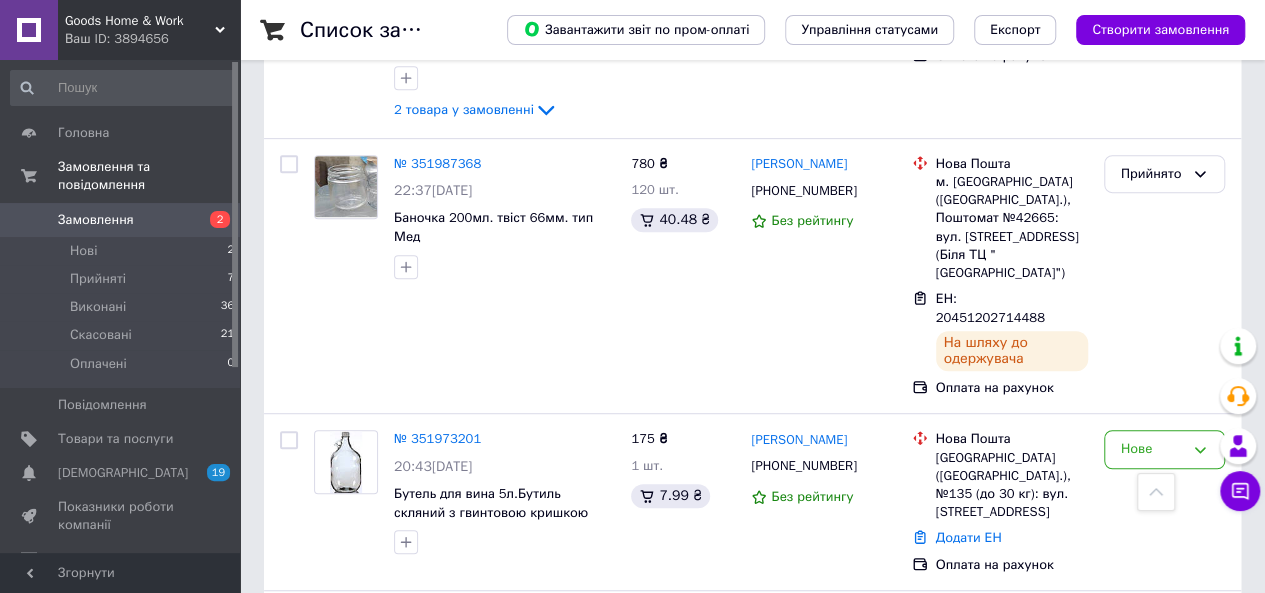 click on "Замовлення" at bounding box center (121, 220) 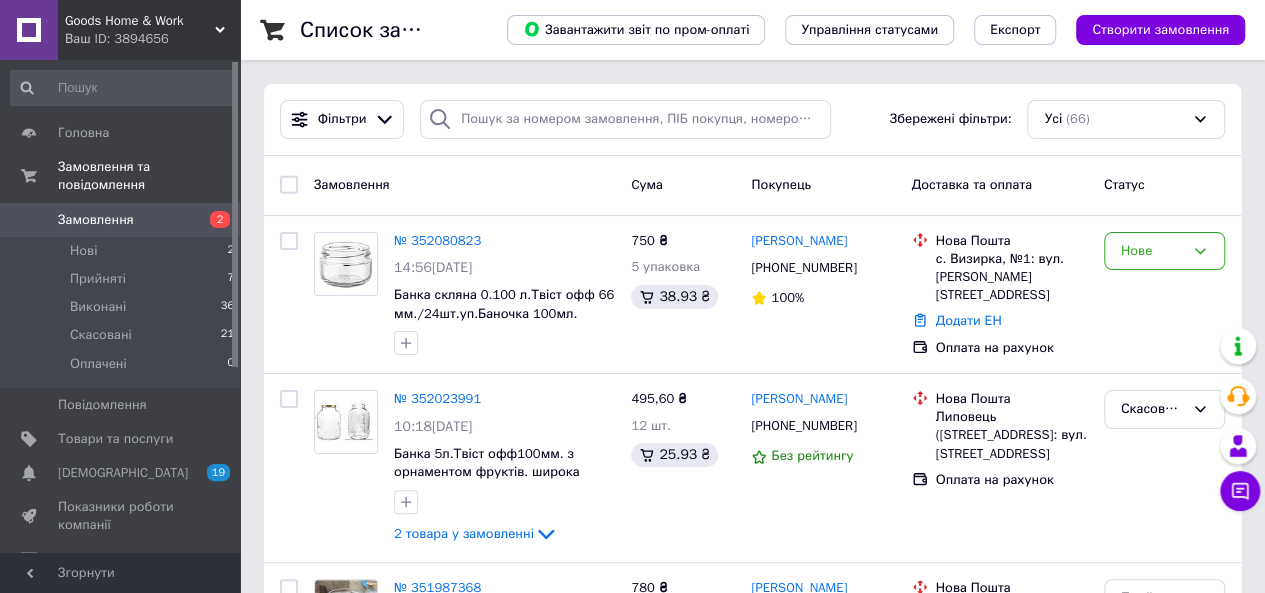 click on "Замовлення" at bounding box center (121, 220) 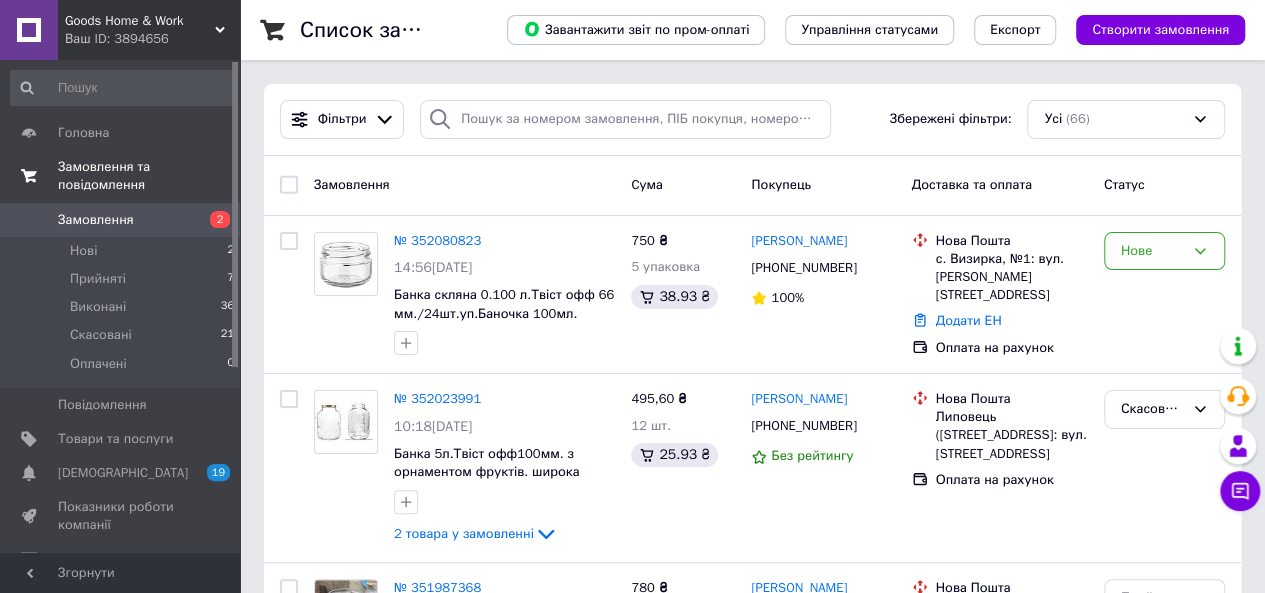 click on "Замовлення та повідомлення" at bounding box center (149, 176) 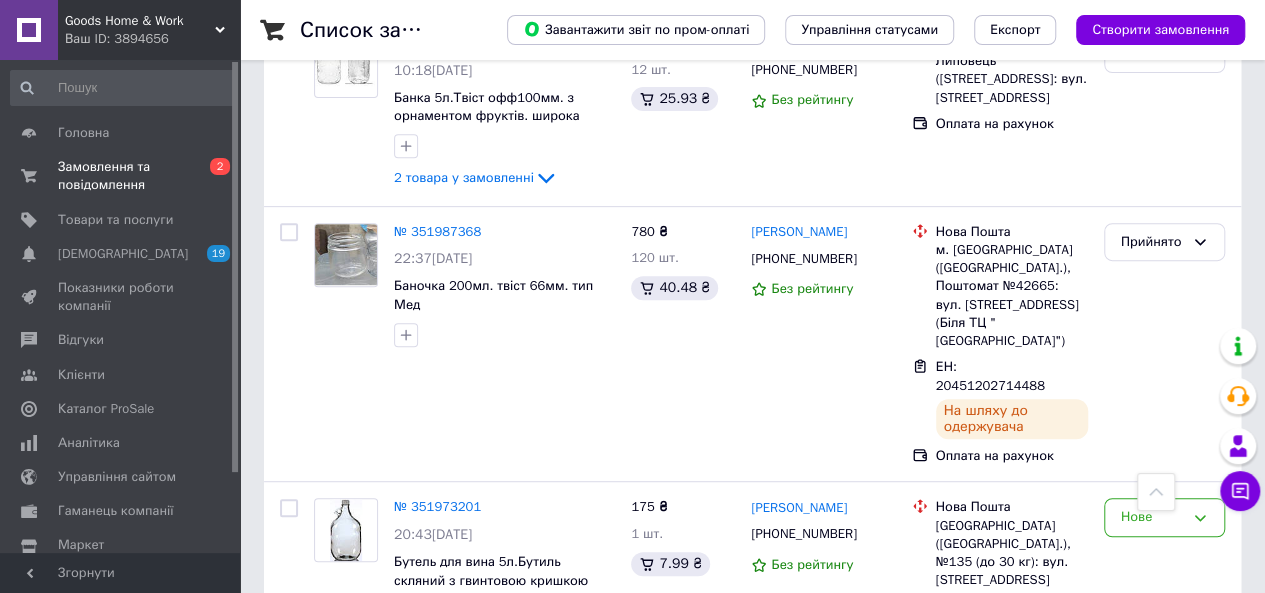 scroll, scrollTop: 360, scrollLeft: 0, axis: vertical 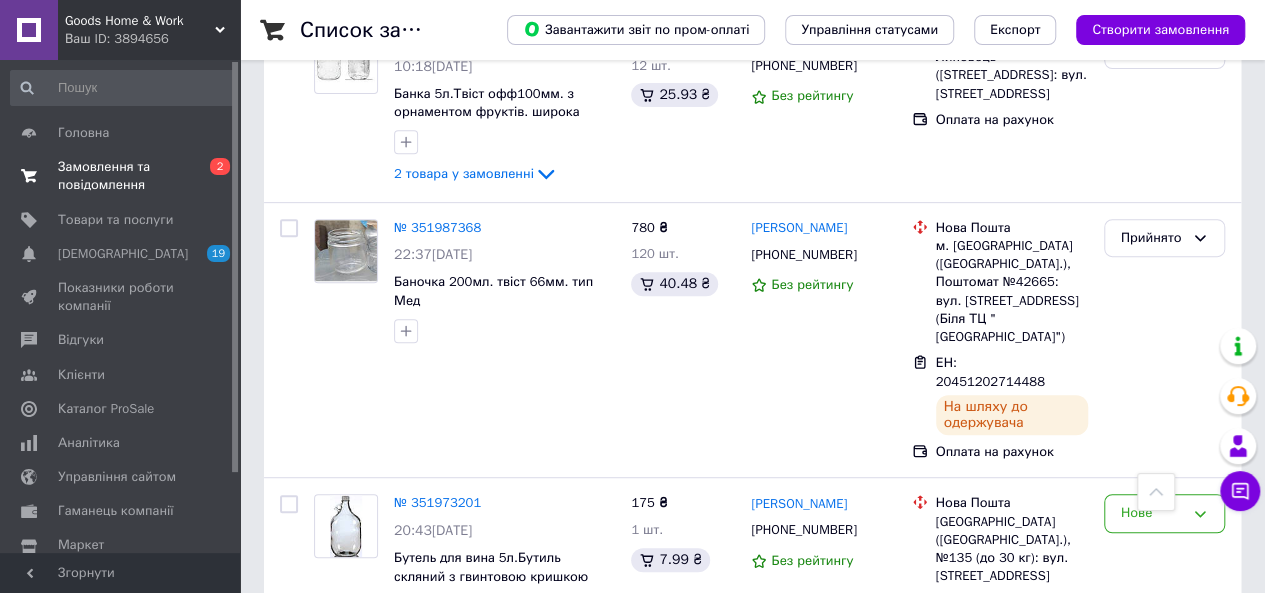 click on "Замовлення та повідомлення" at bounding box center (121, 176) 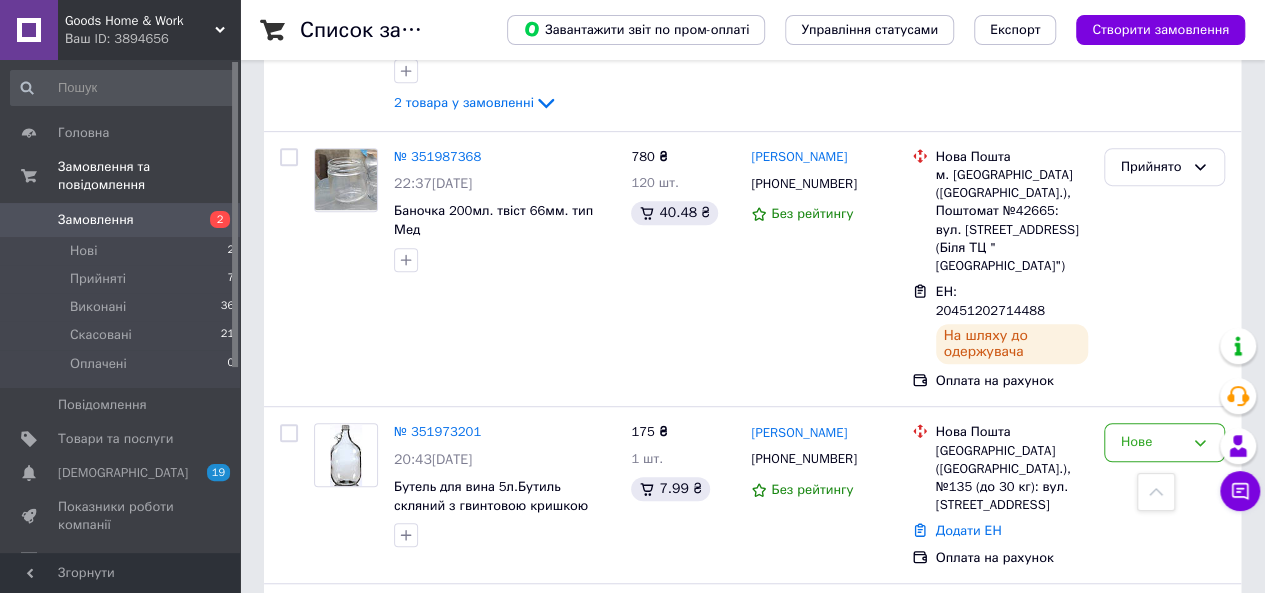 scroll, scrollTop: 445, scrollLeft: 0, axis: vertical 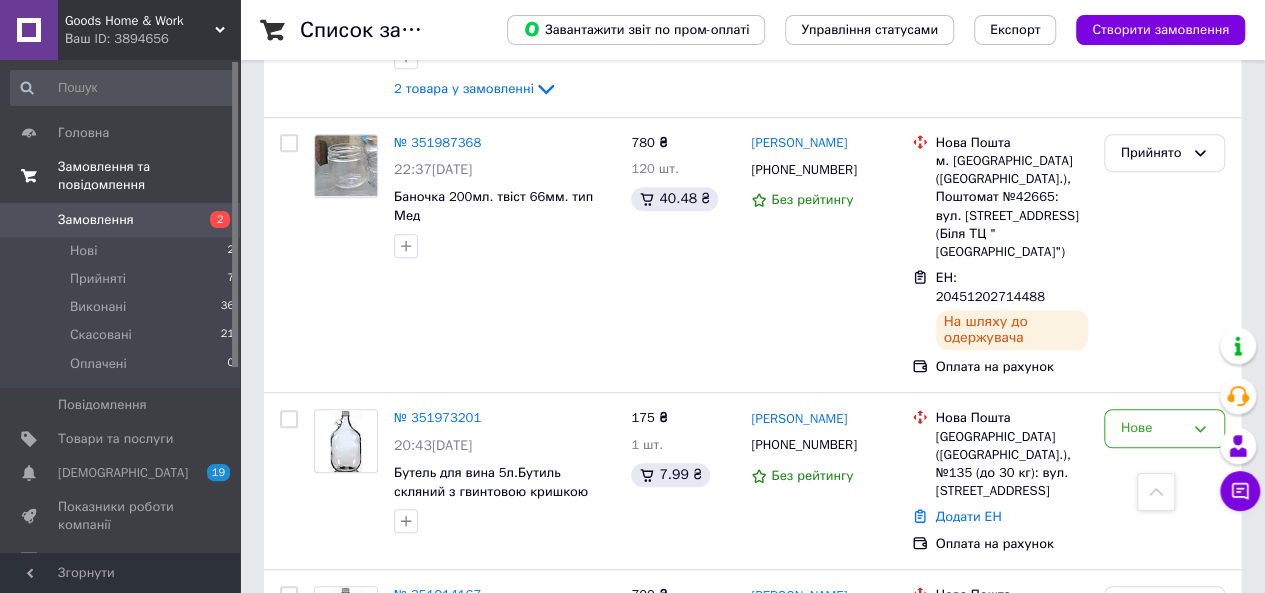 click on "Замовлення та повідомлення" at bounding box center [149, 176] 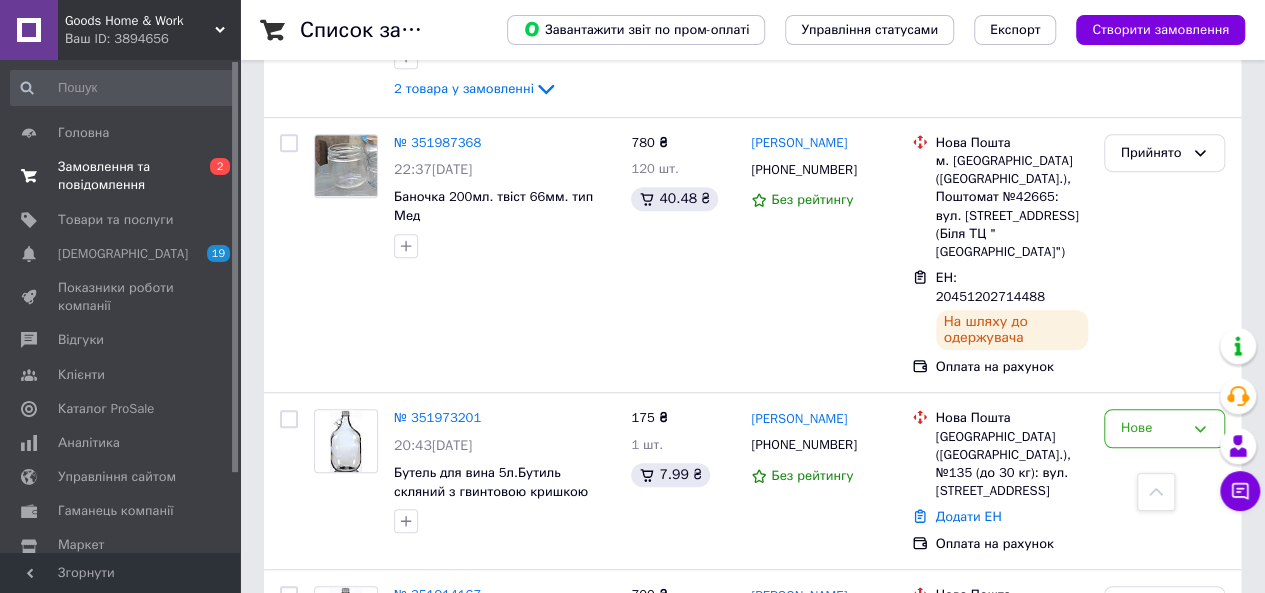click on "Замовлення та повідомлення" at bounding box center [121, 176] 